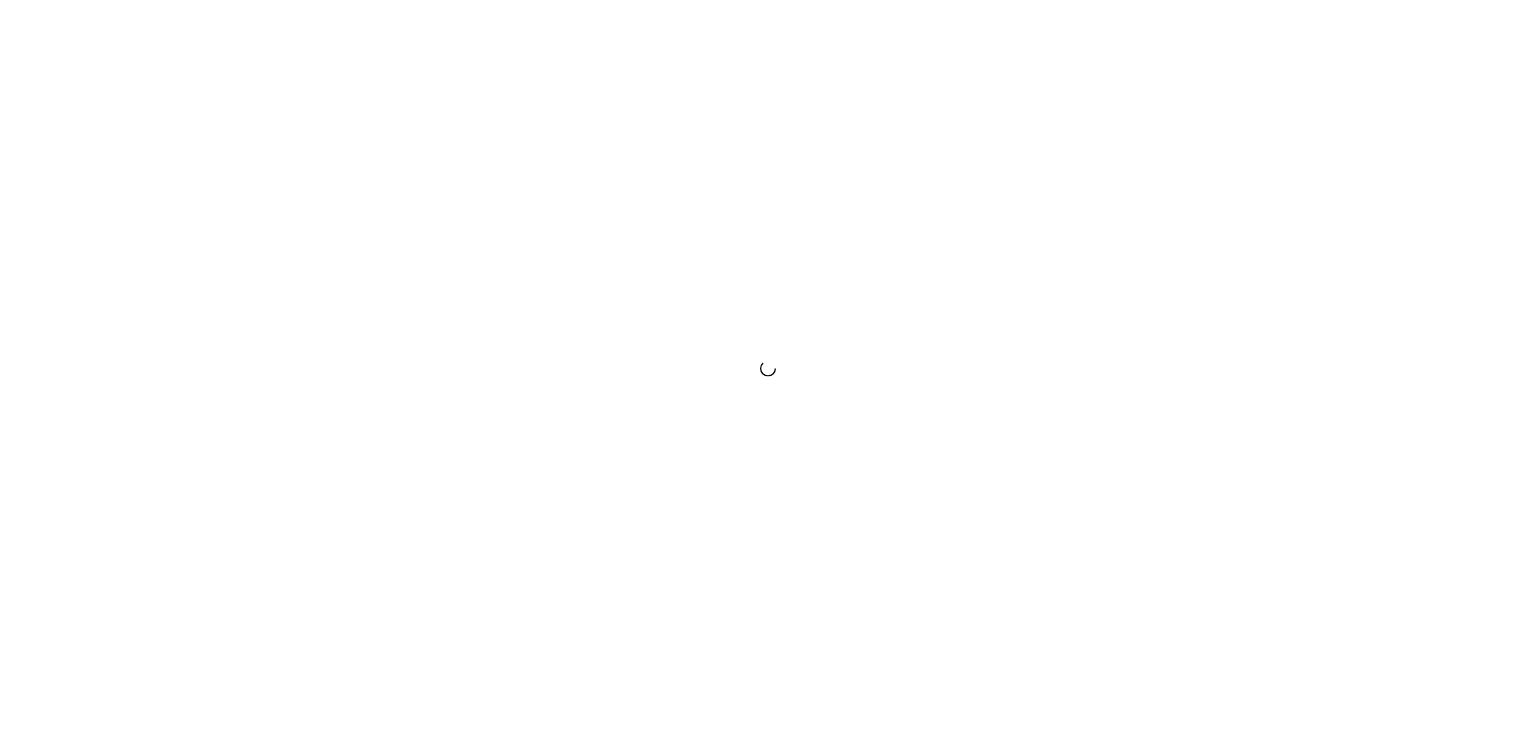 scroll, scrollTop: 0, scrollLeft: 0, axis: both 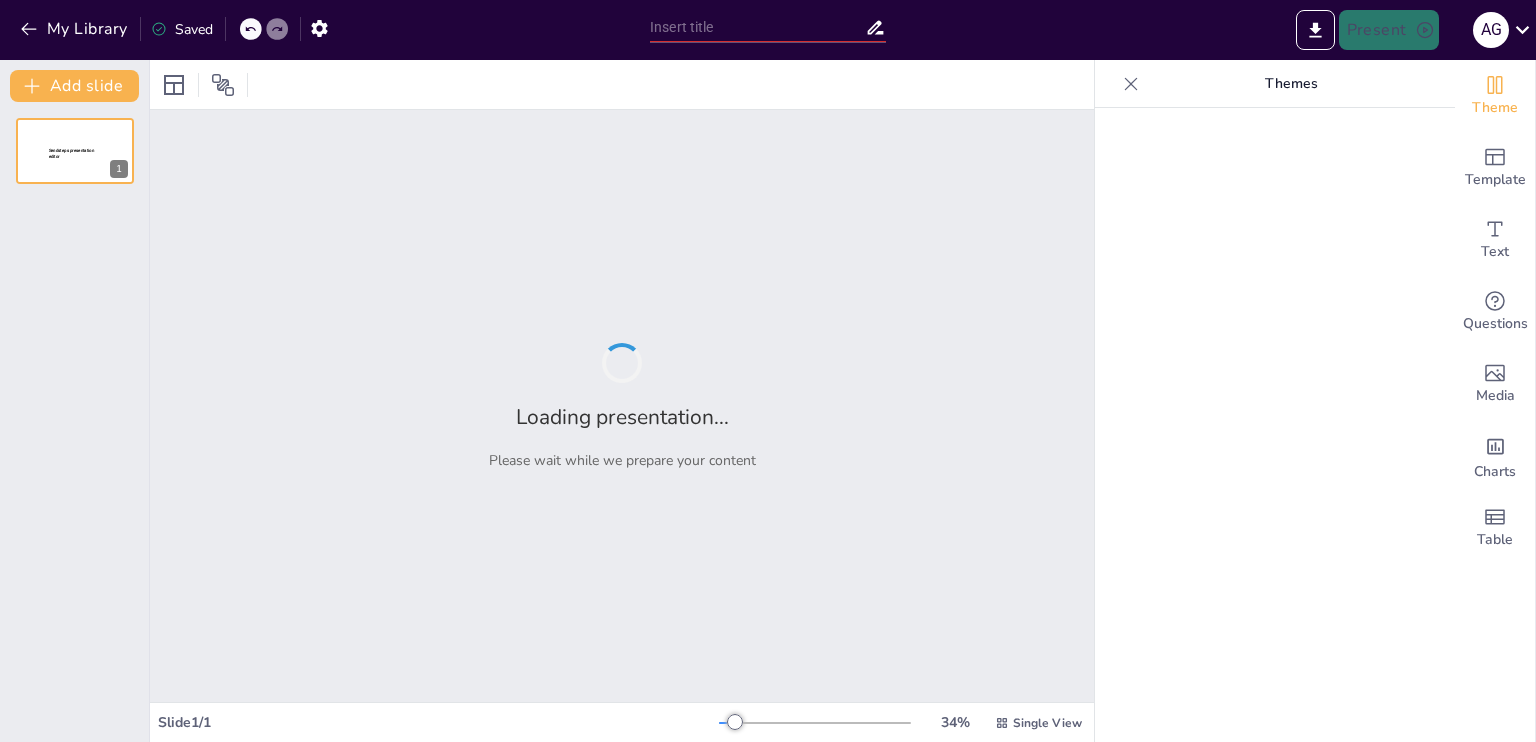 type on "Soluciones Logísticas Especializadas para el Sector Farmacéutico" 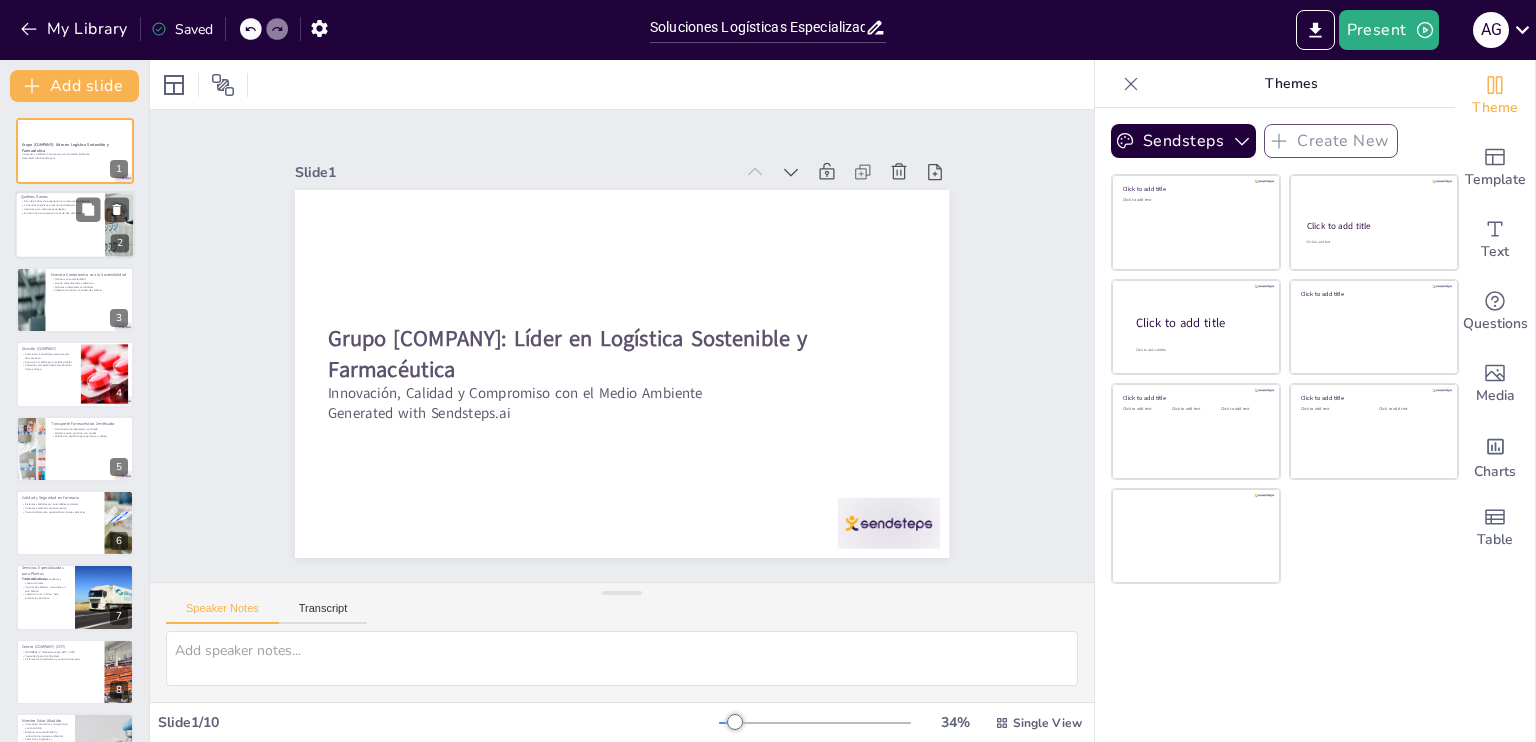 click at bounding box center [75, 226] 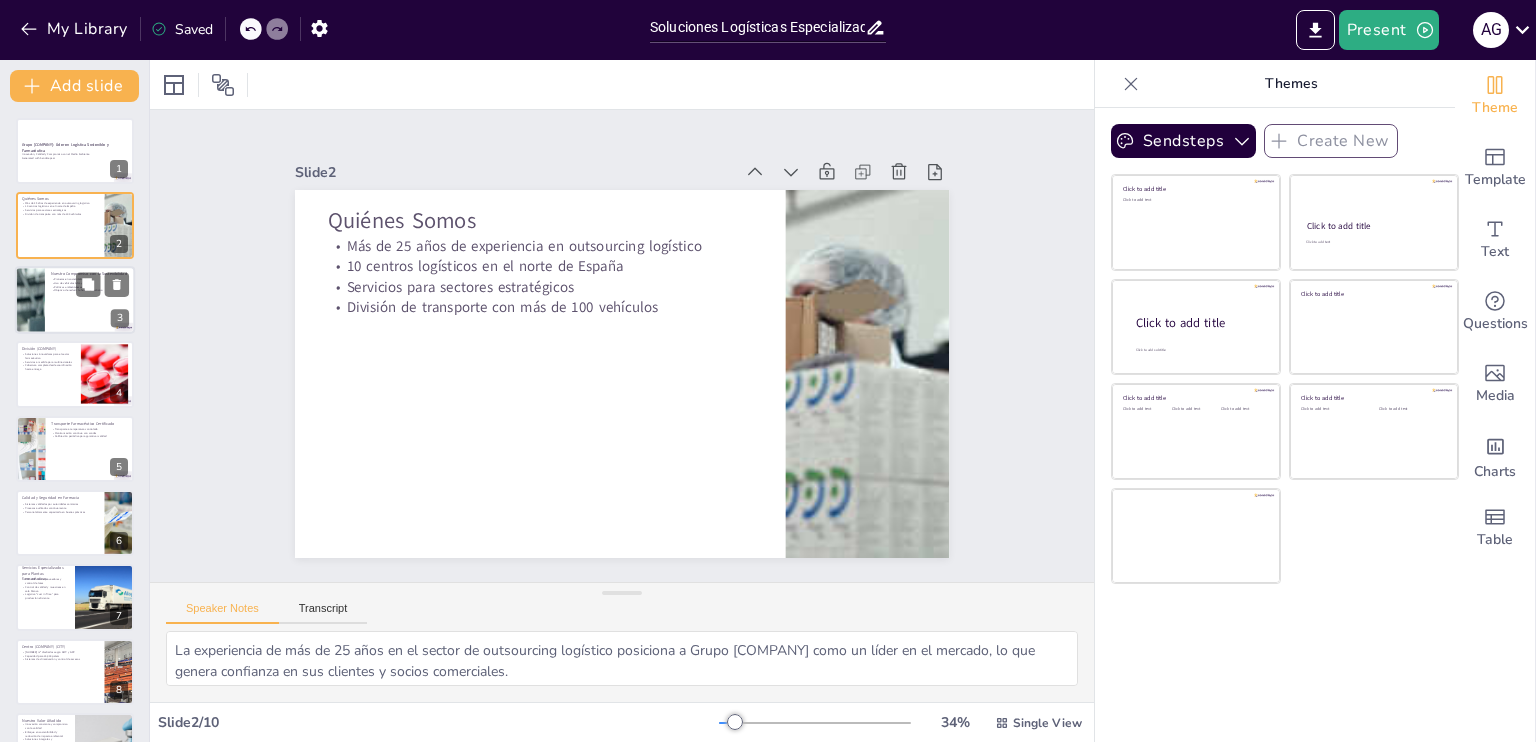 click at bounding box center [75, 300] 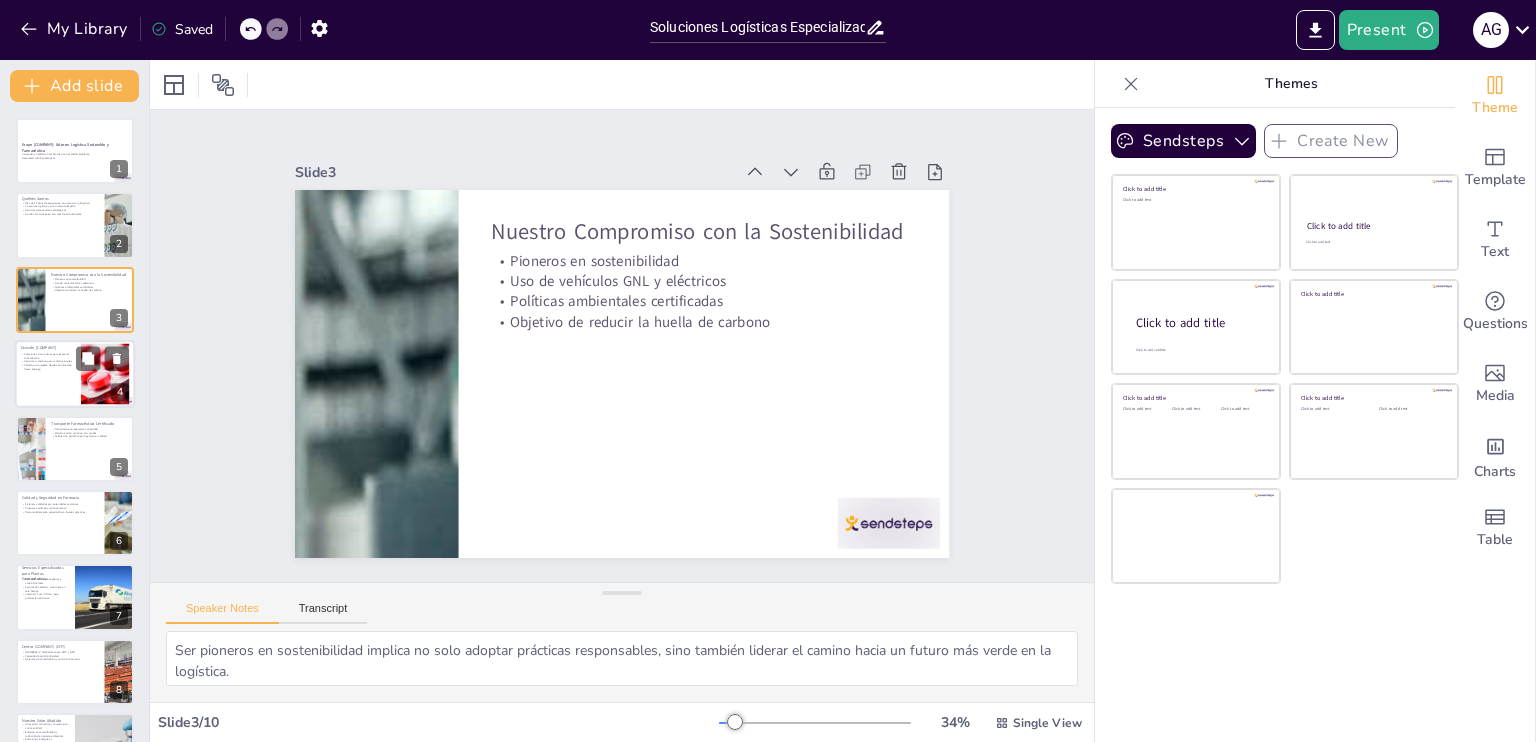 click at bounding box center (75, 374) 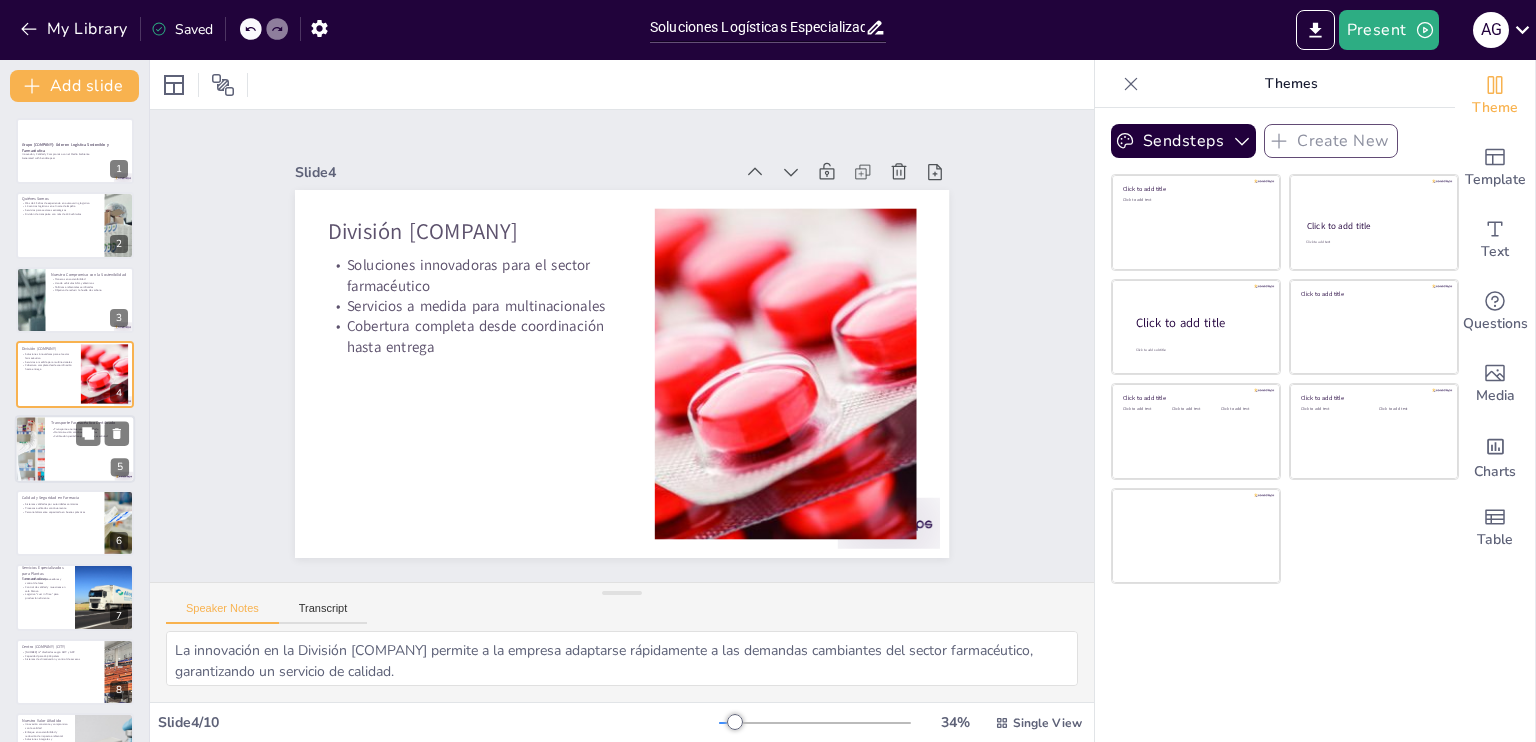 click at bounding box center (75, 449) 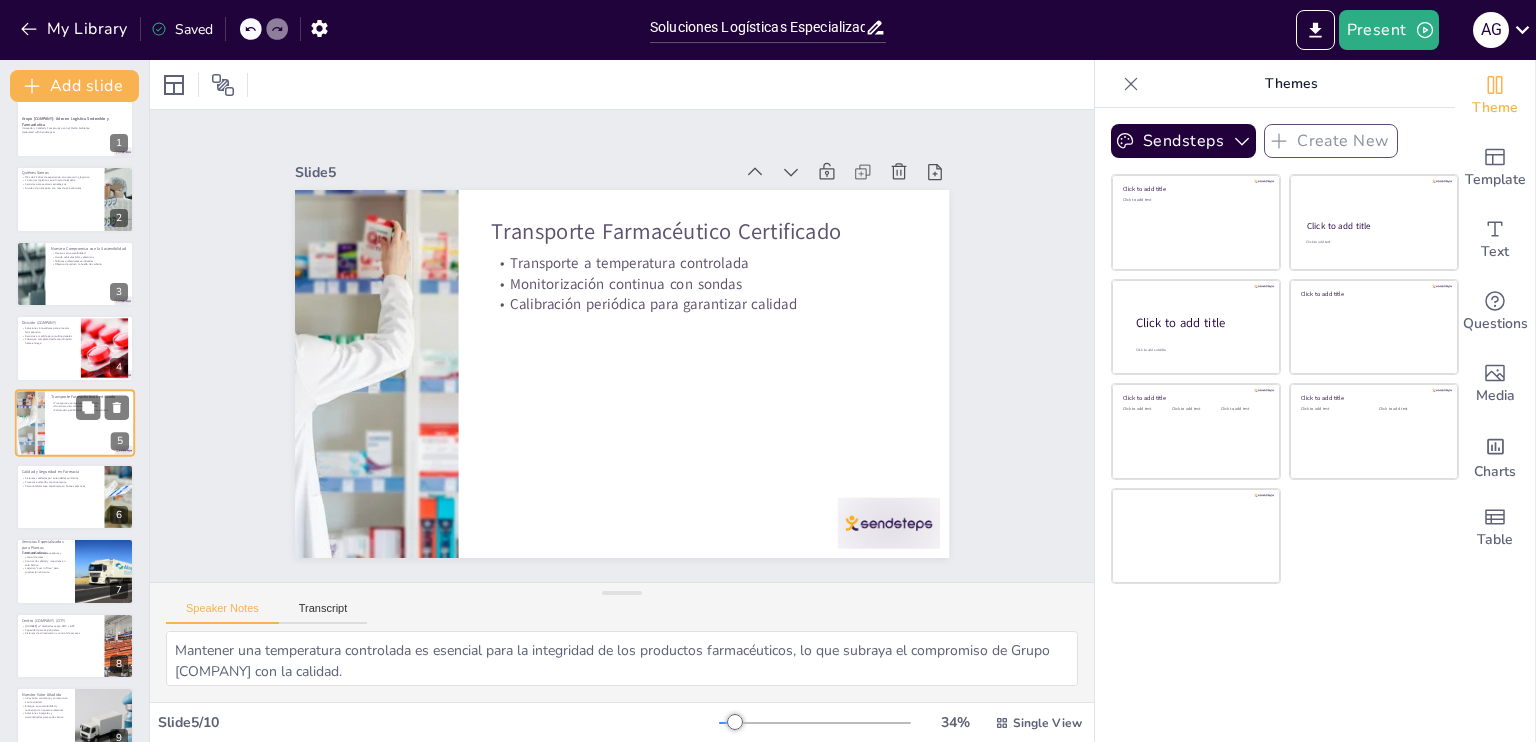 scroll, scrollTop: 126, scrollLeft: 0, axis: vertical 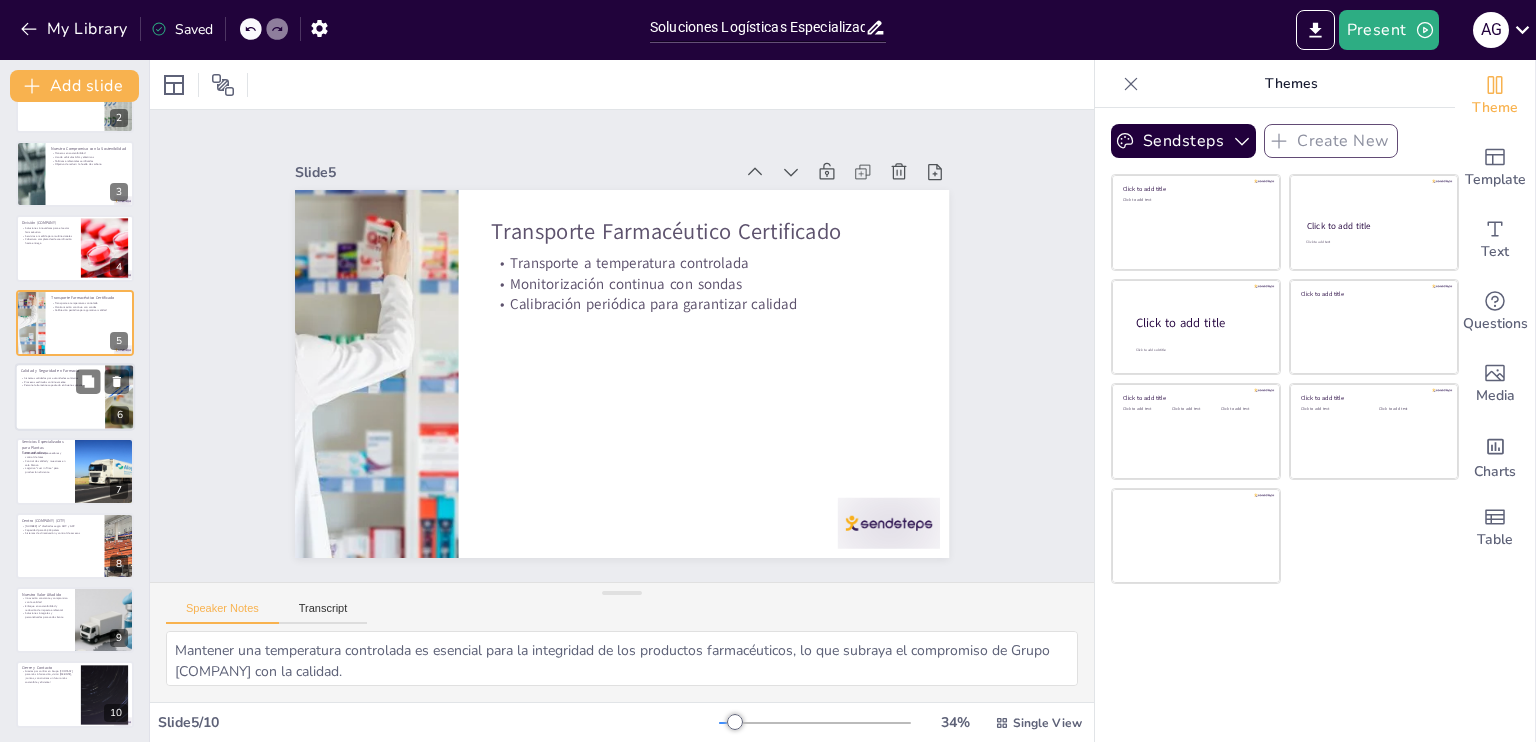 click at bounding box center (75, 397) 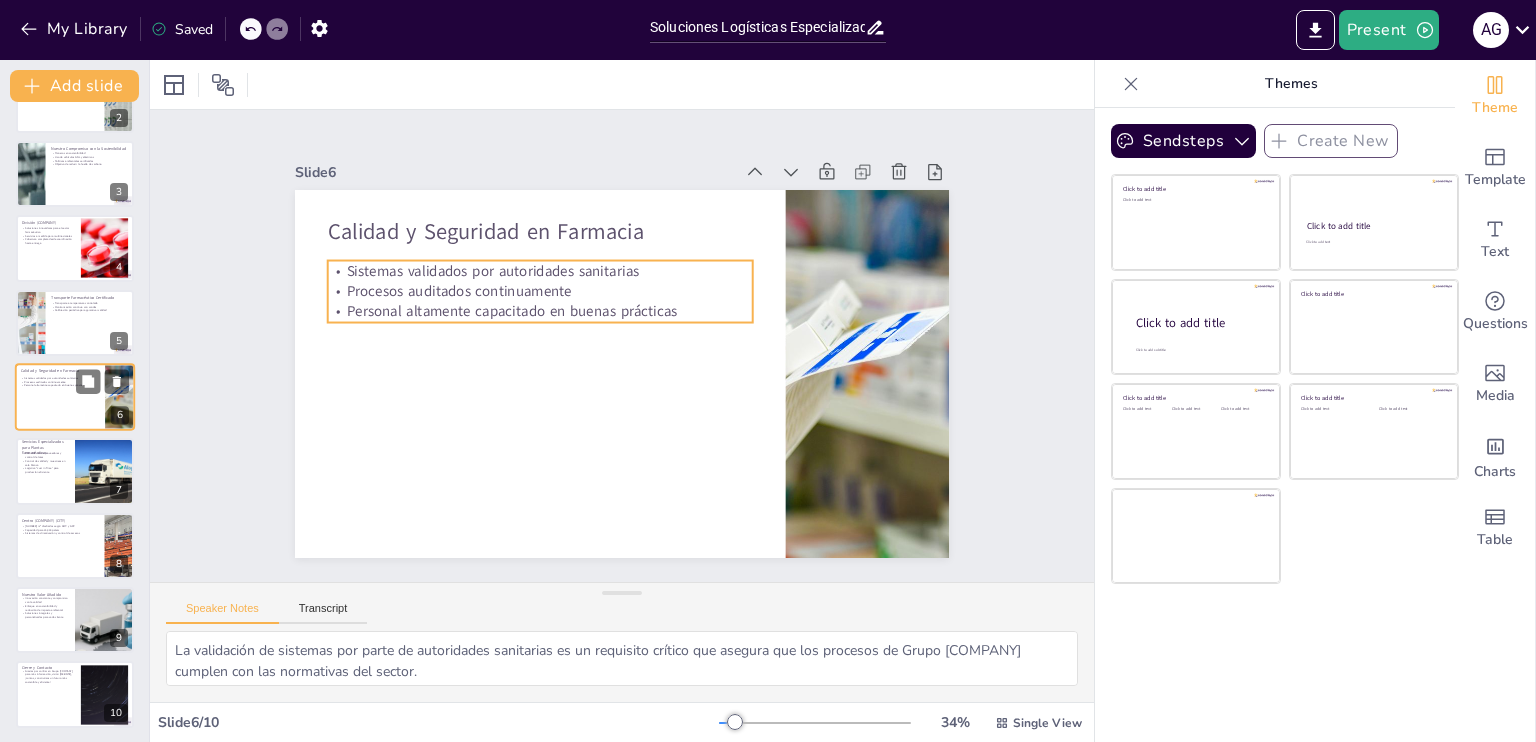 scroll, scrollTop: 100, scrollLeft: 0, axis: vertical 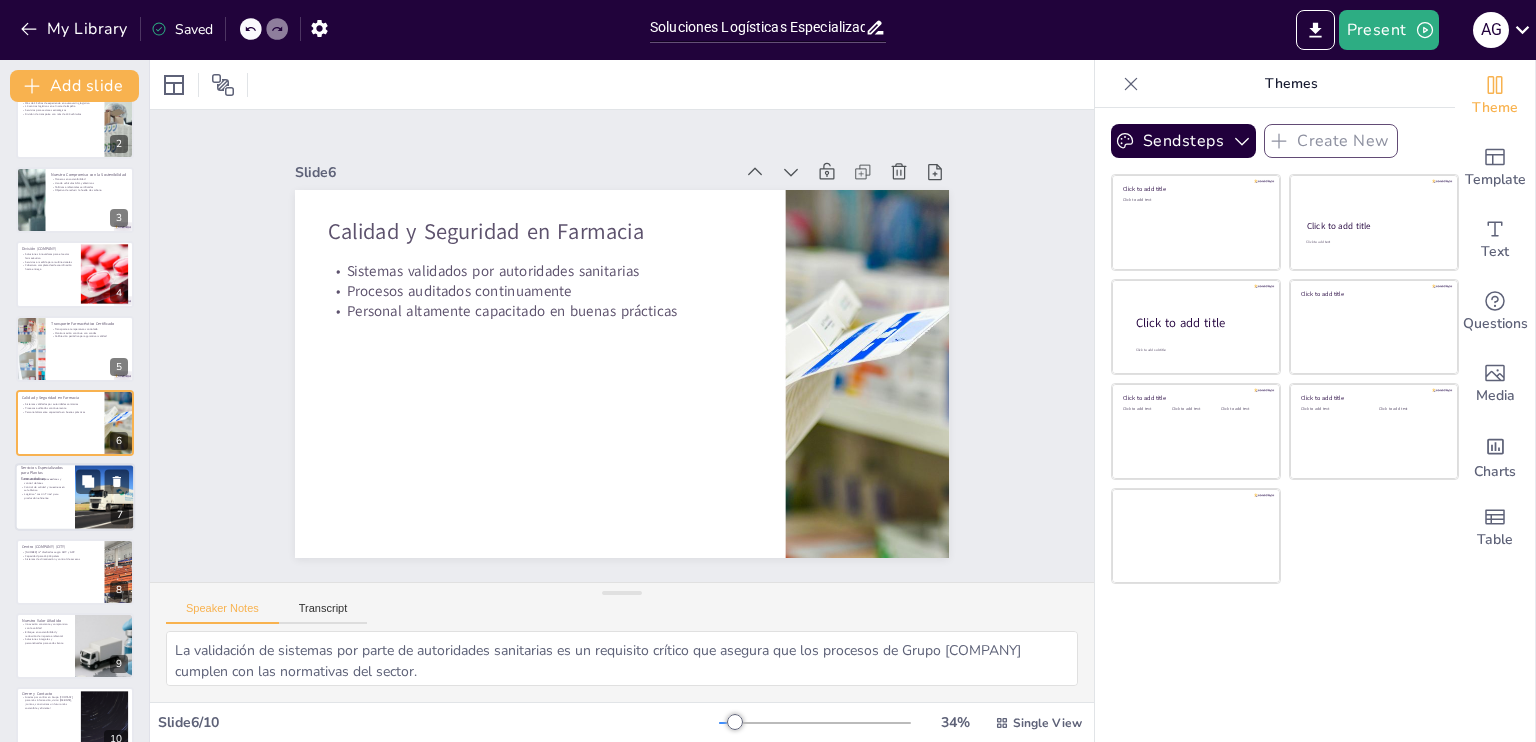 click at bounding box center [75, 498] 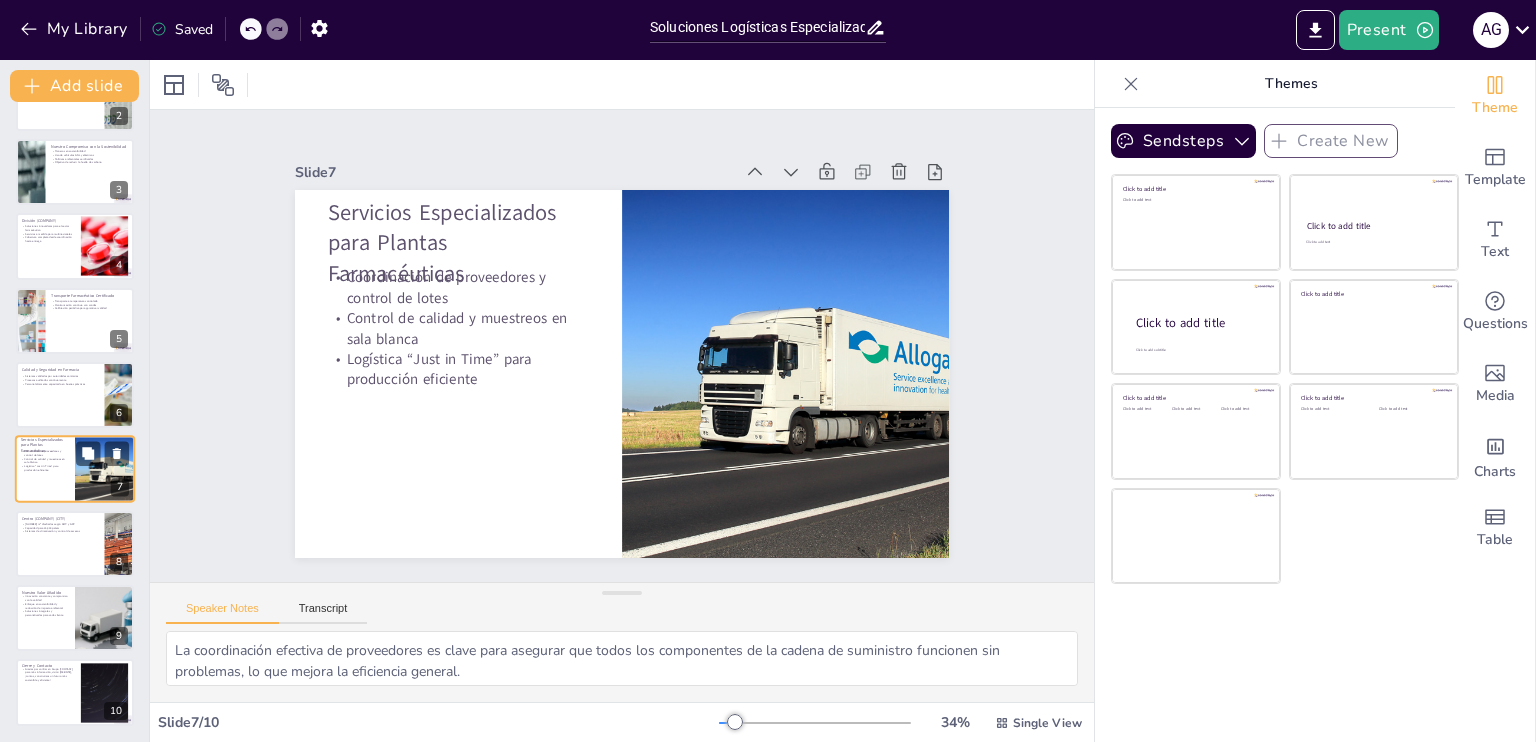scroll, scrollTop: 127, scrollLeft: 0, axis: vertical 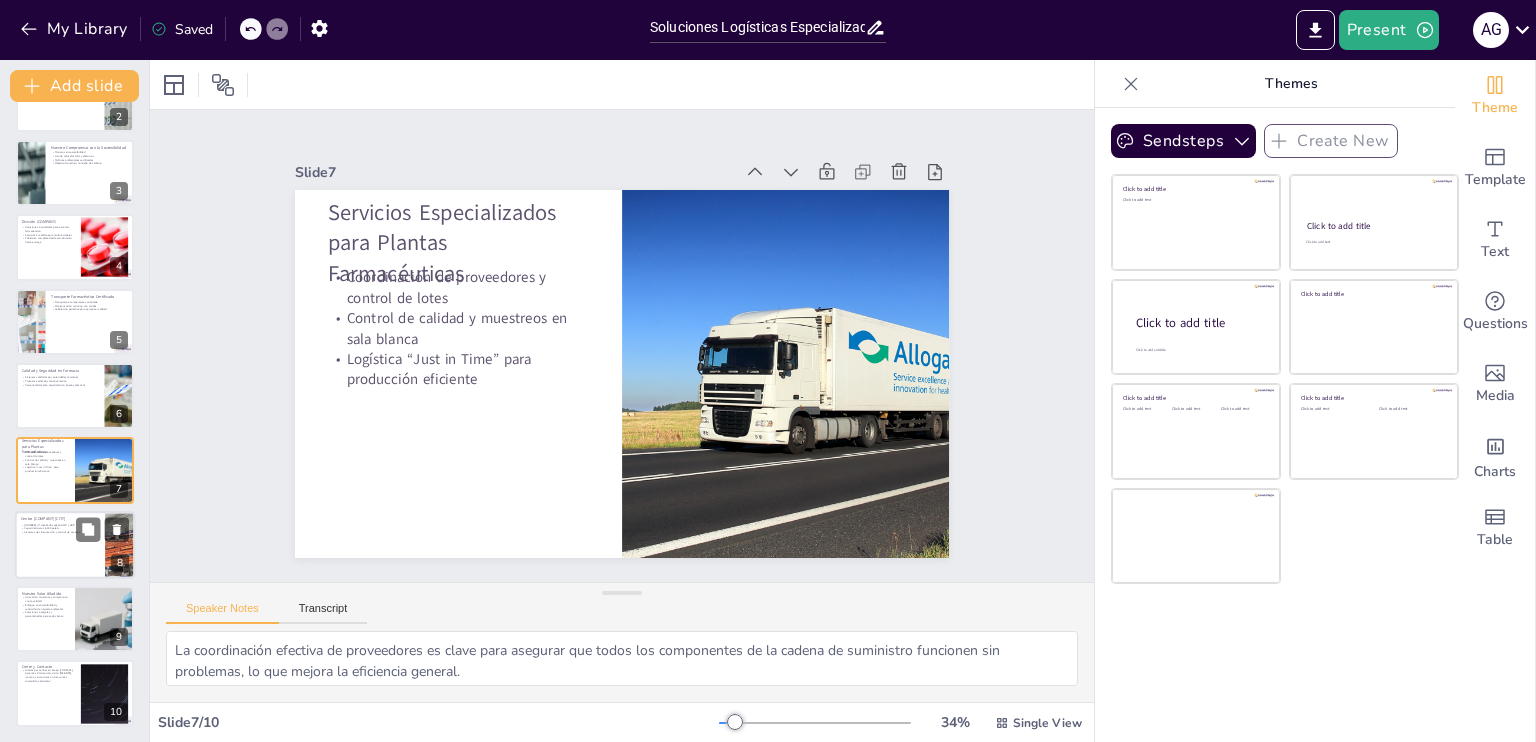 click at bounding box center [75, 545] 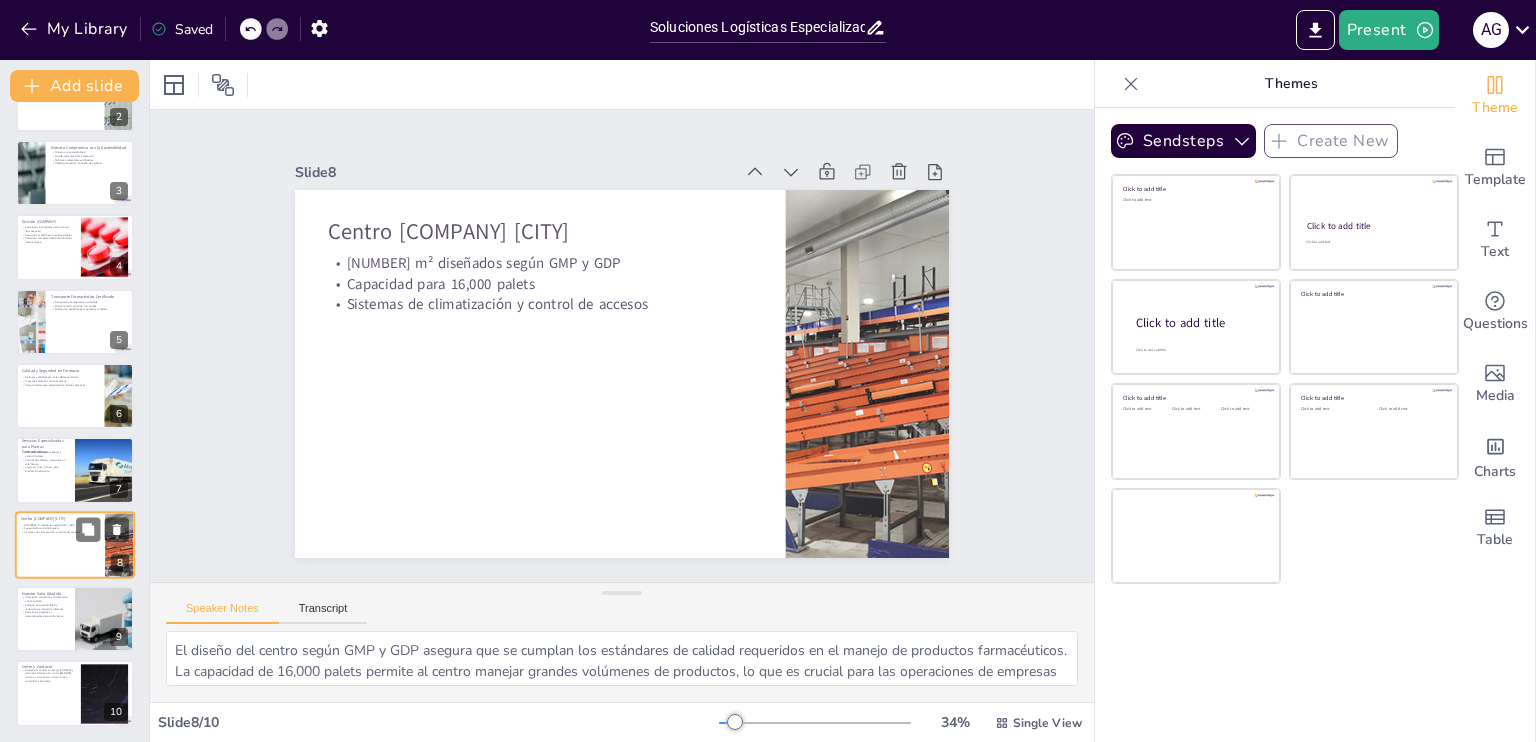 scroll, scrollTop: 128, scrollLeft: 0, axis: vertical 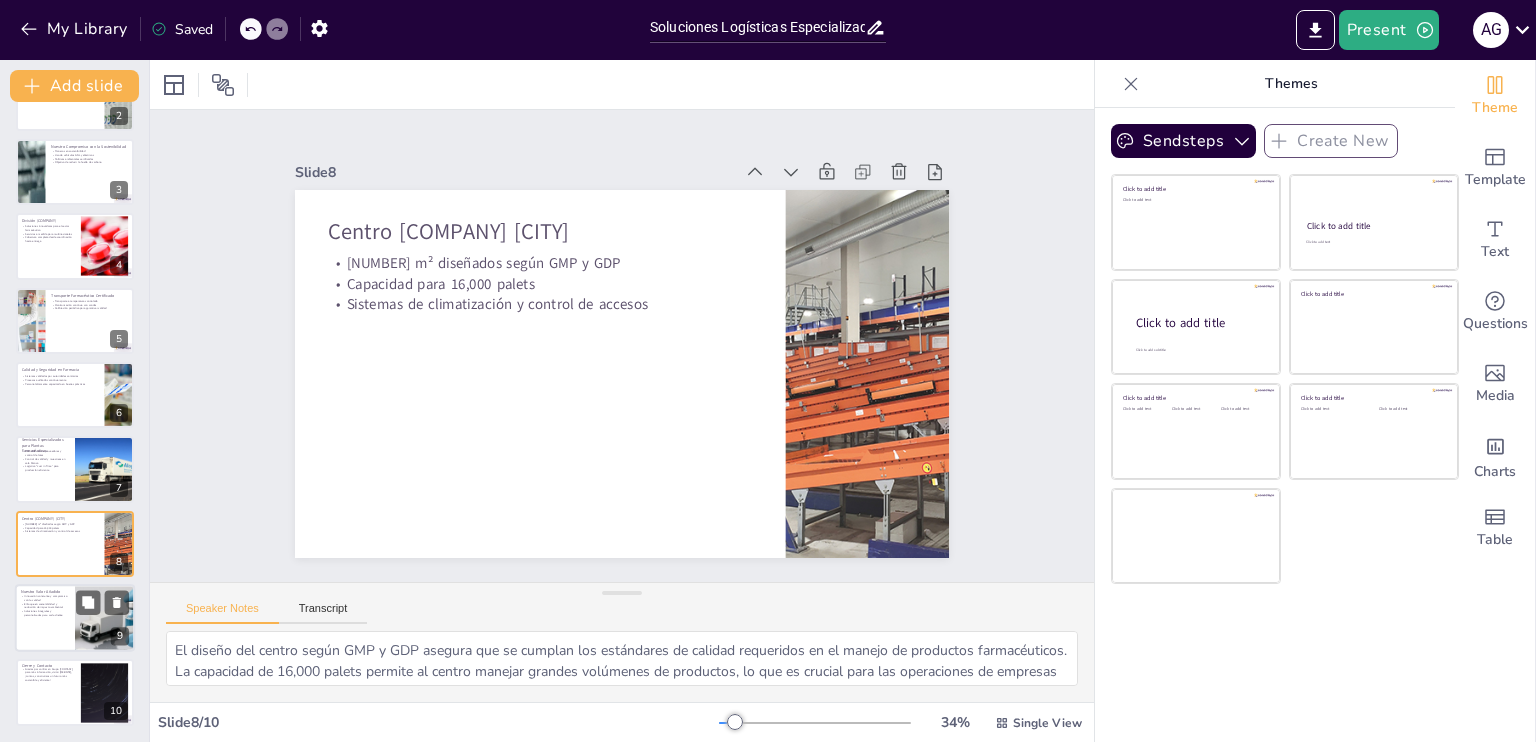 click at bounding box center (75, 618) 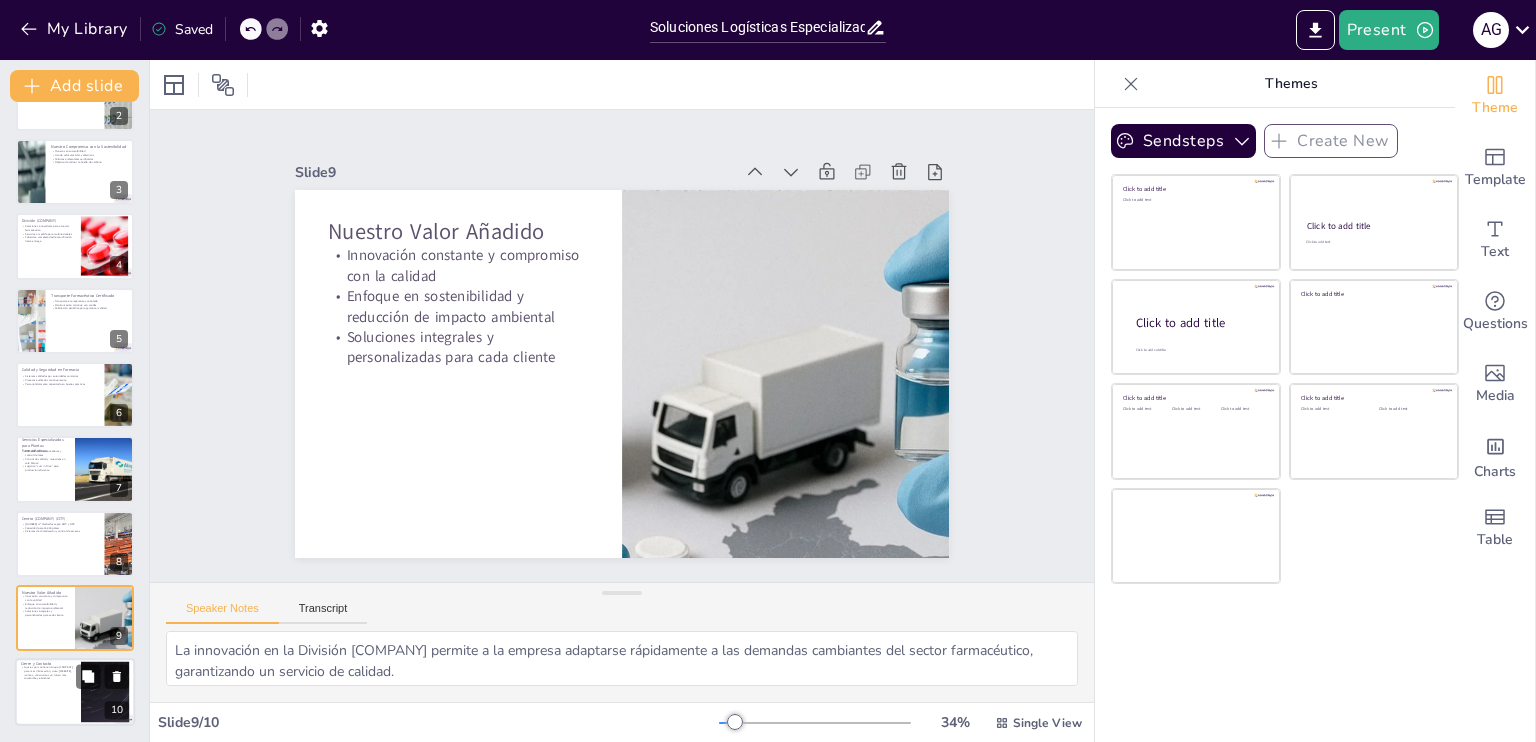 click at bounding box center [75, 693] 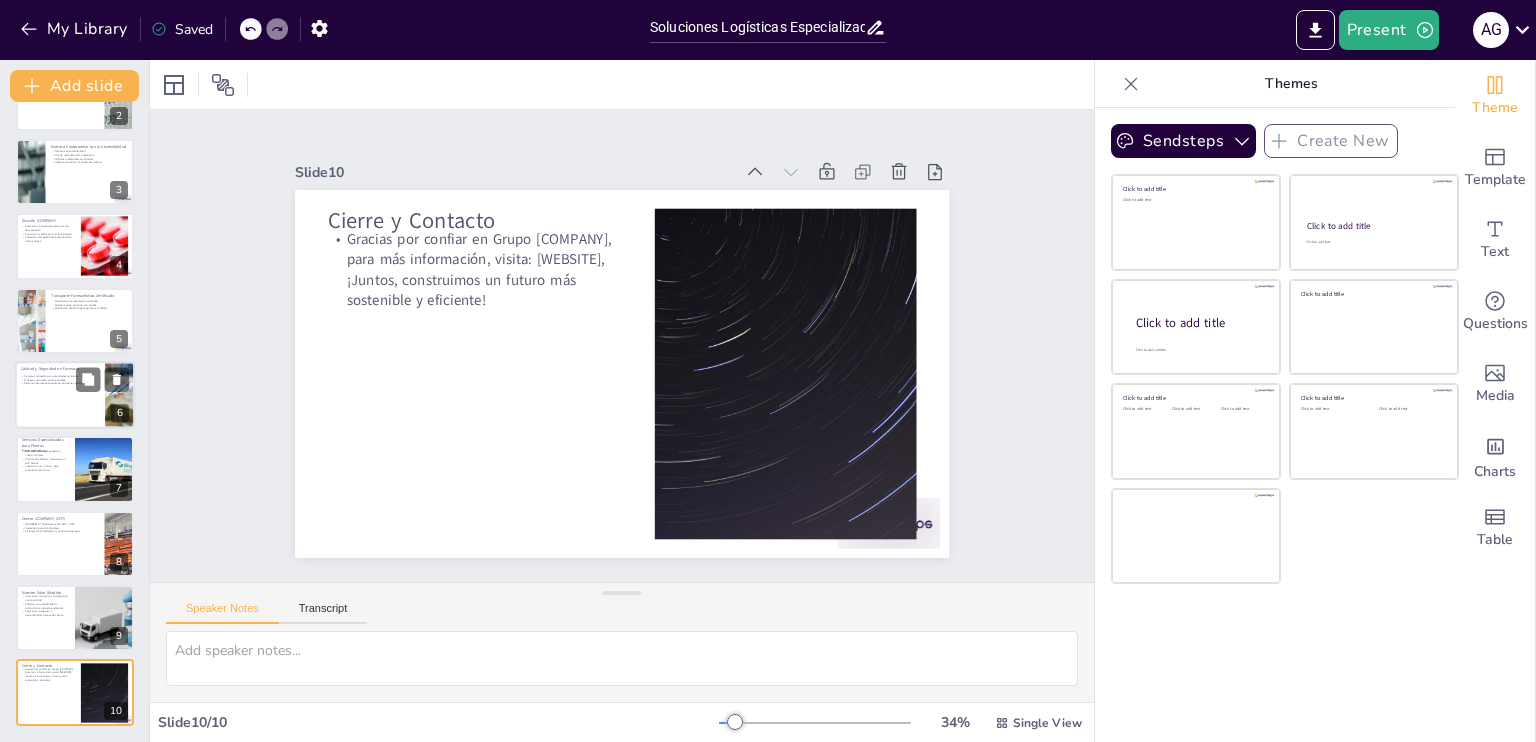 scroll, scrollTop: 0, scrollLeft: 0, axis: both 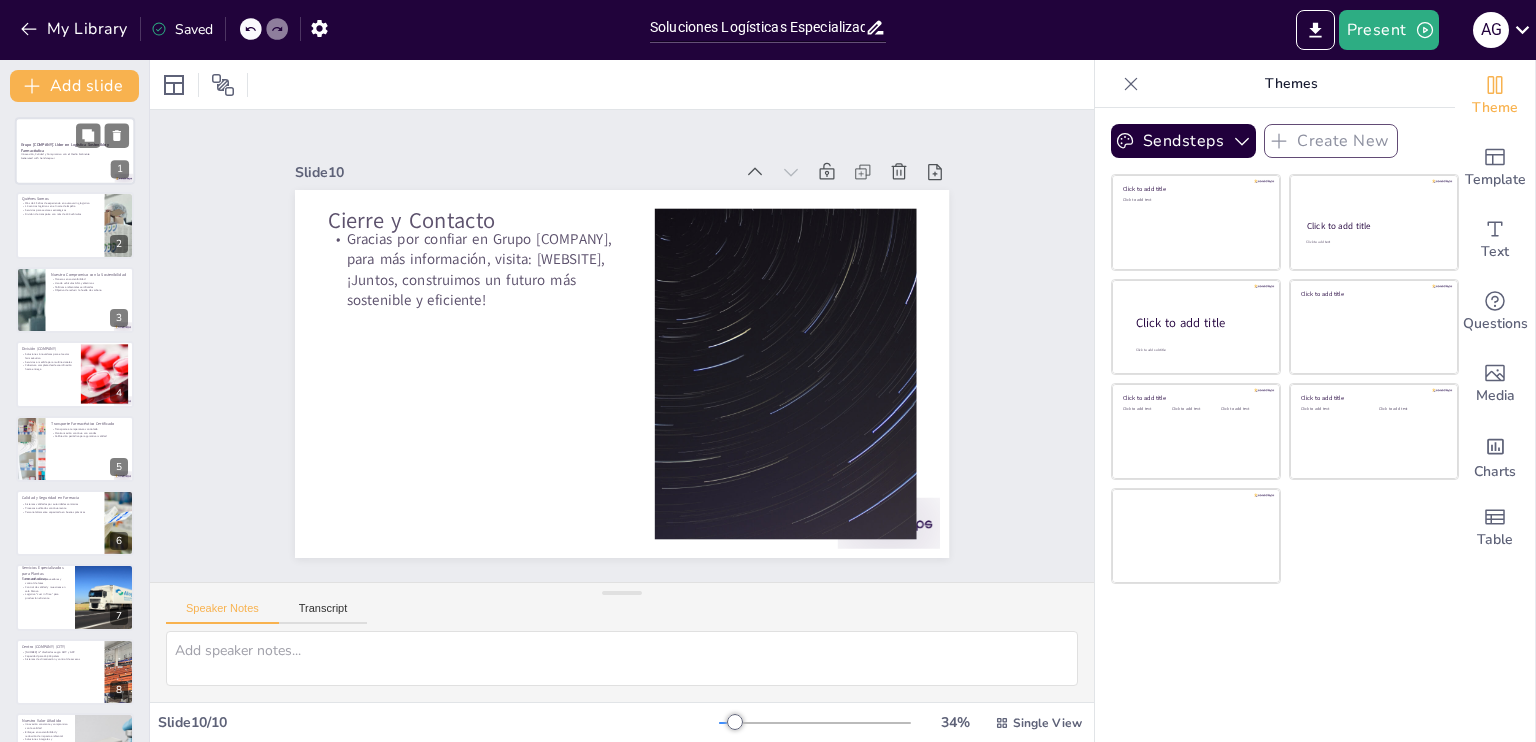 click on "Generated with Sendsteps.ai" at bounding box center [75, 158] 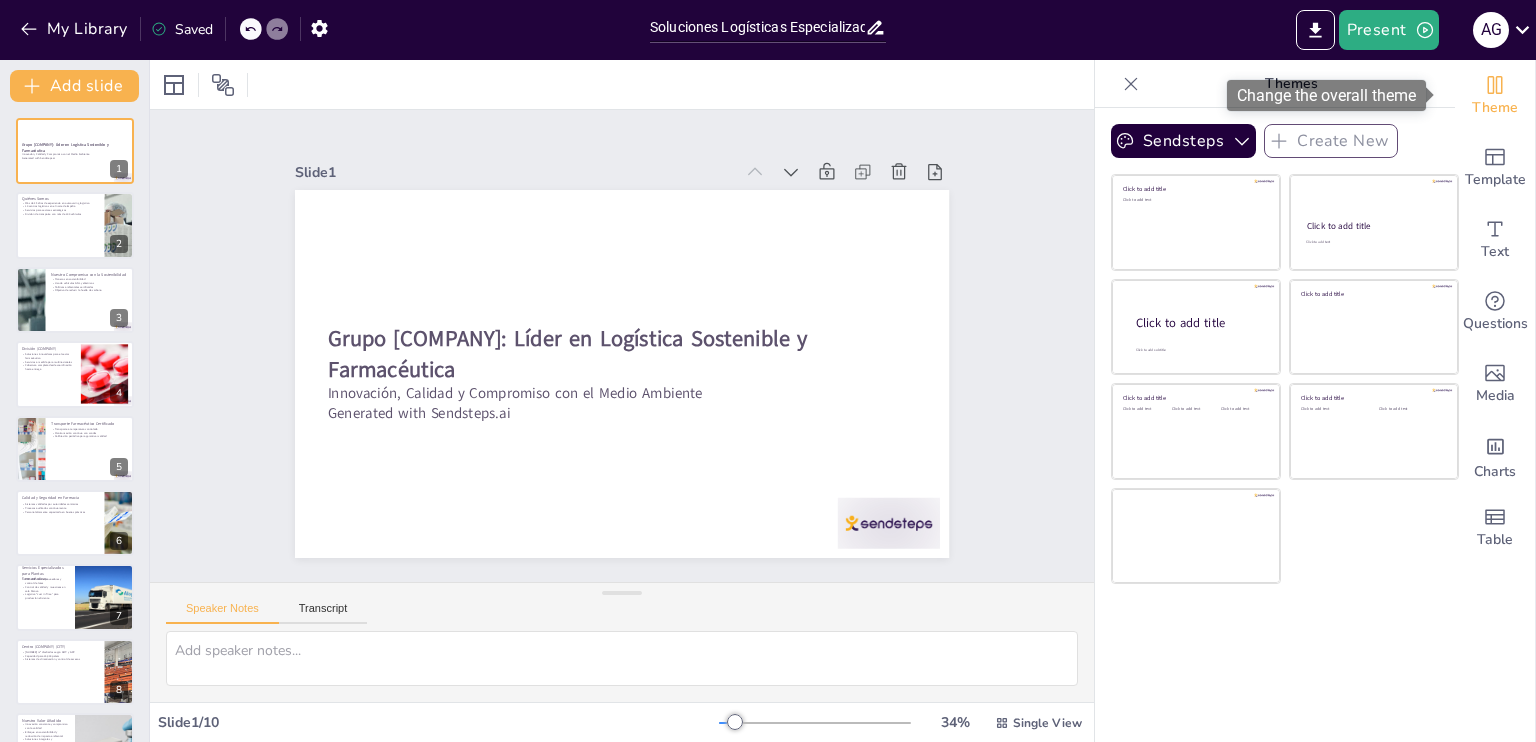 click 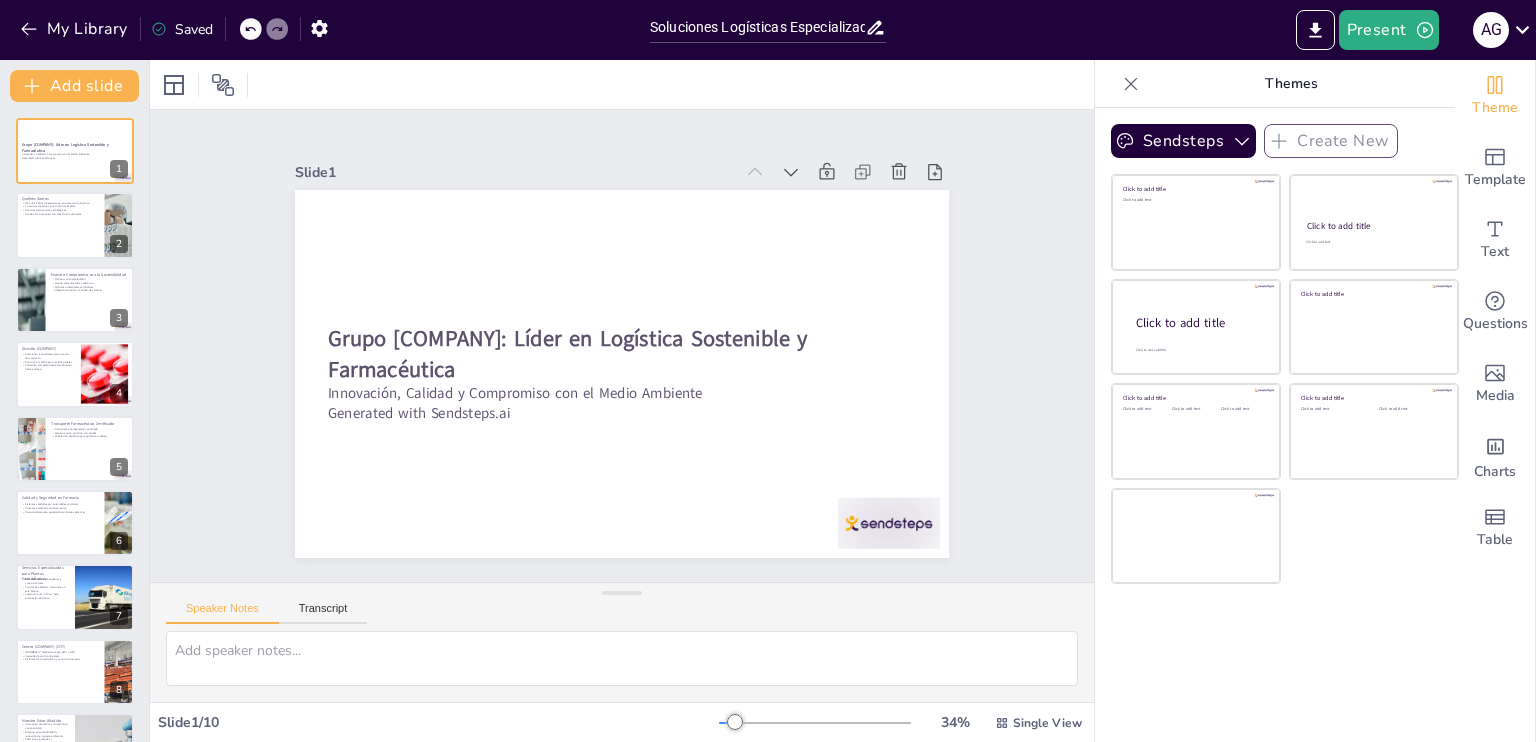 click on "Themes" at bounding box center [1291, 84] 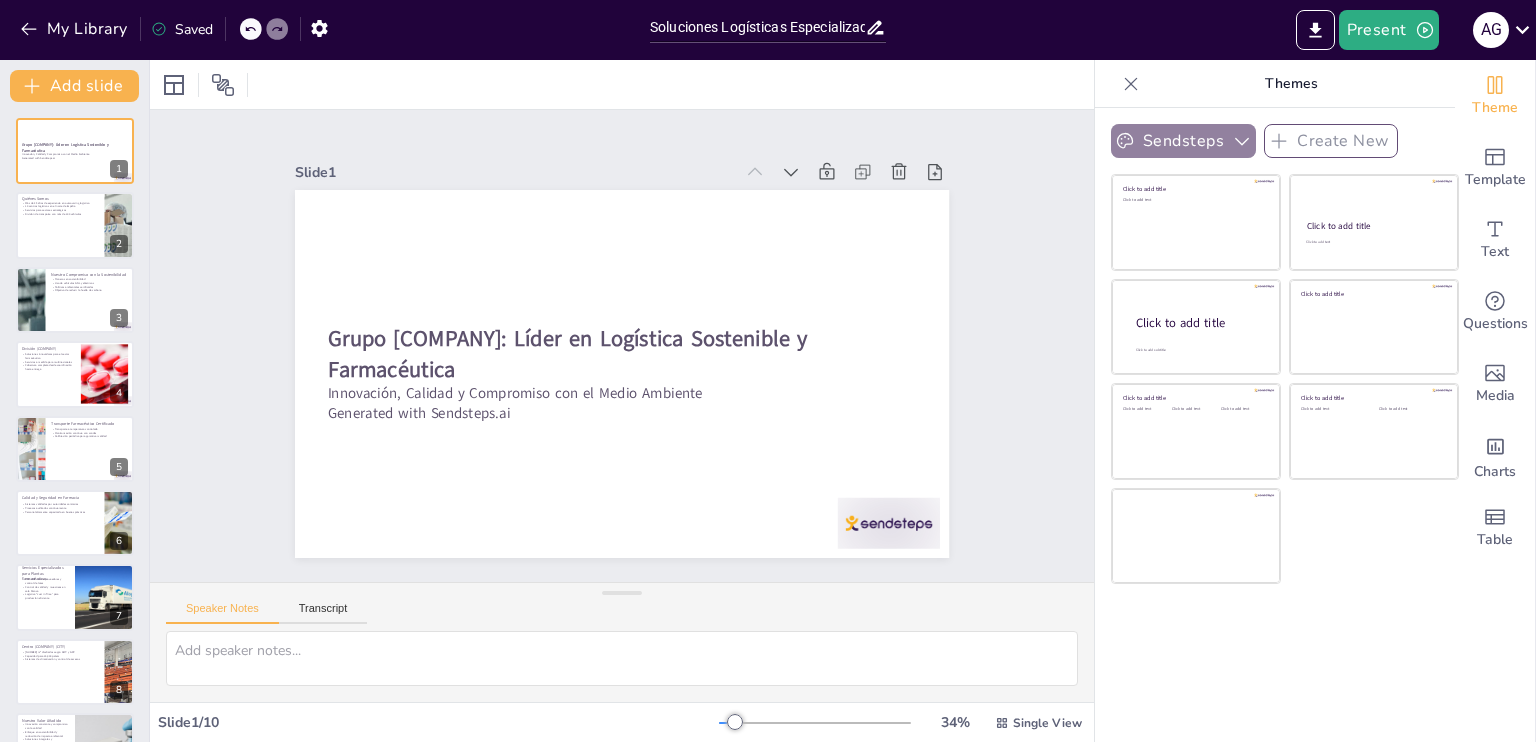 click 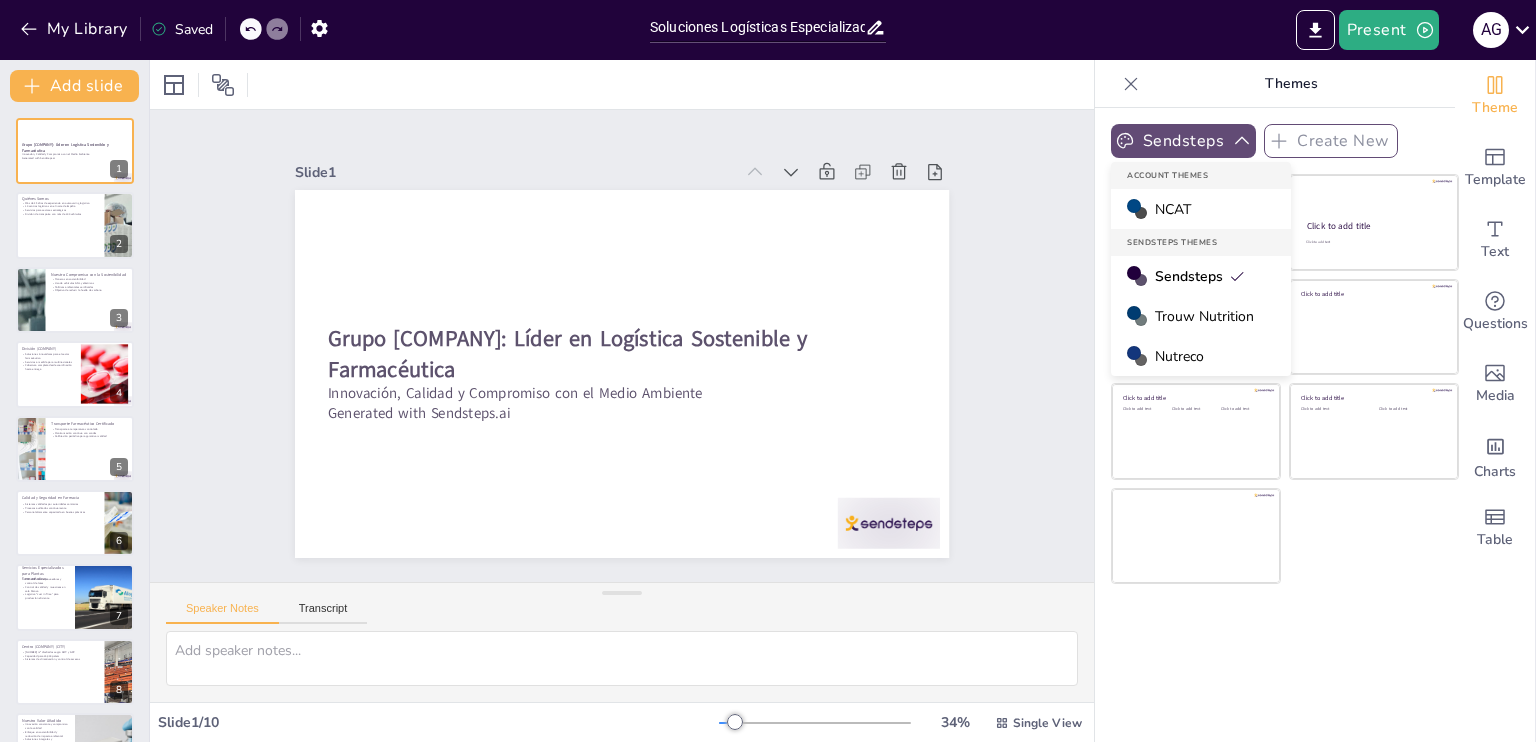 click on "NCAT" at bounding box center (1173, 209) 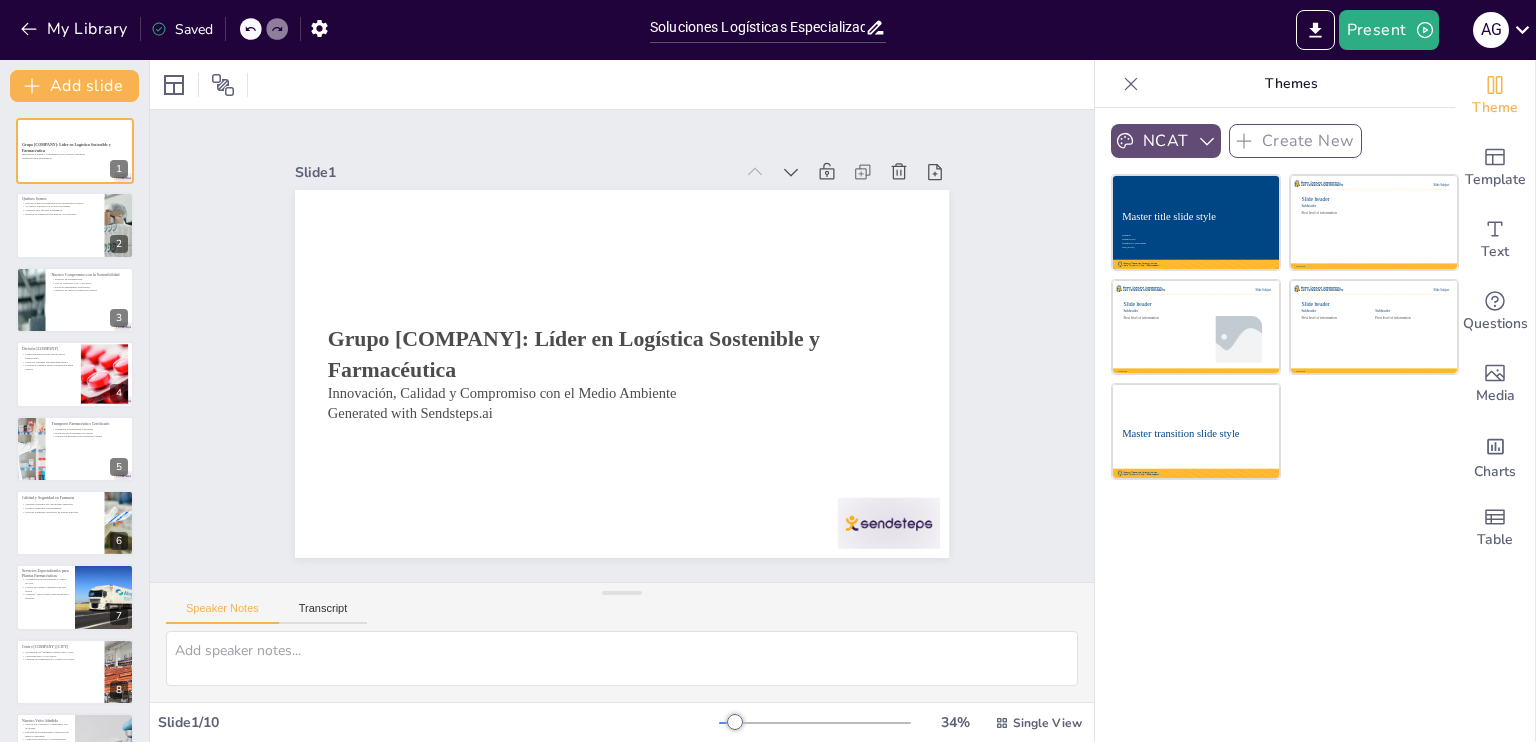 click 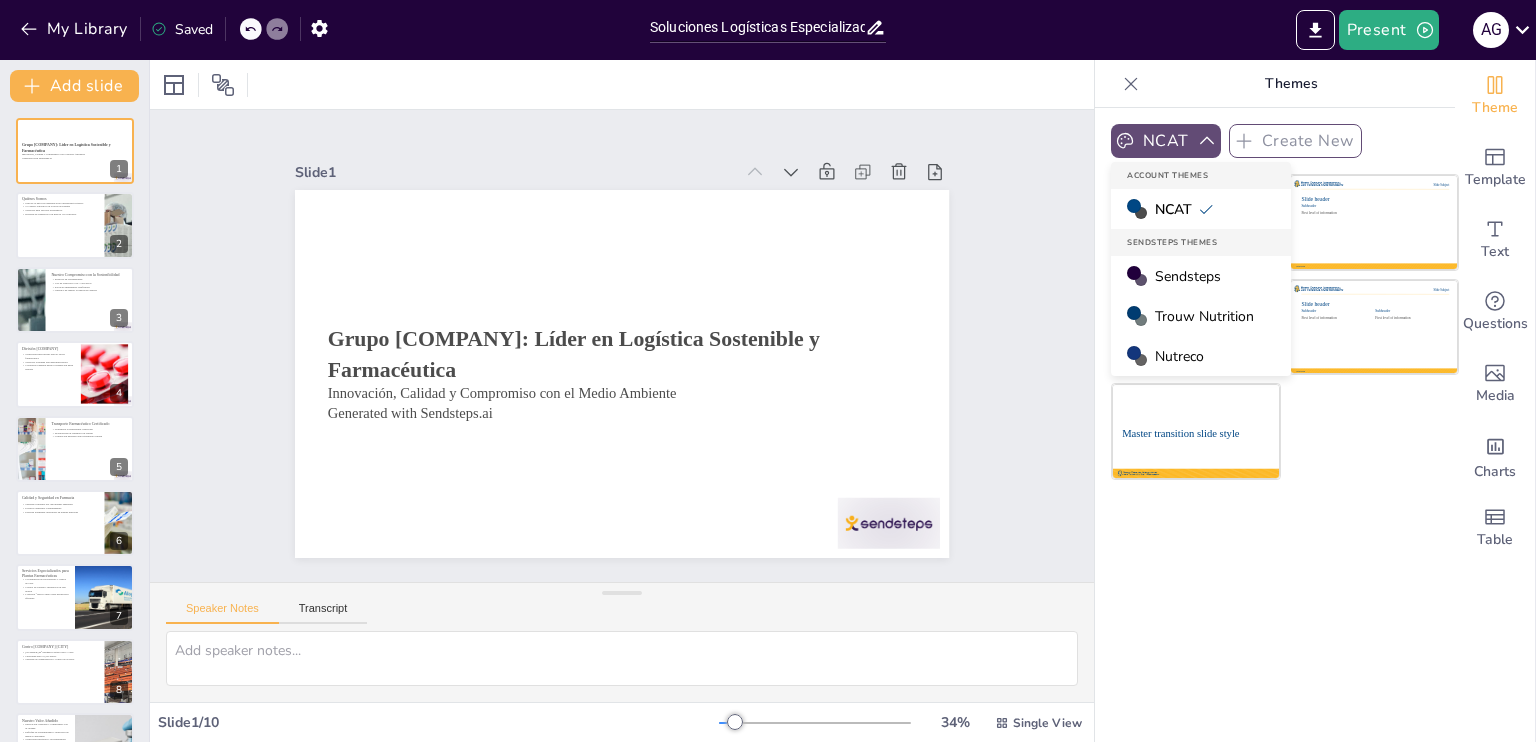 click on "Sendsteps" at bounding box center [1188, 276] 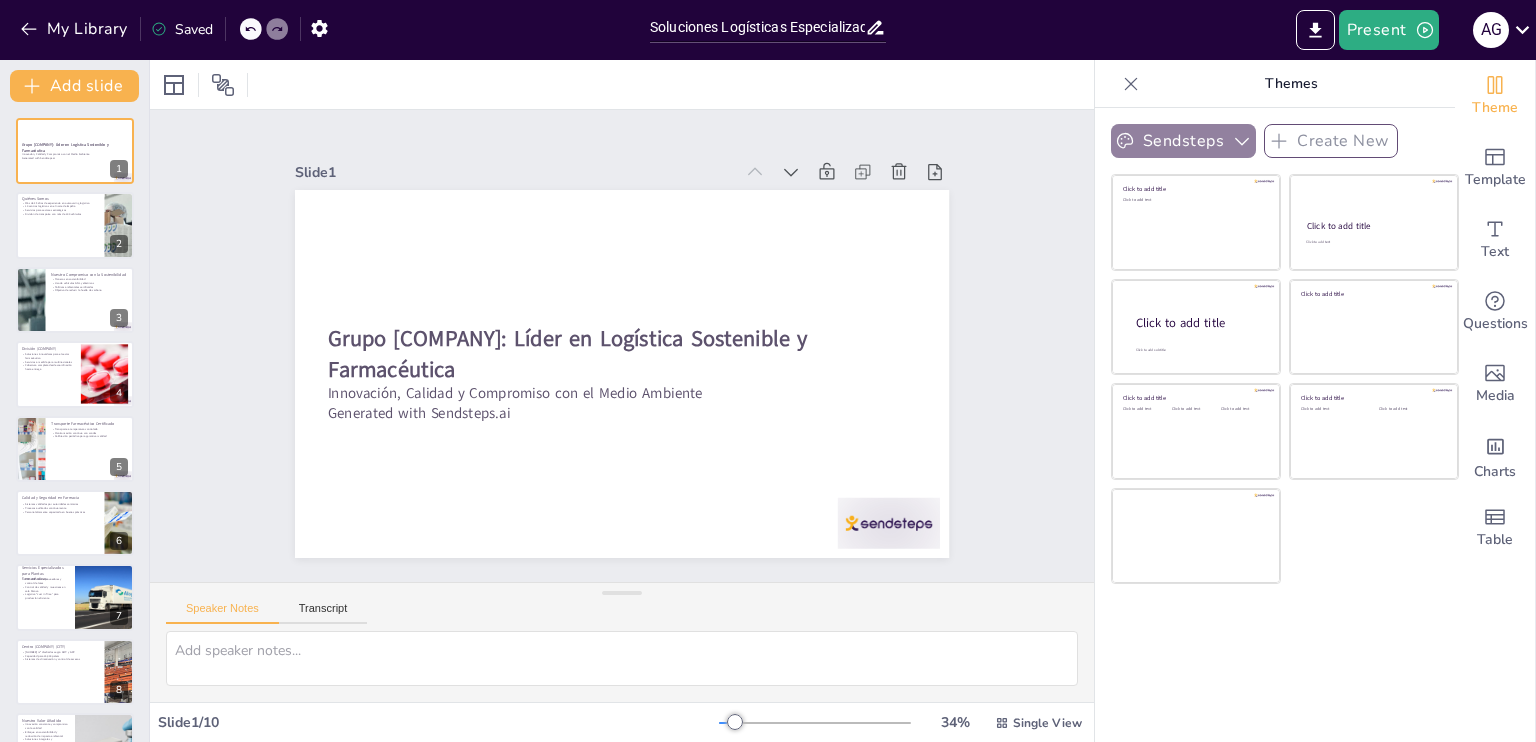 click 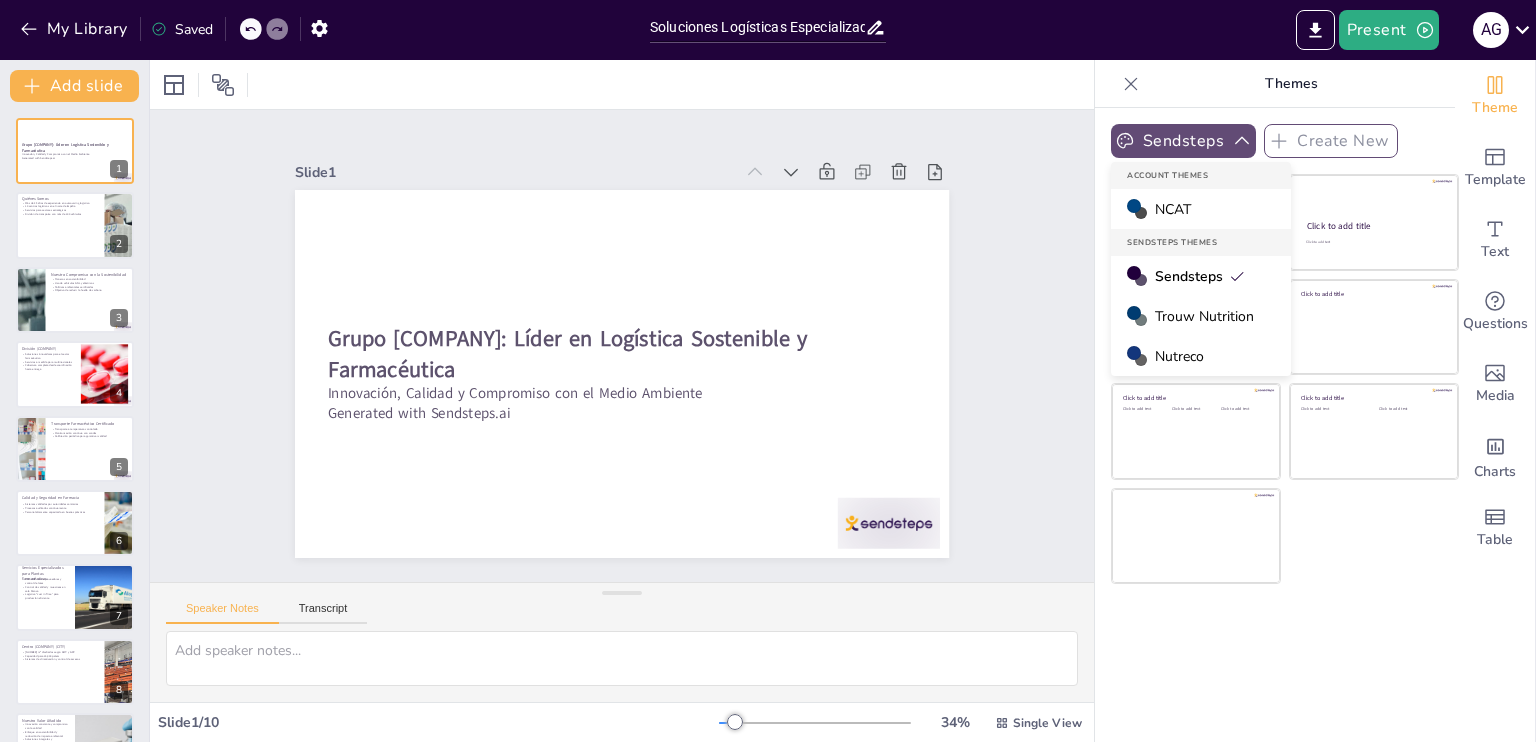 click on "Trouw Nutrition" at bounding box center (1204, 316) 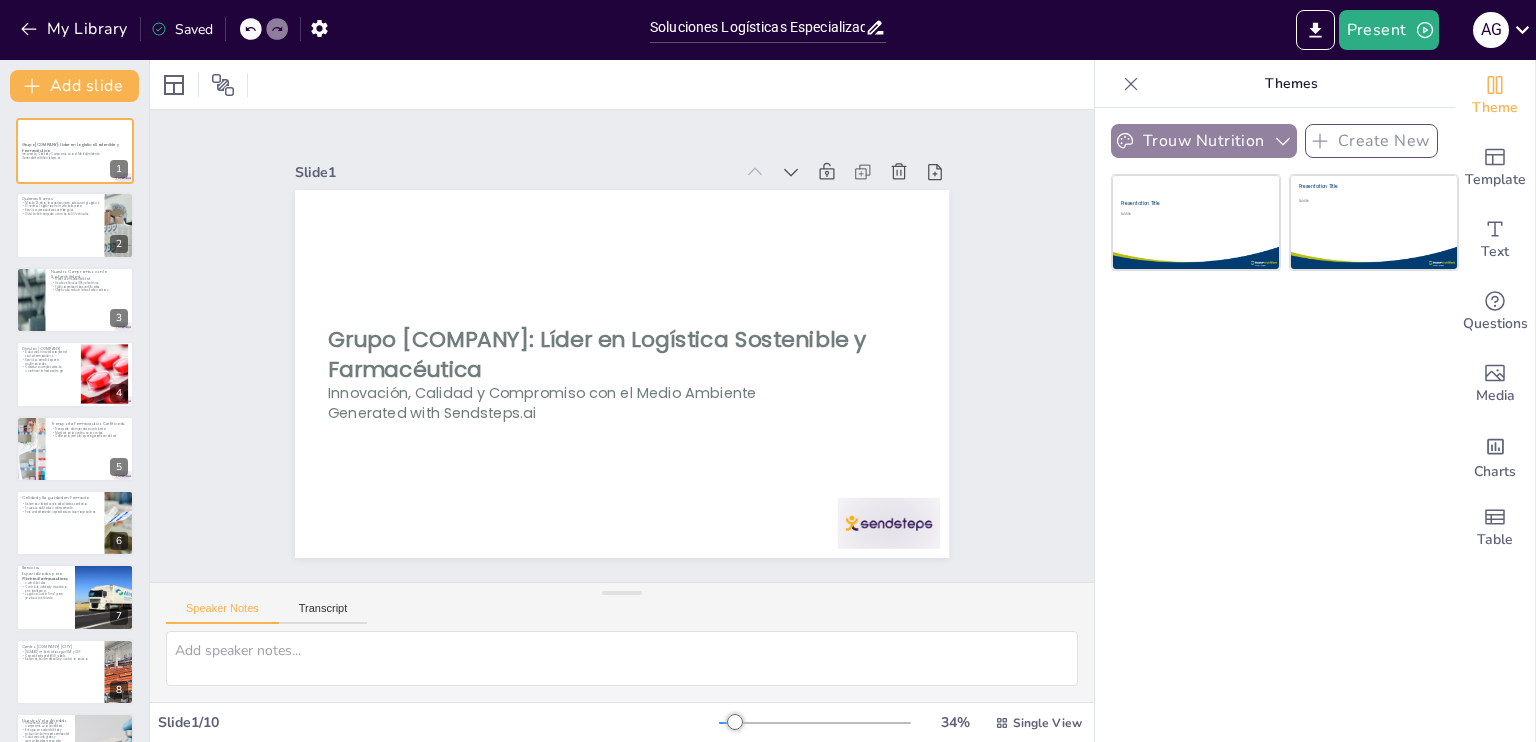 click 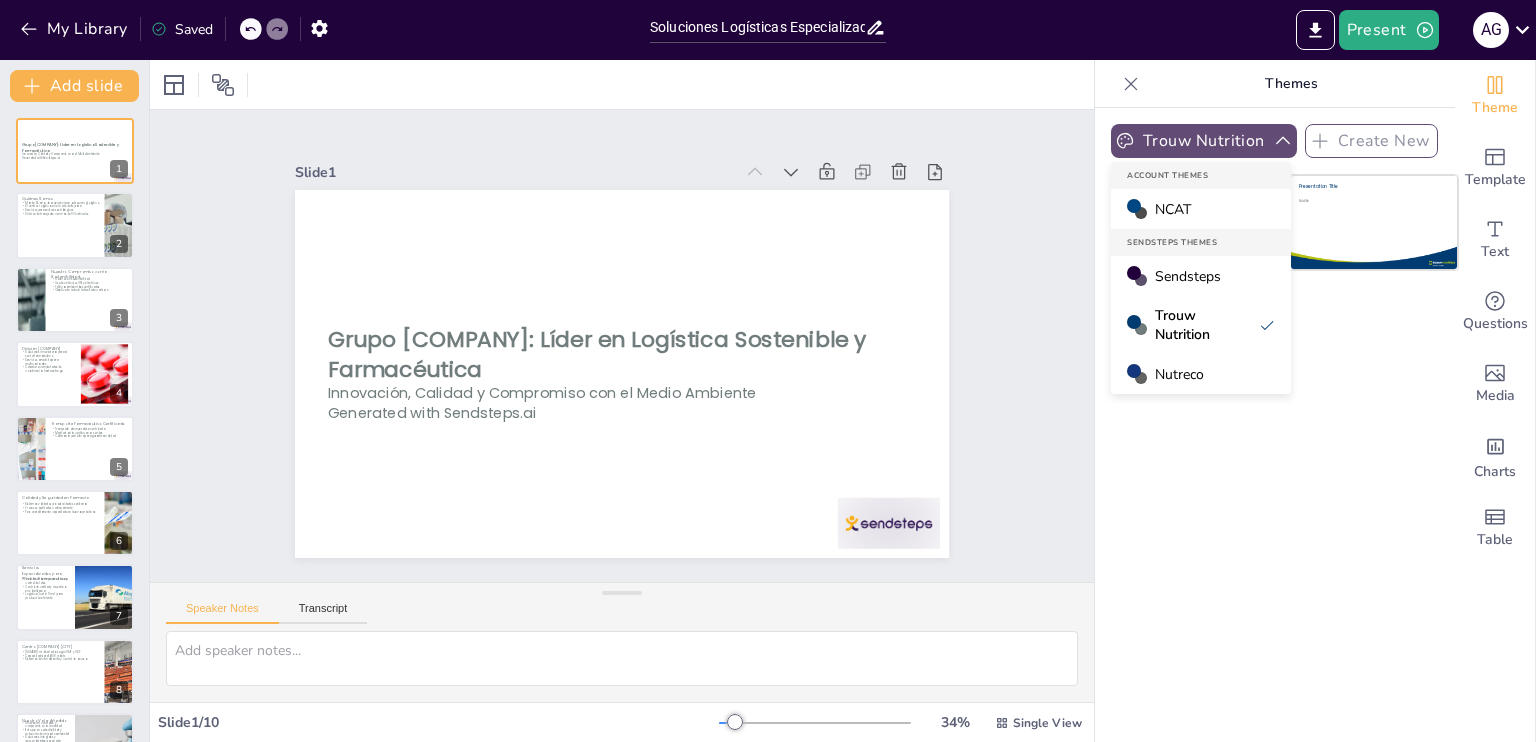 click on "Nutreco" at bounding box center (1179, 374) 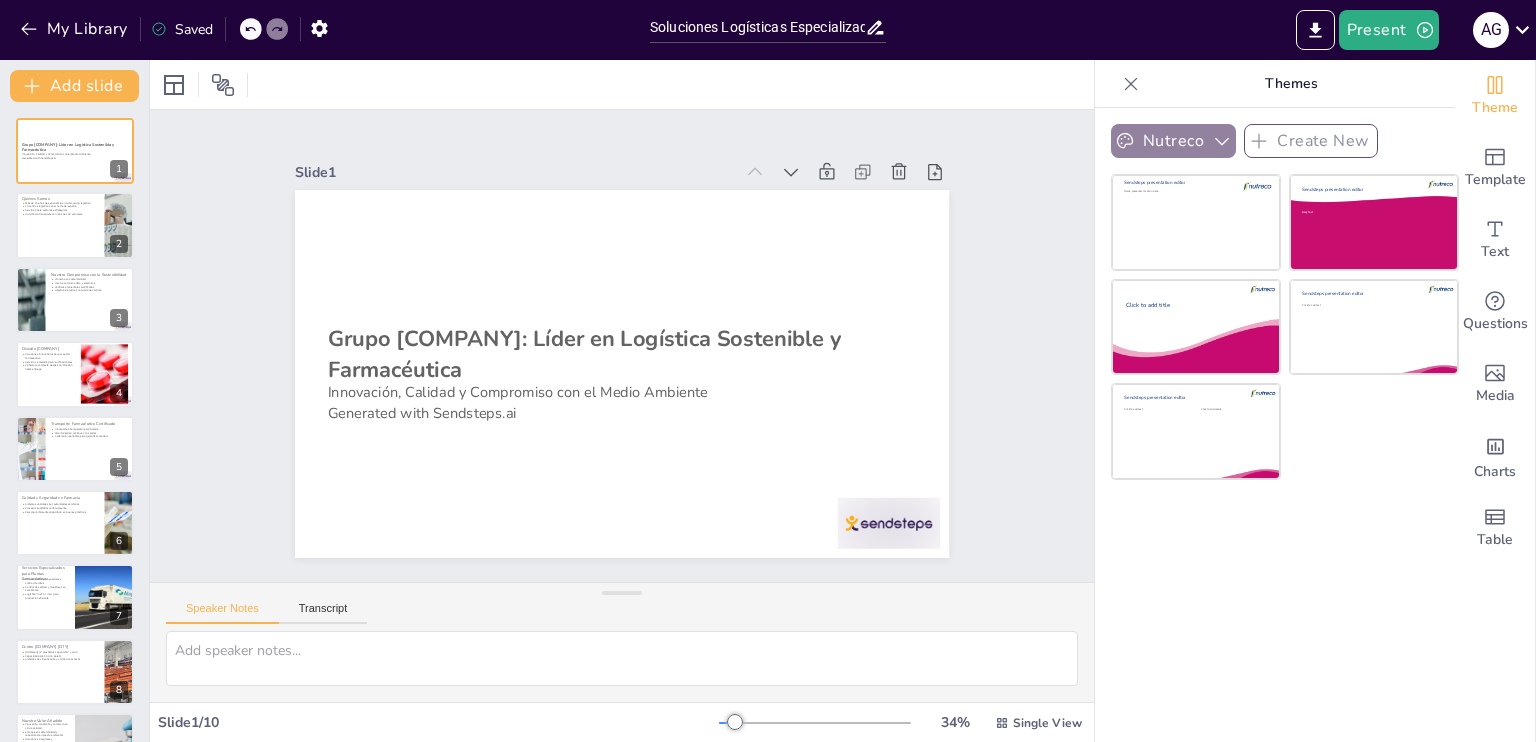 click 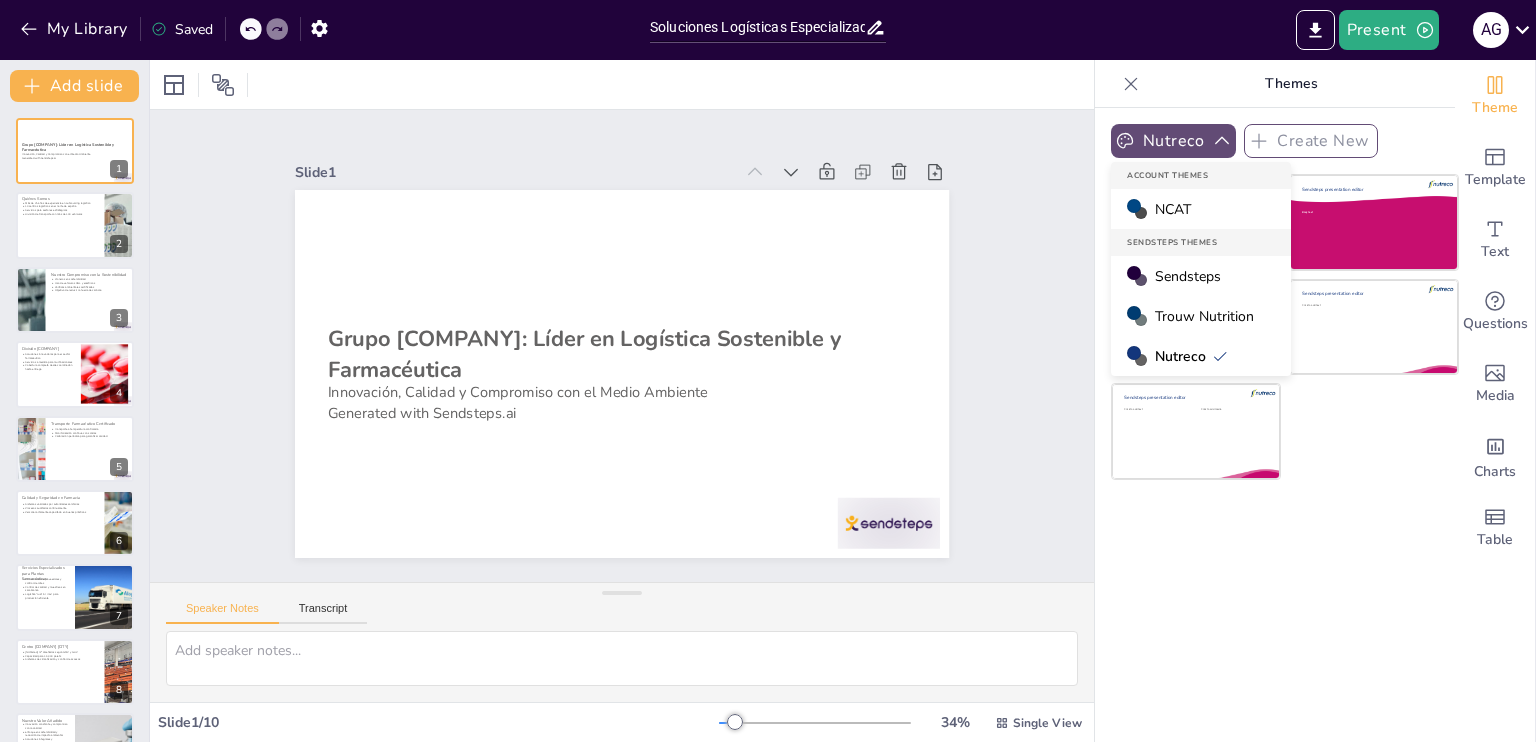 click on "Sendsteps" at bounding box center [1188, 276] 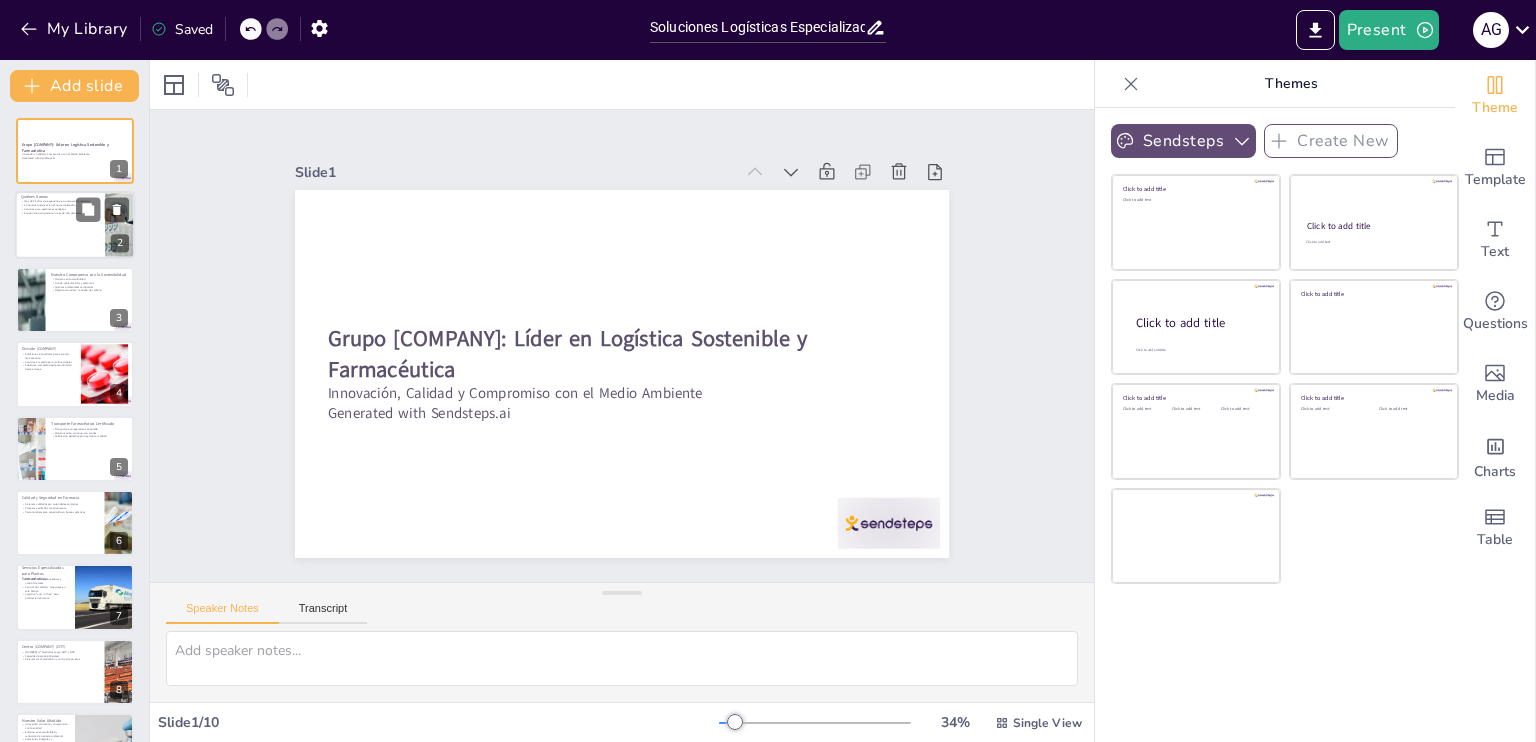 click at bounding box center (75, 226) 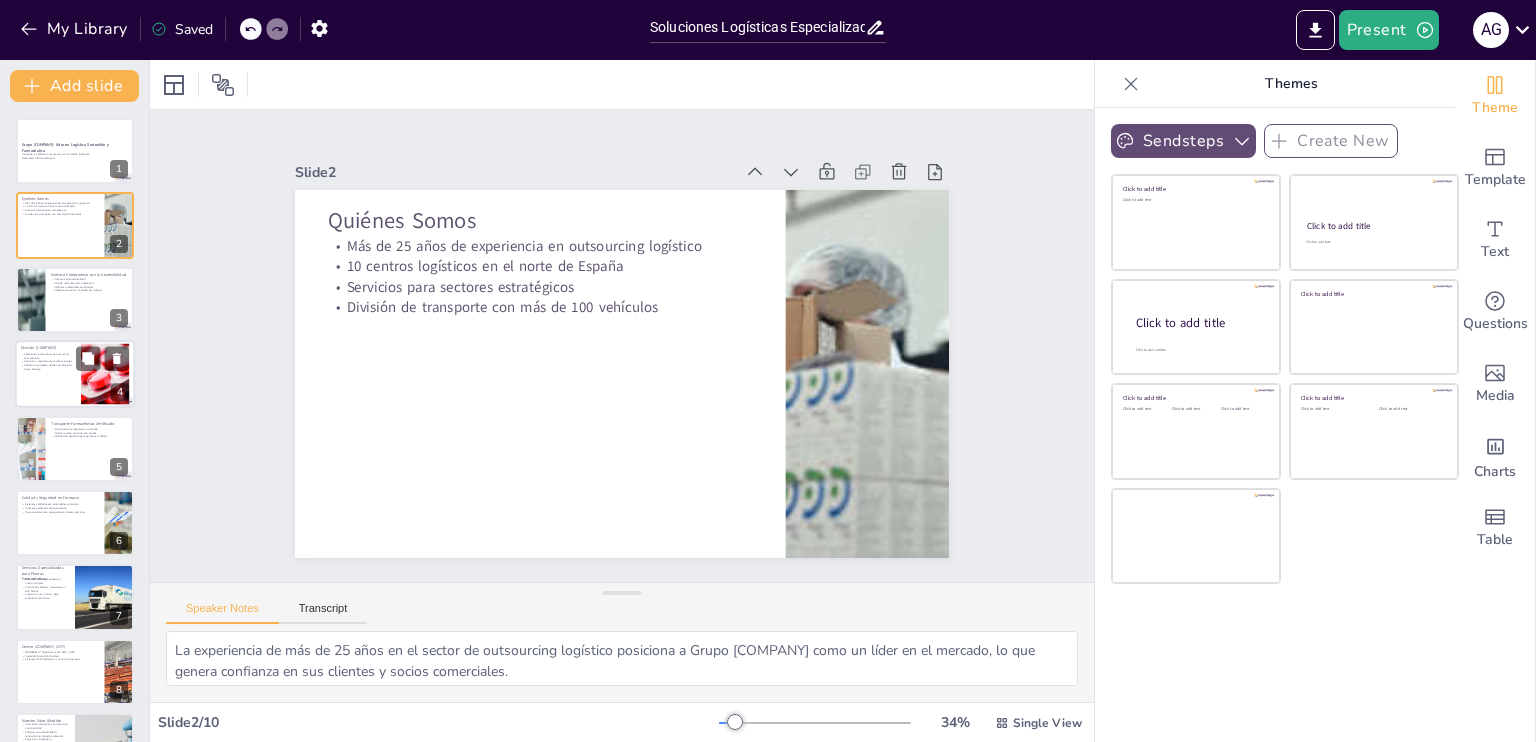 click at bounding box center (75, 374) 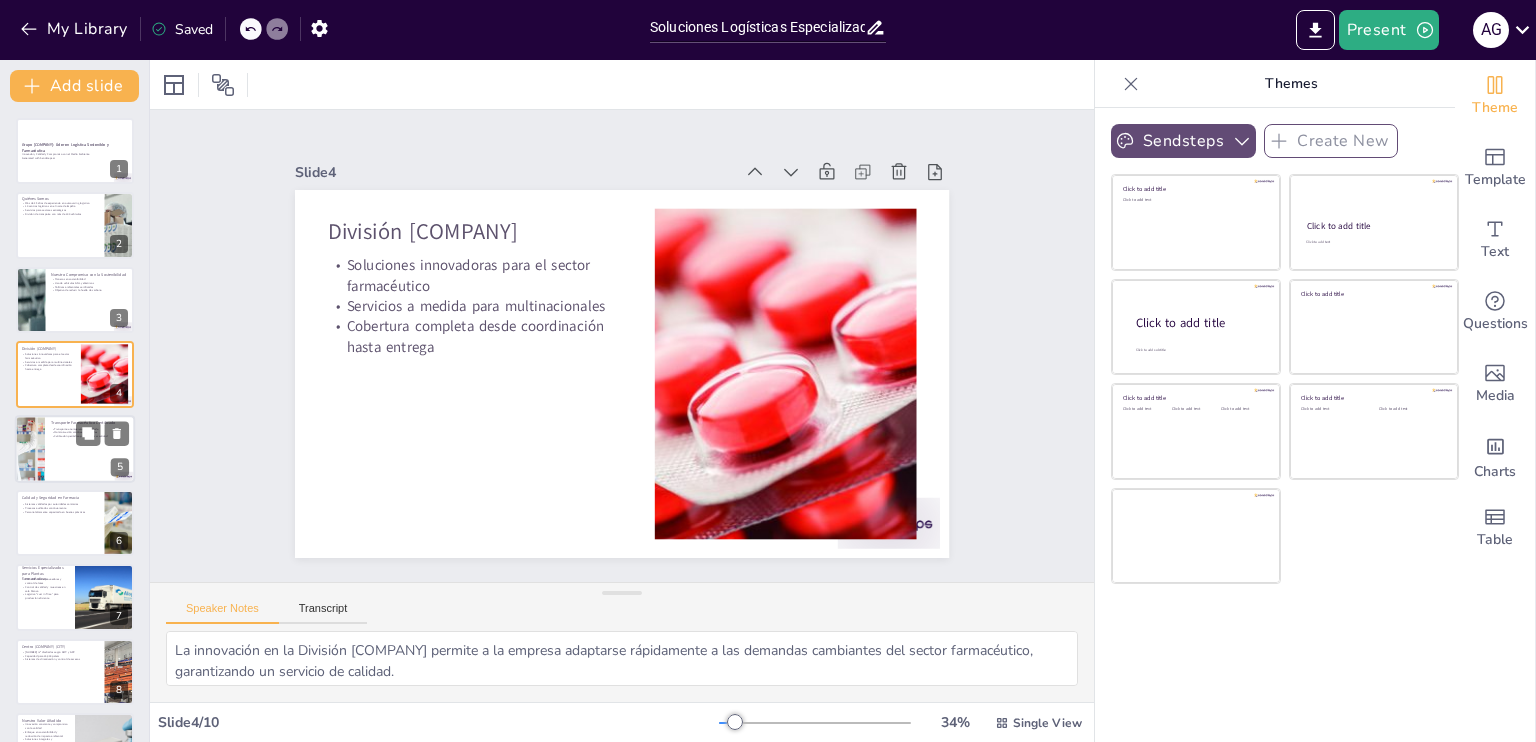 click at bounding box center (75, 449) 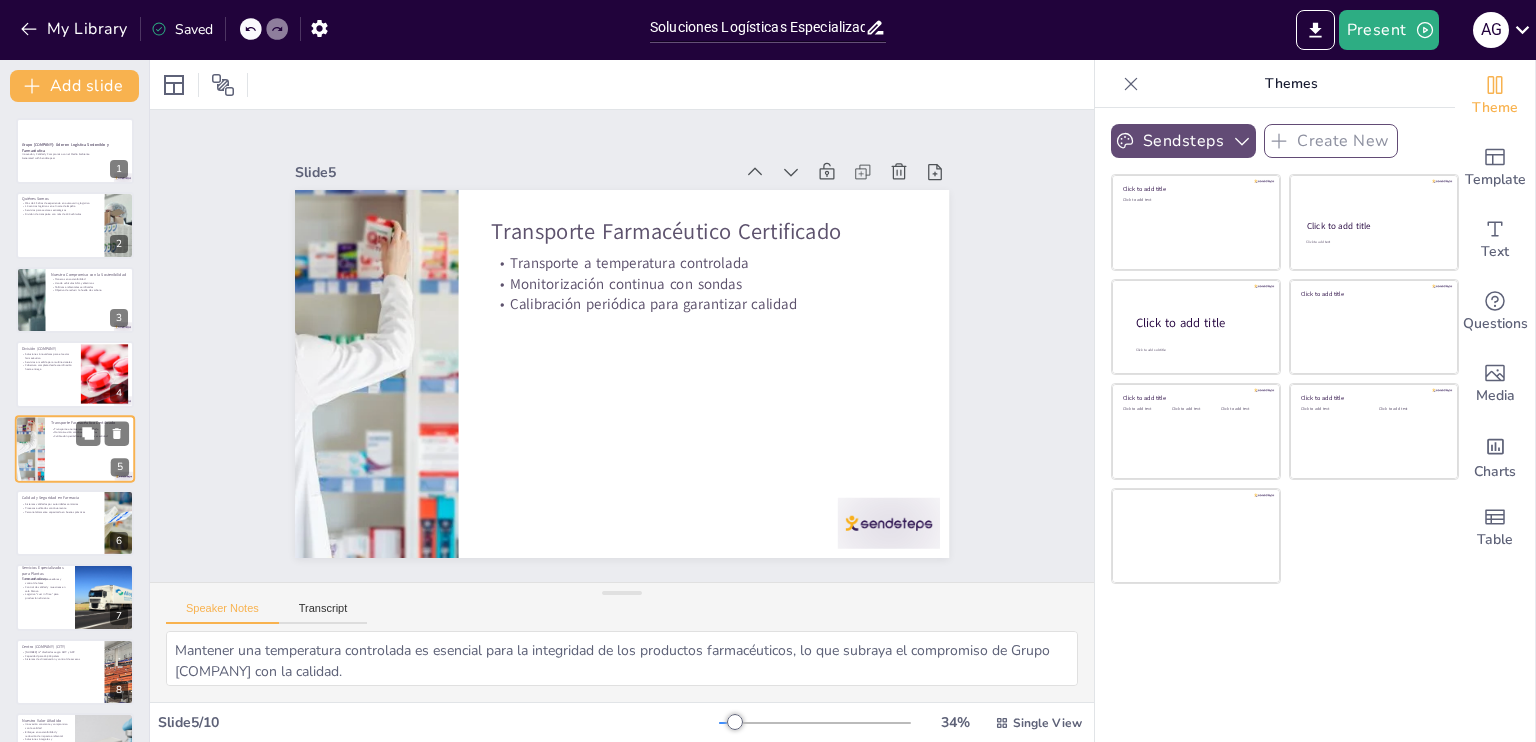 scroll, scrollTop: 26, scrollLeft: 0, axis: vertical 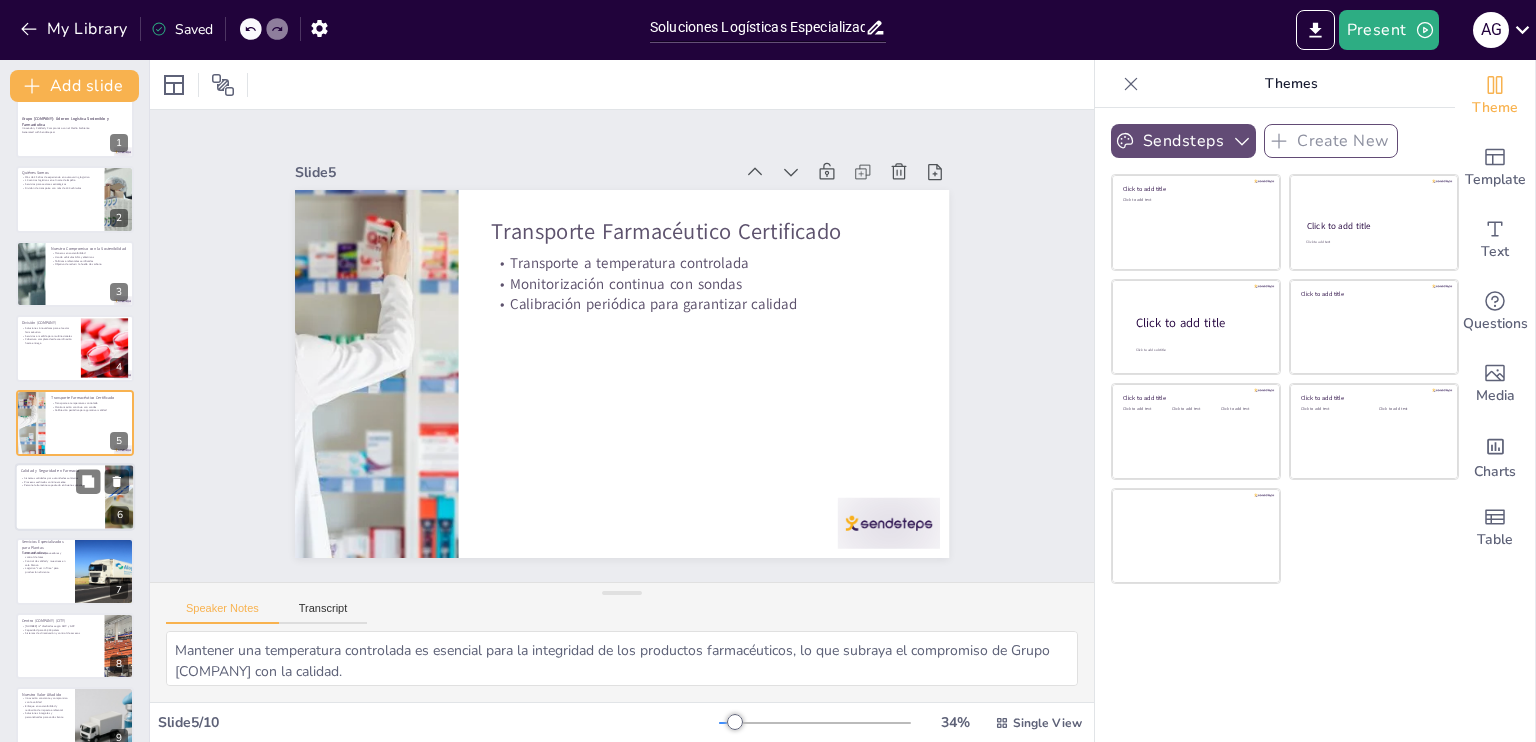 click at bounding box center [75, 497] 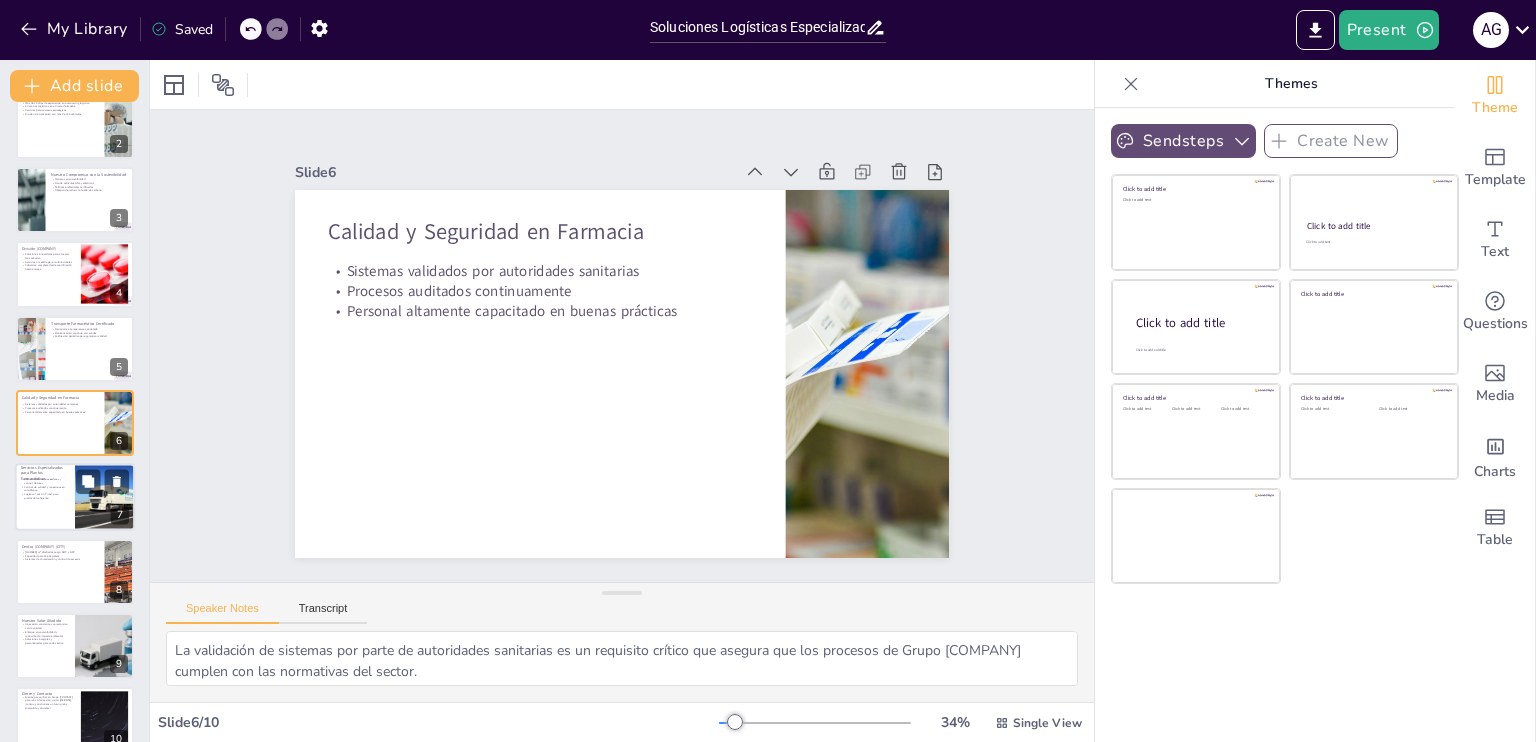 scroll, scrollTop: 127, scrollLeft: 0, axis: vertical 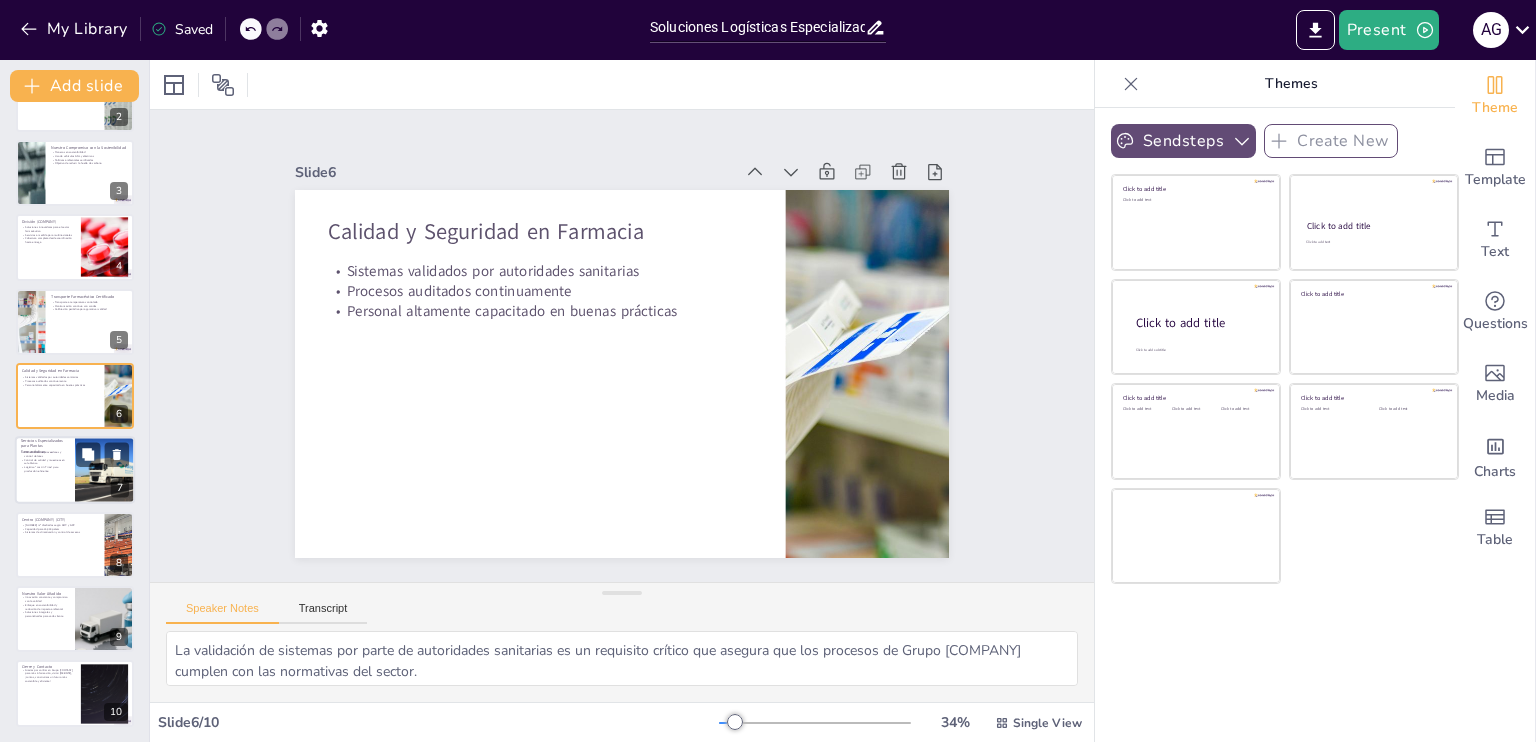 click at bounding box center (75, 471) 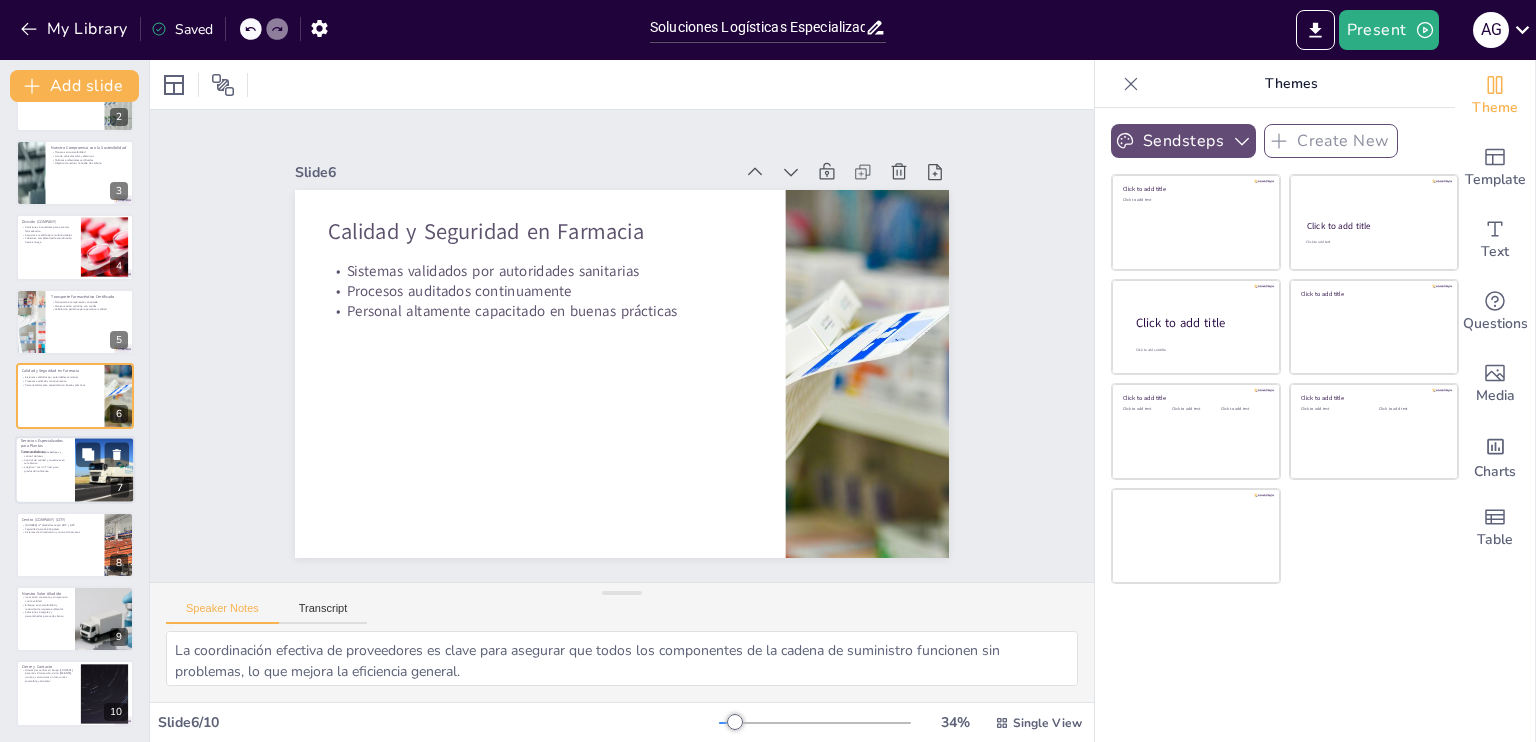 scroll, scrollTop: 128, scrollLeft: 0, axis: vertical 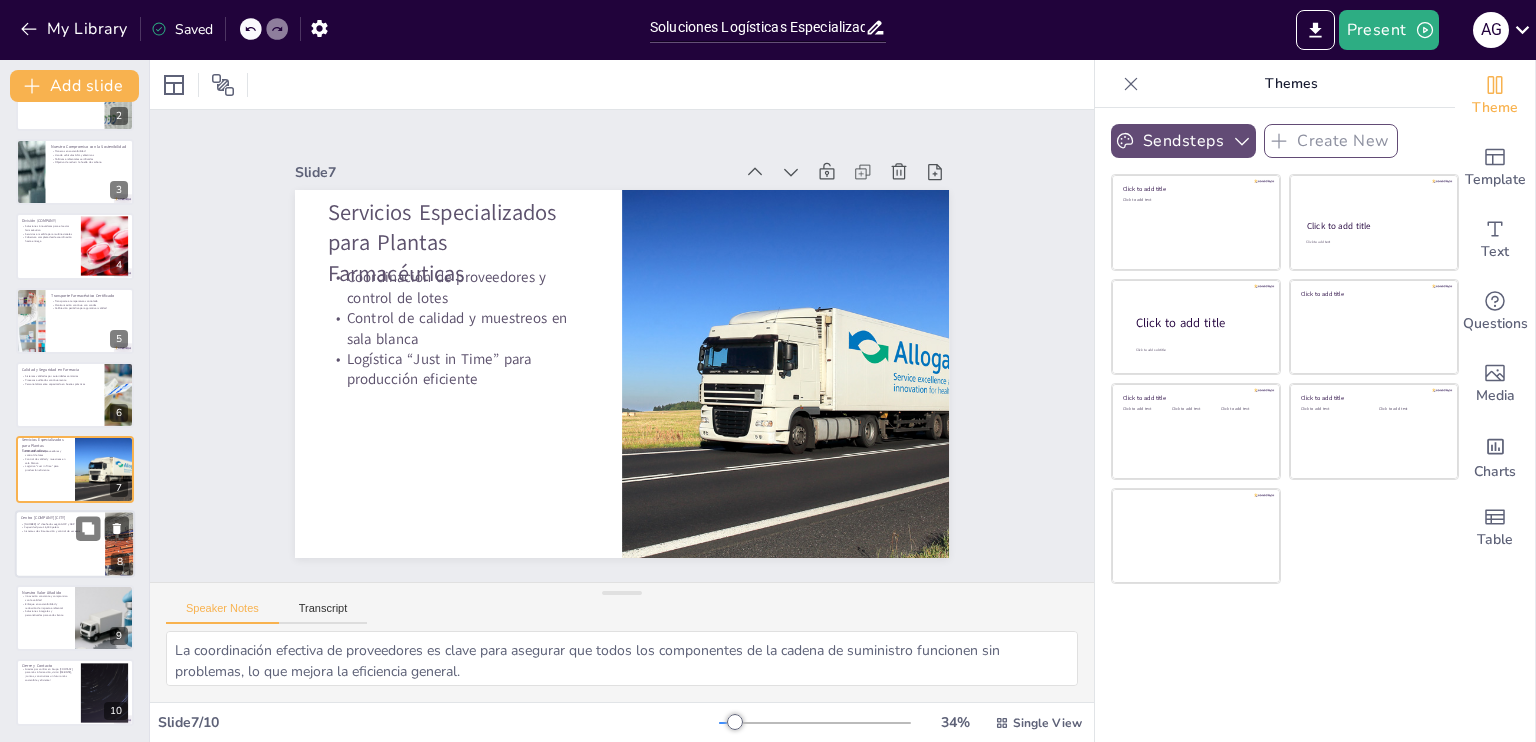 click at bounding box center [75, 544] 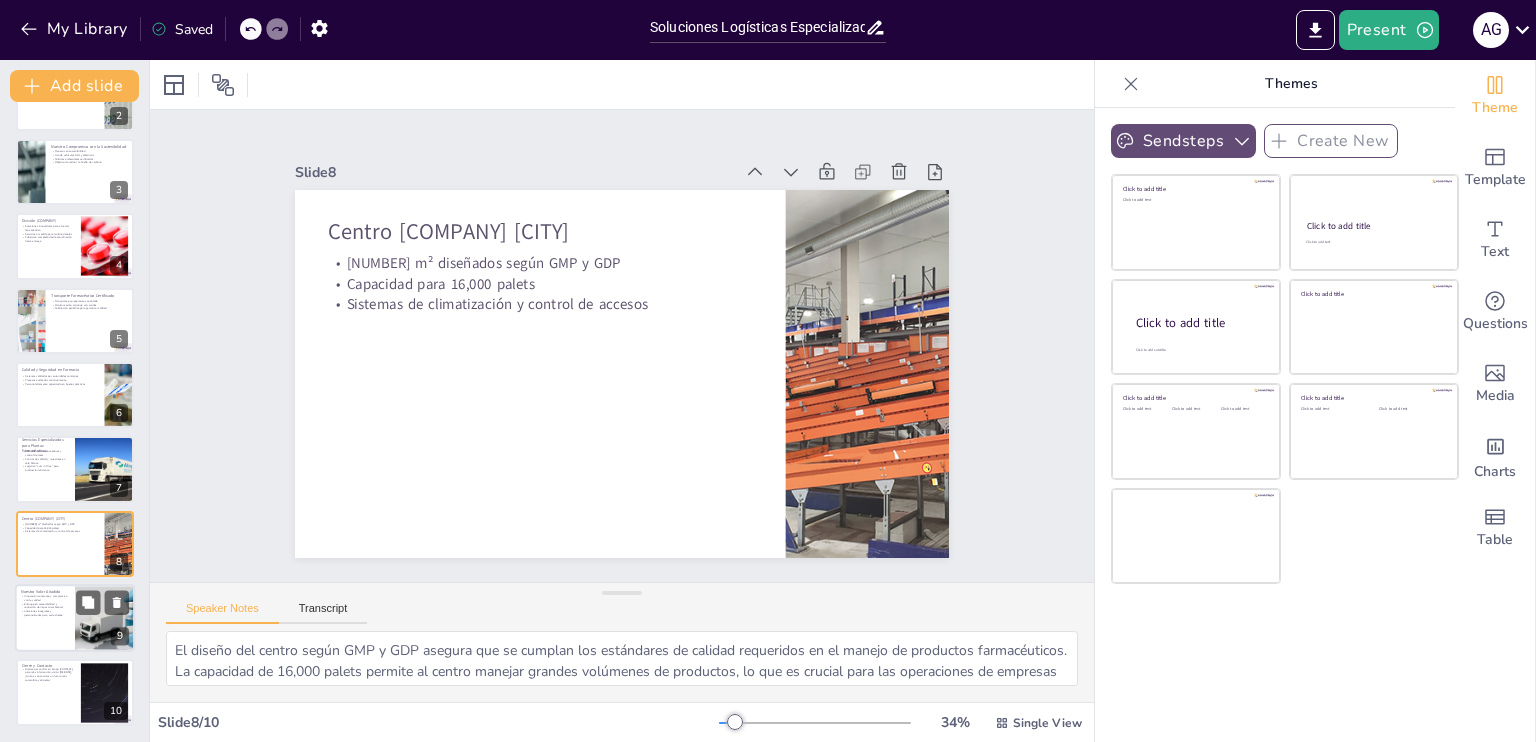 click at bounding box center [75, 618] 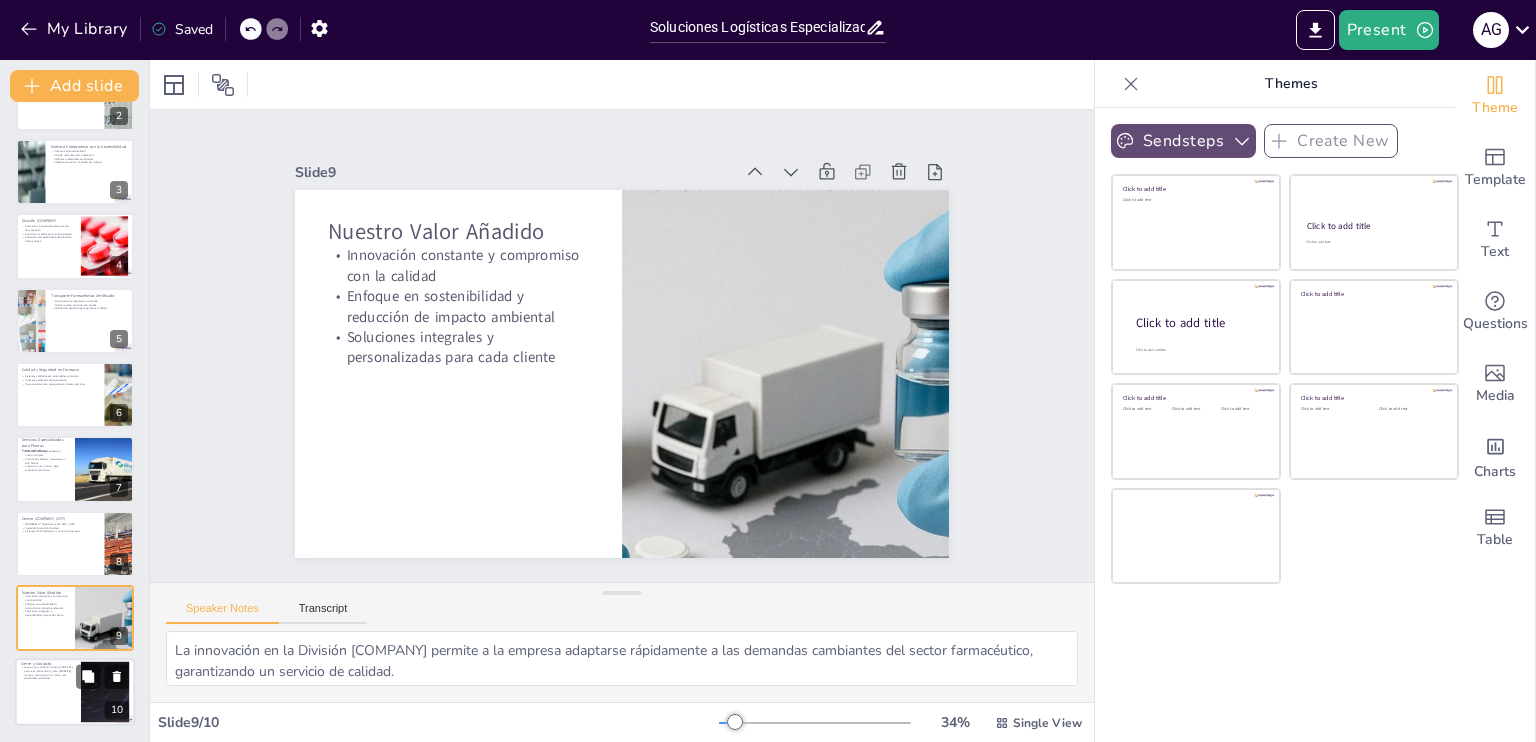 click at bounding box center (75, 693) 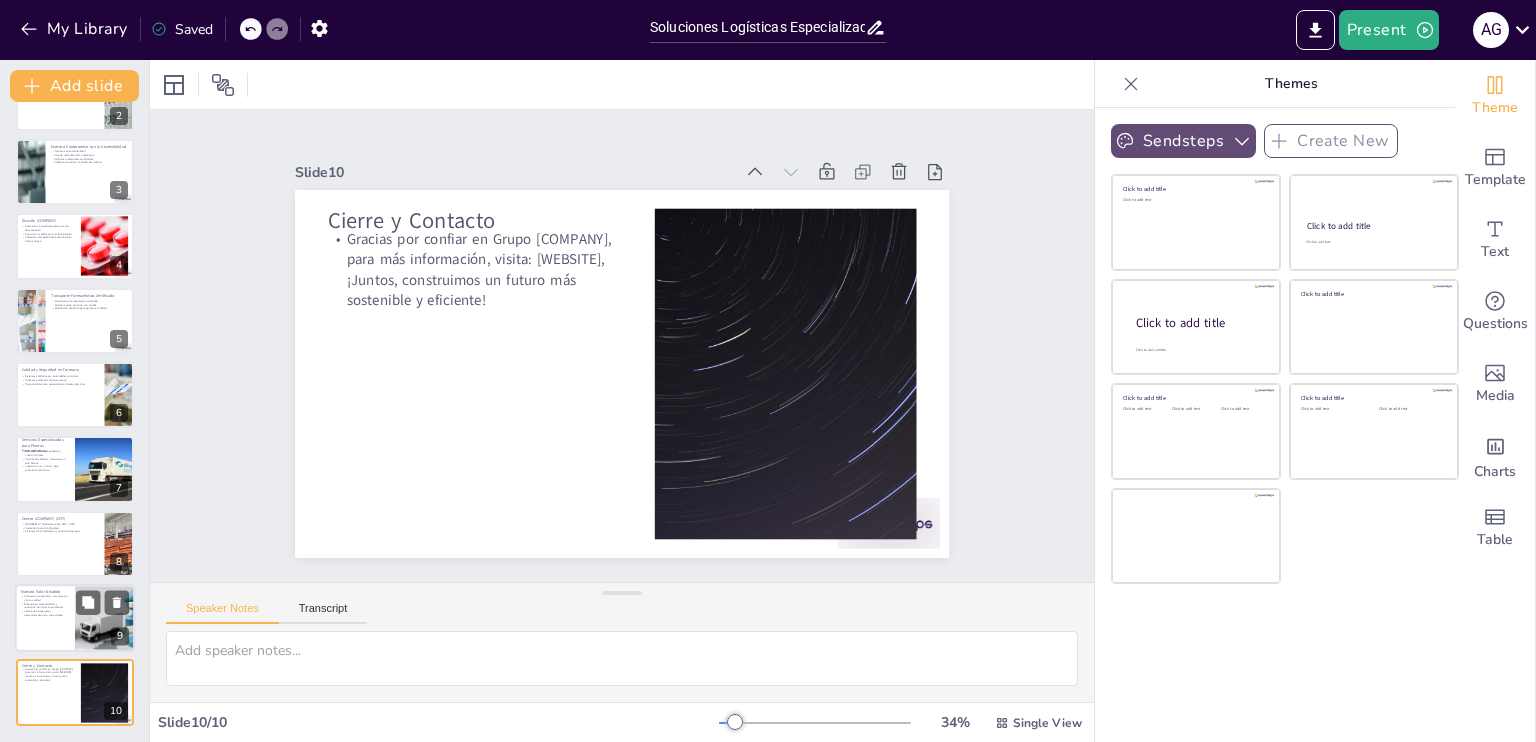 click at bounding box center [75, 618] 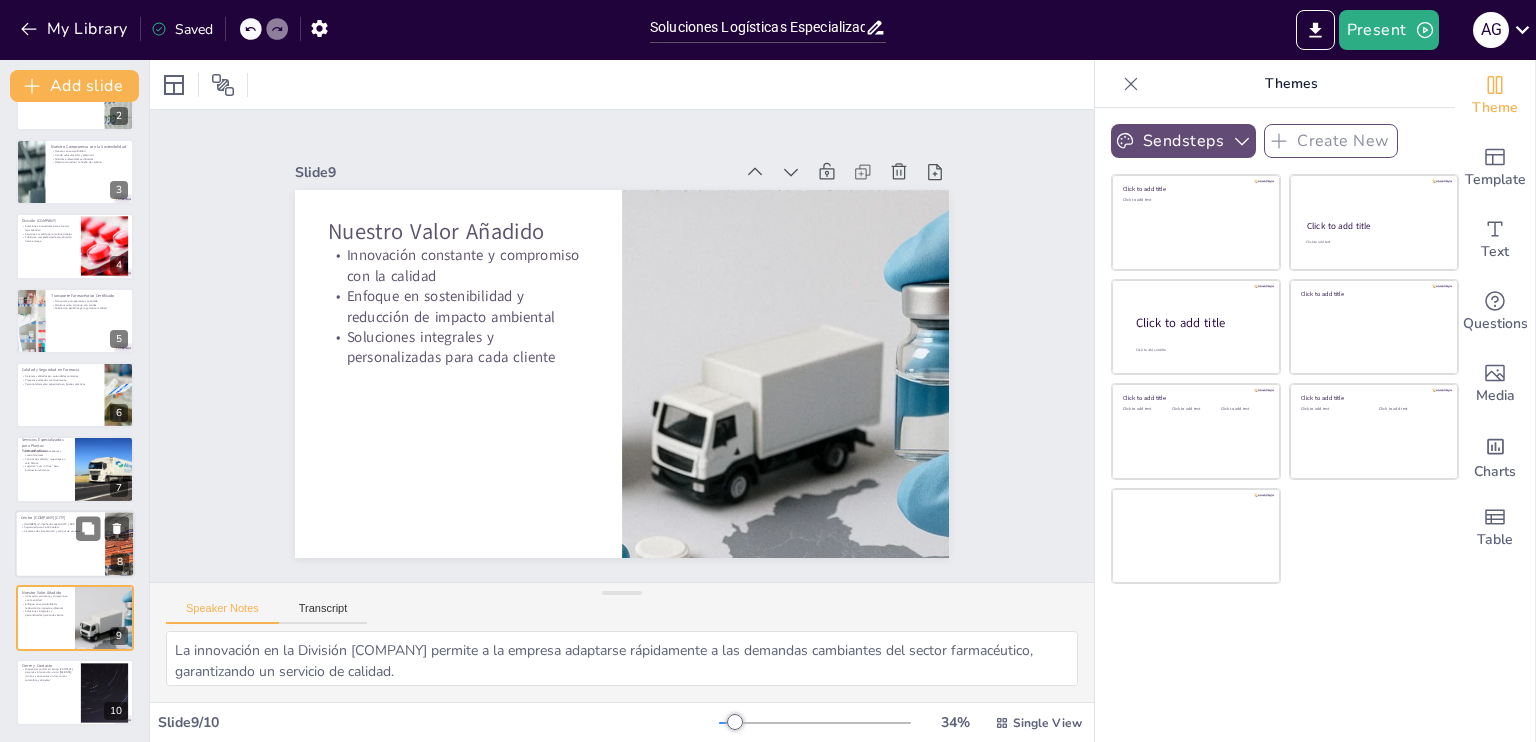click at bounding box center [75, 544] 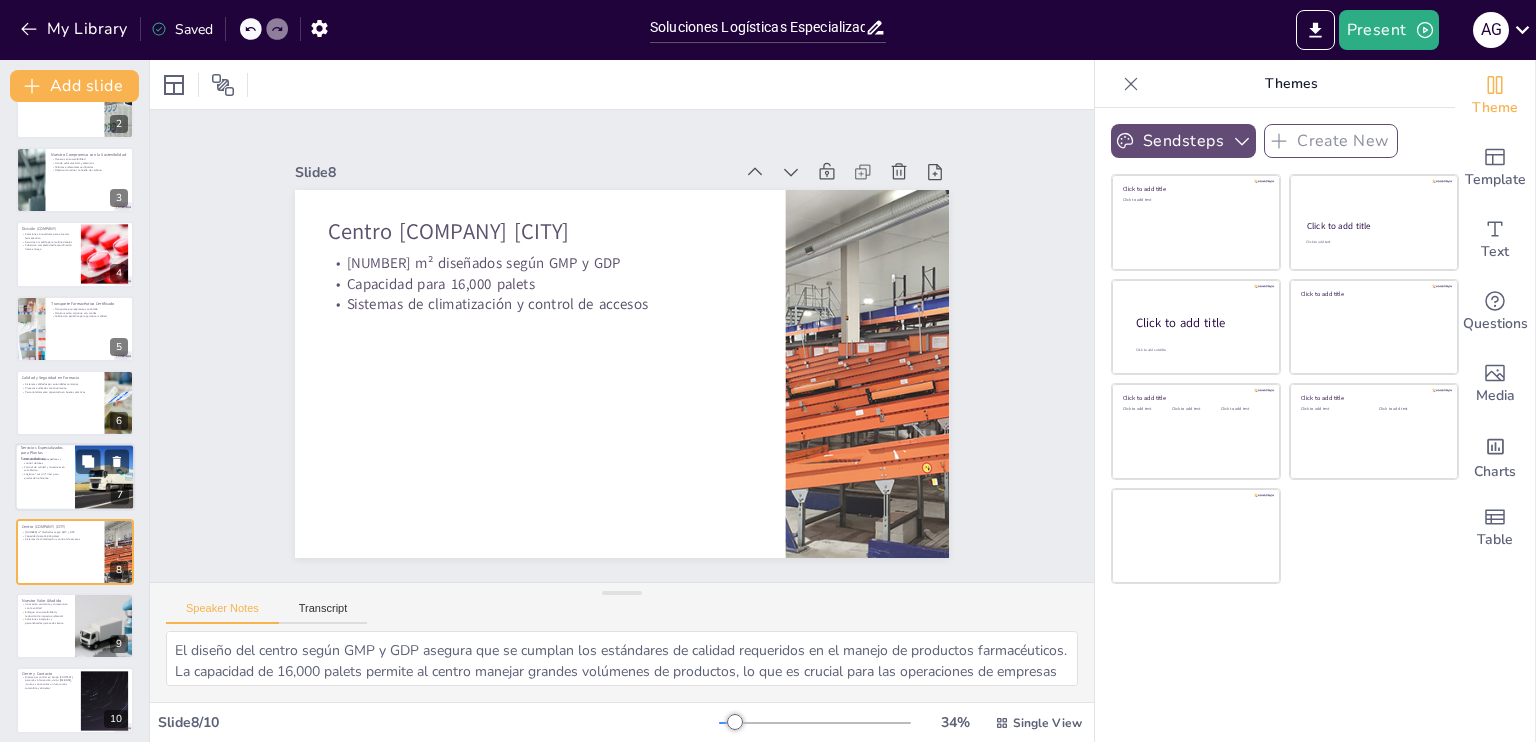 scroll, scrollTop: 127, scrollLeft: 0, axis: vertical 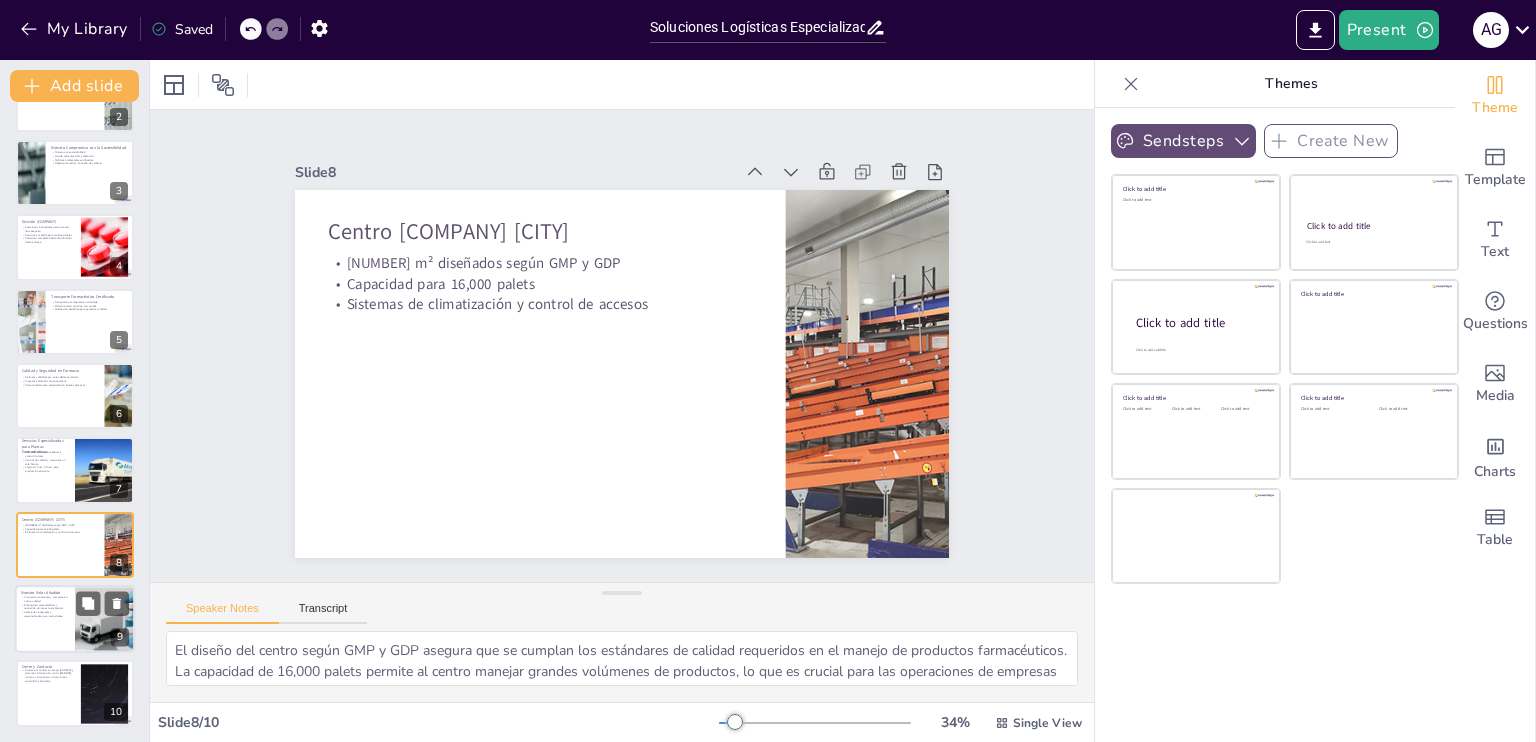 click at bounding box center (75, 619) 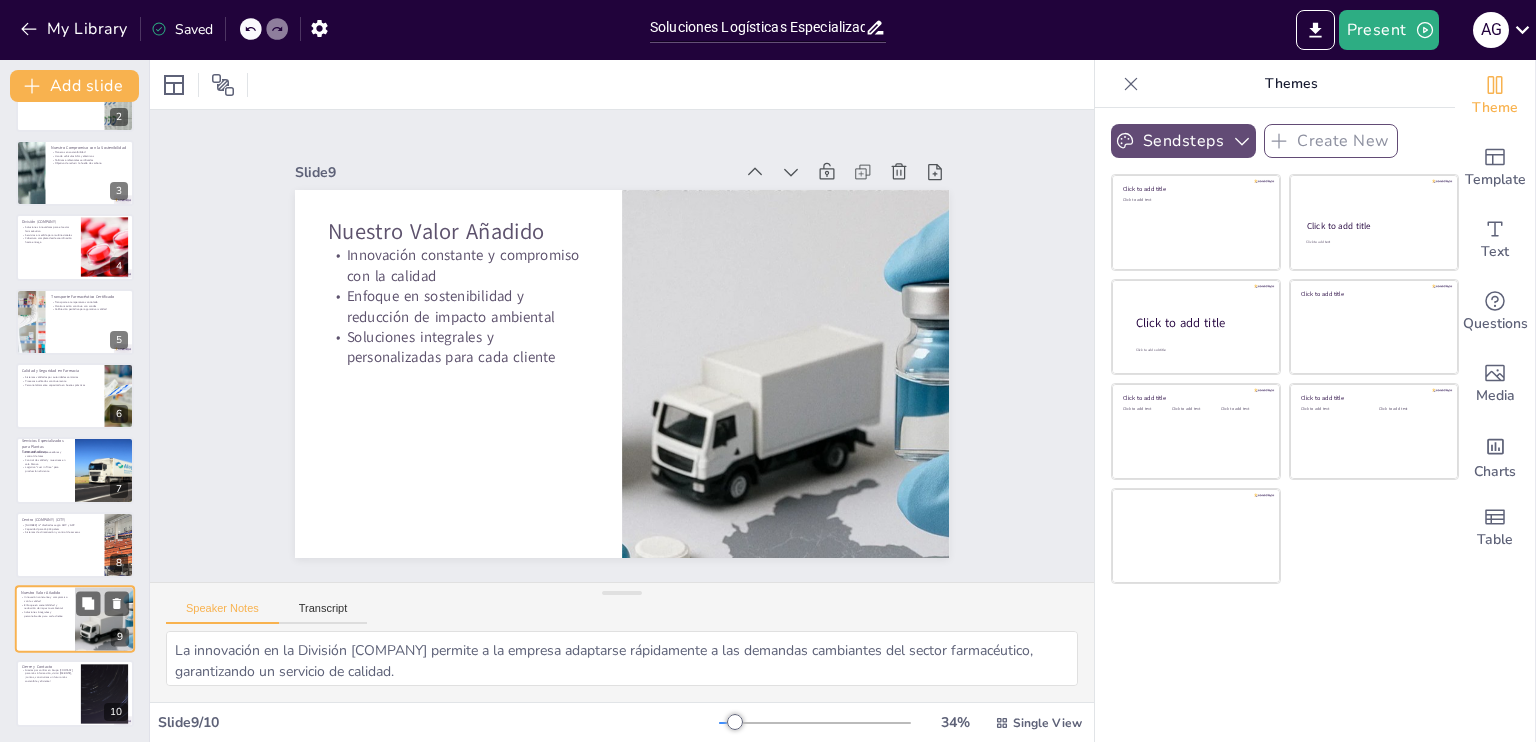 scroll, scrollTop: 128, scrollLeft: 0, axis: vertical 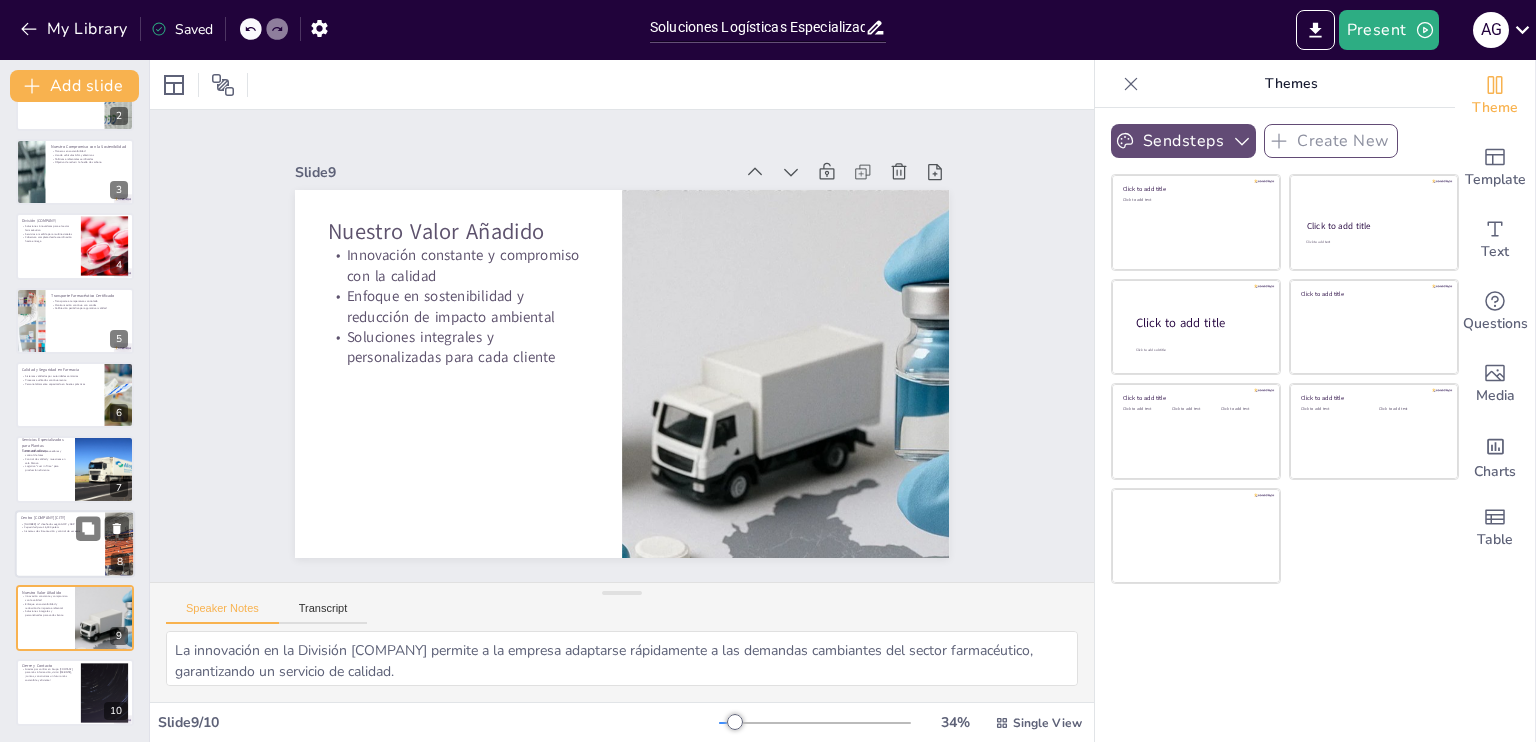 click at bounding box center [75, 544] 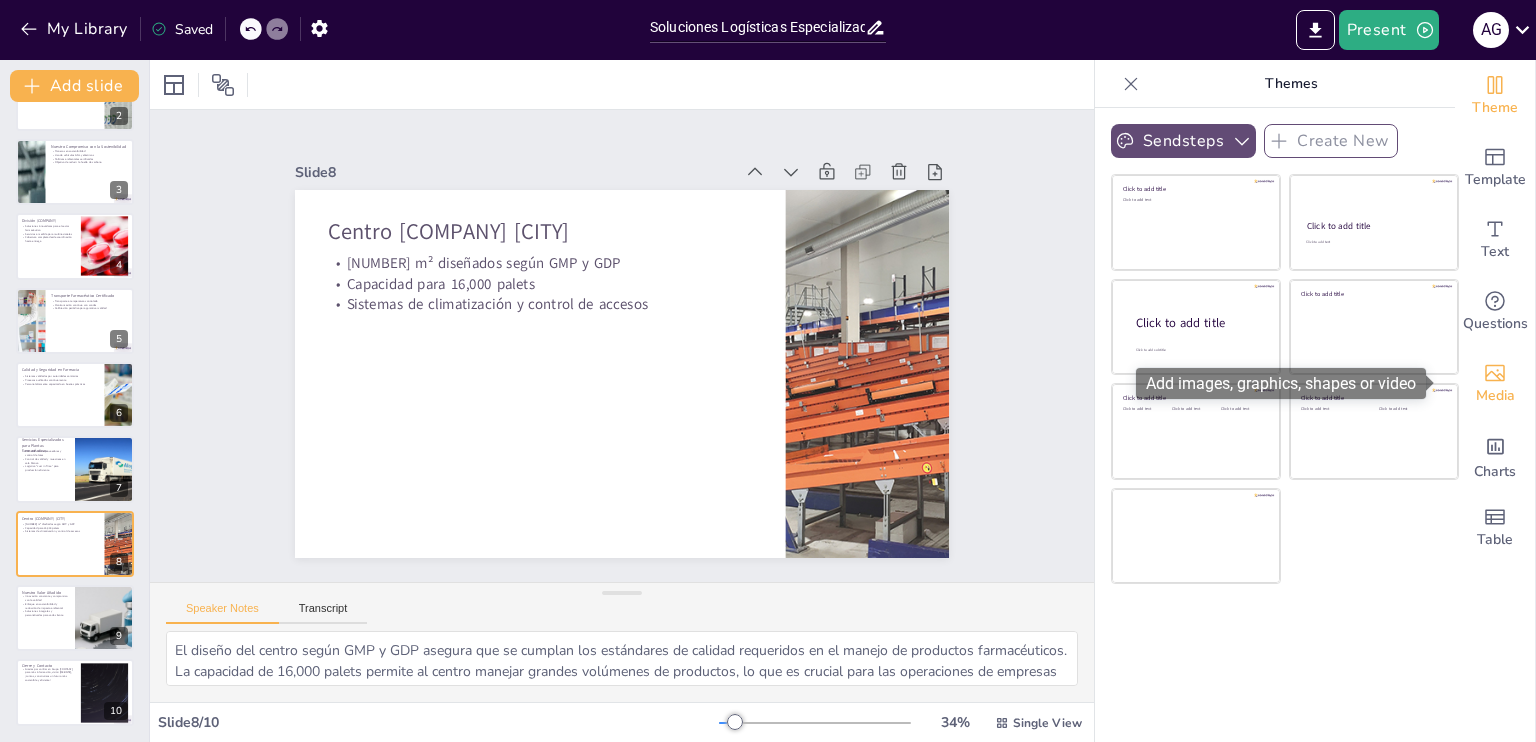 click on "Media" at bounding box center (1495, 384) 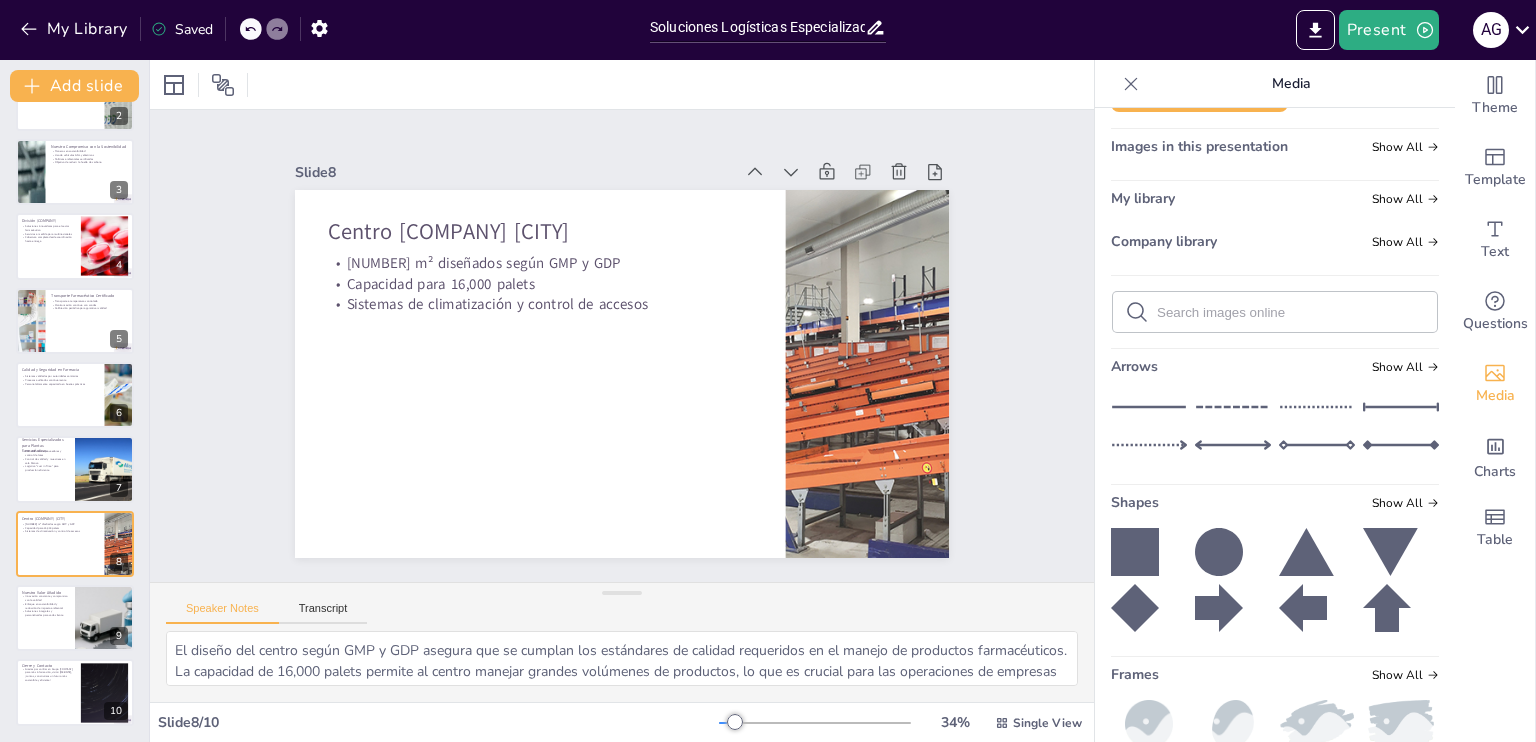 scroll, scrollTop: 0, scrollLeft: 0, axis: both 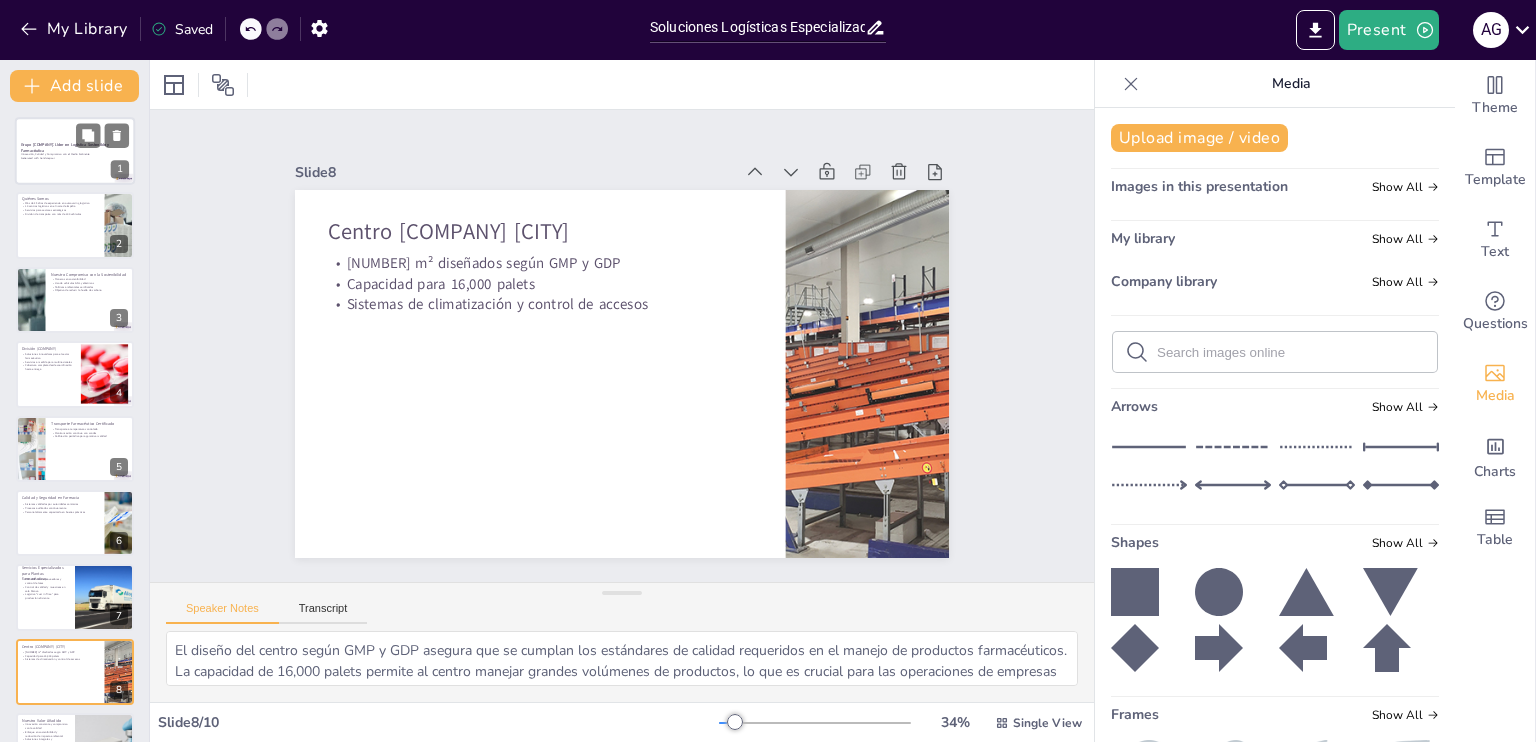 click at bounding box center [75, 151] 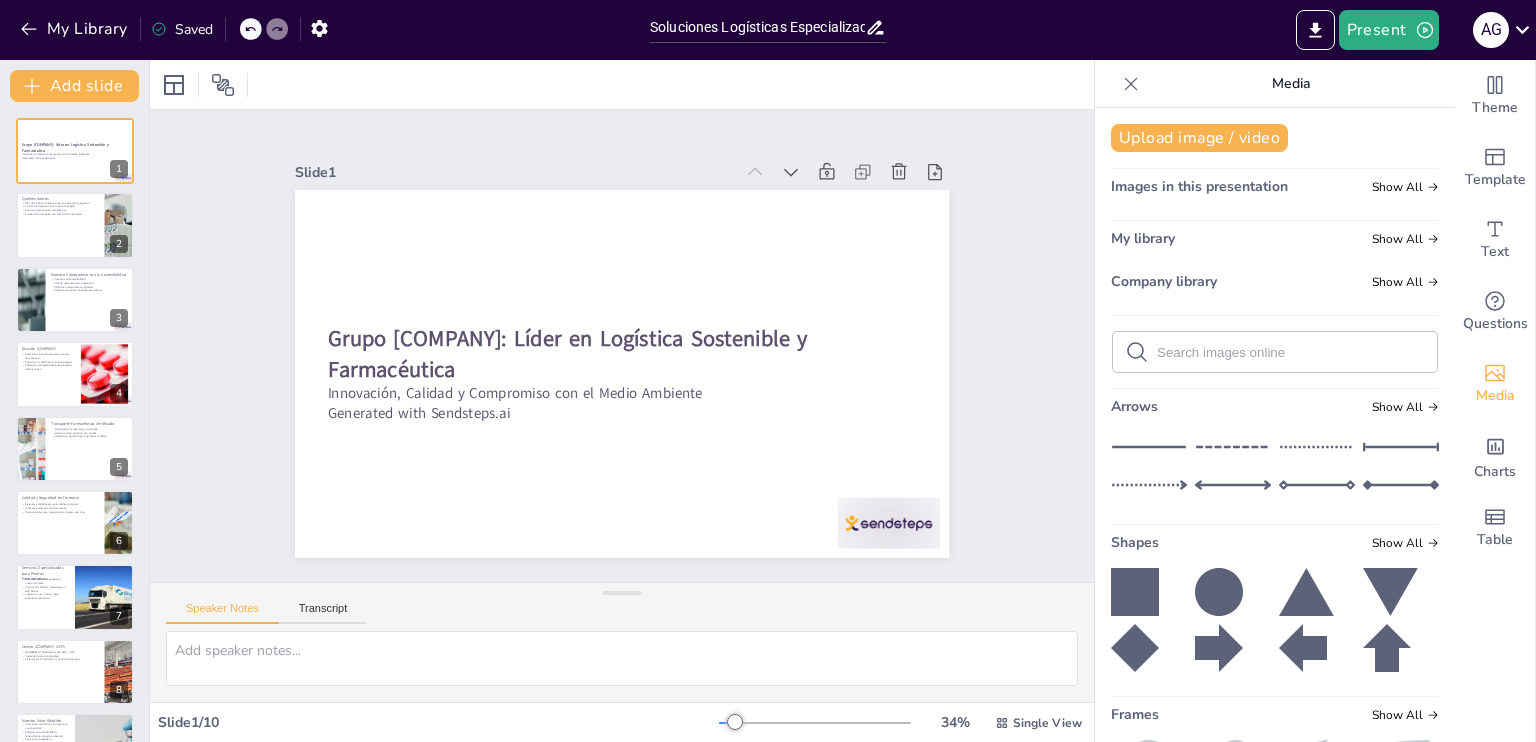 click 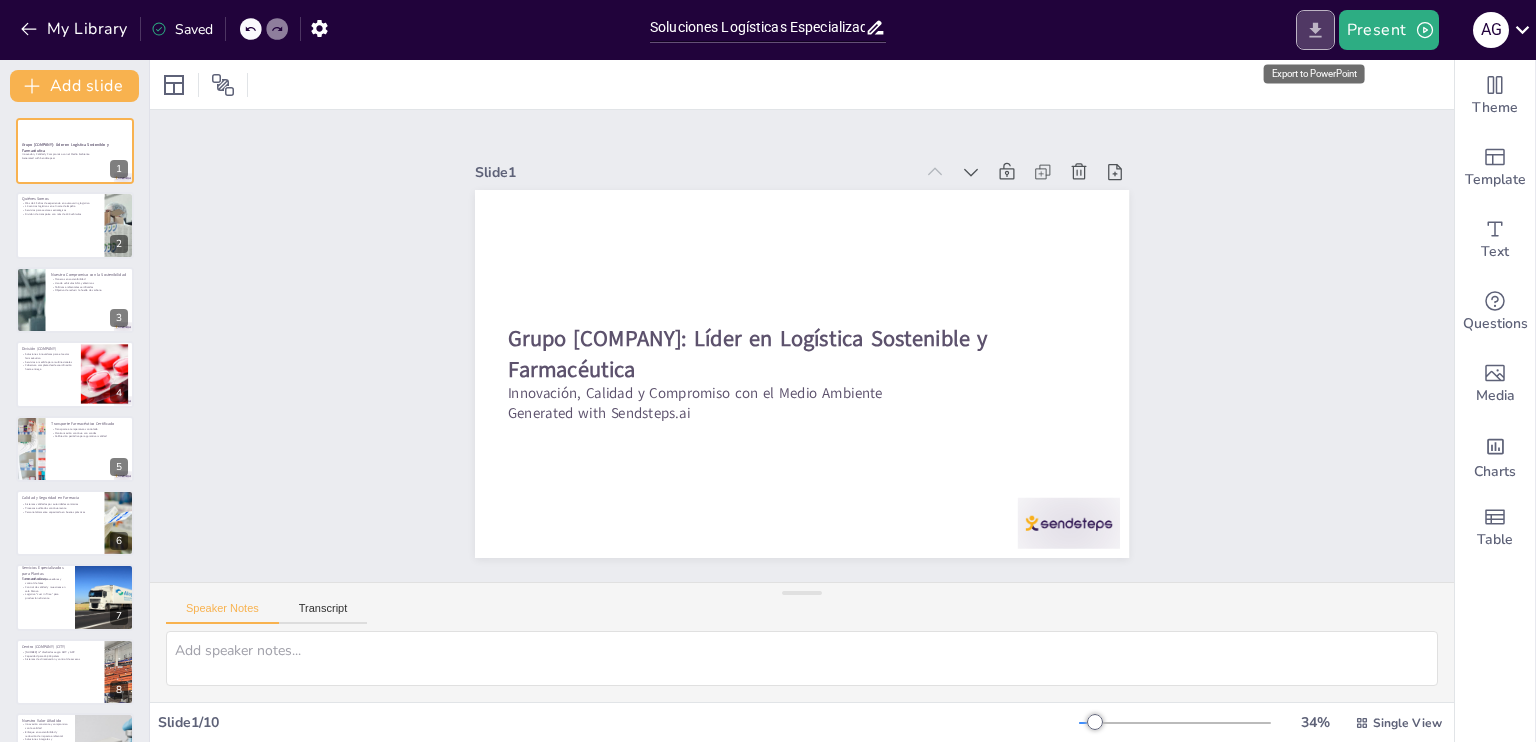click at bounding box center [1315, 30] 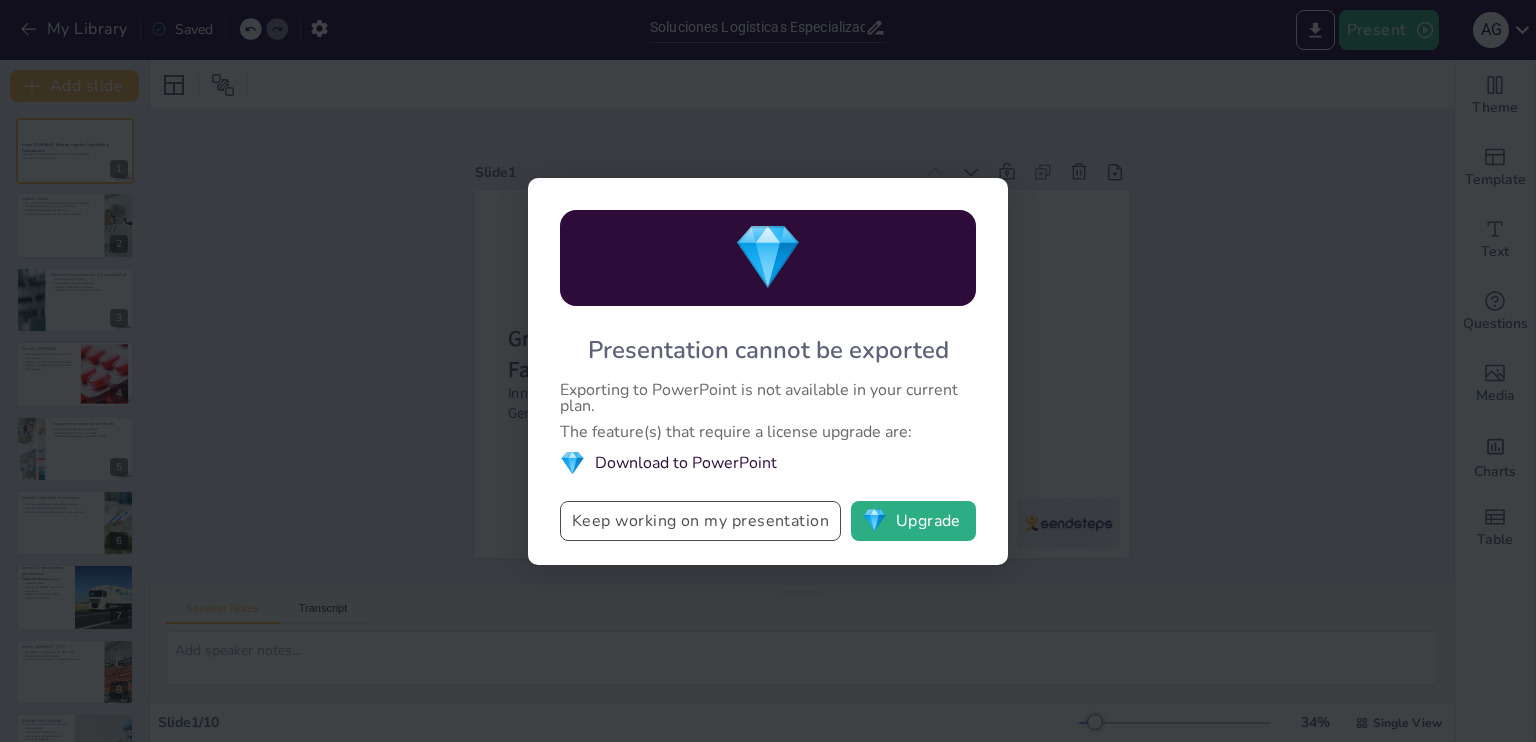click on "Keep working on my presentation" at bounding box center (700, 521) 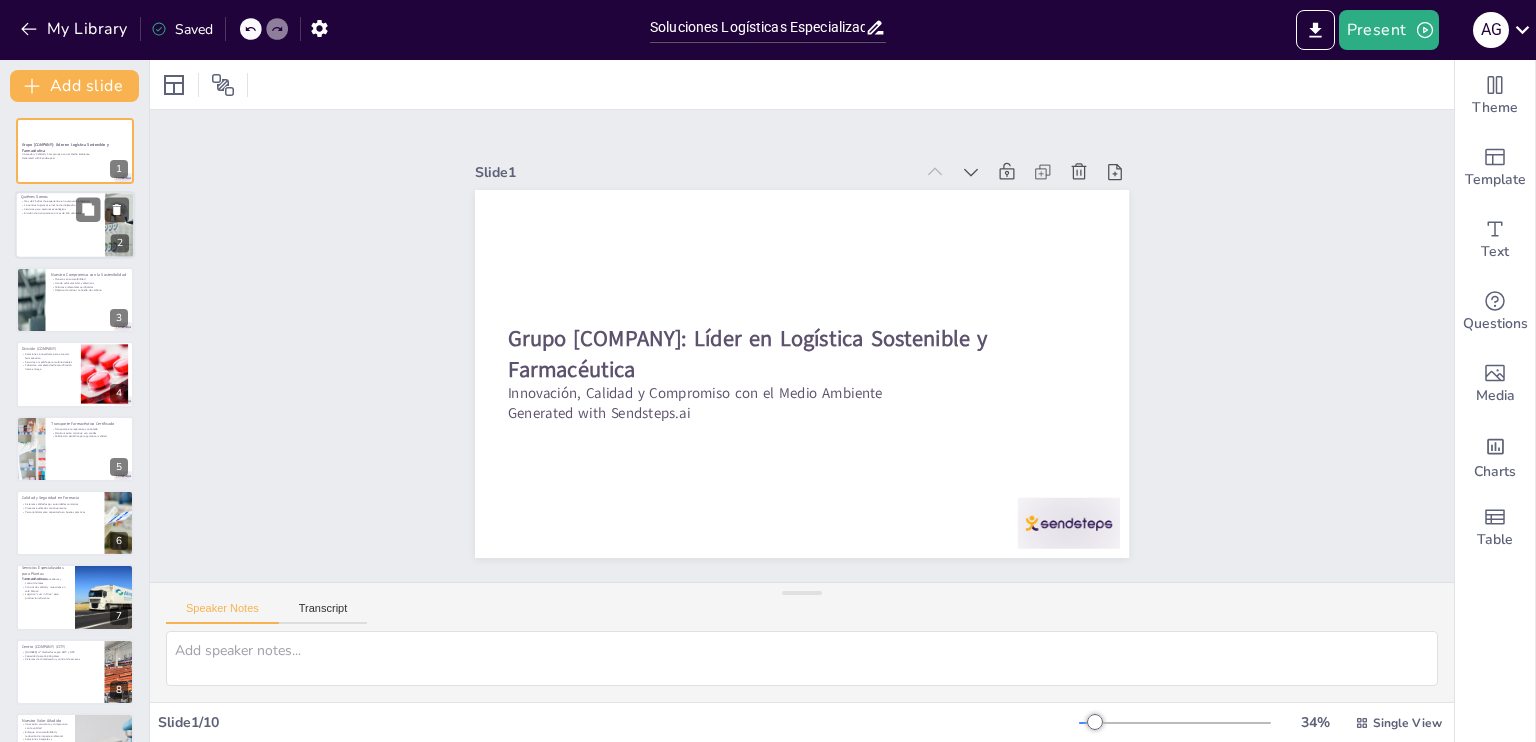 click at bounding box center [75, 226] 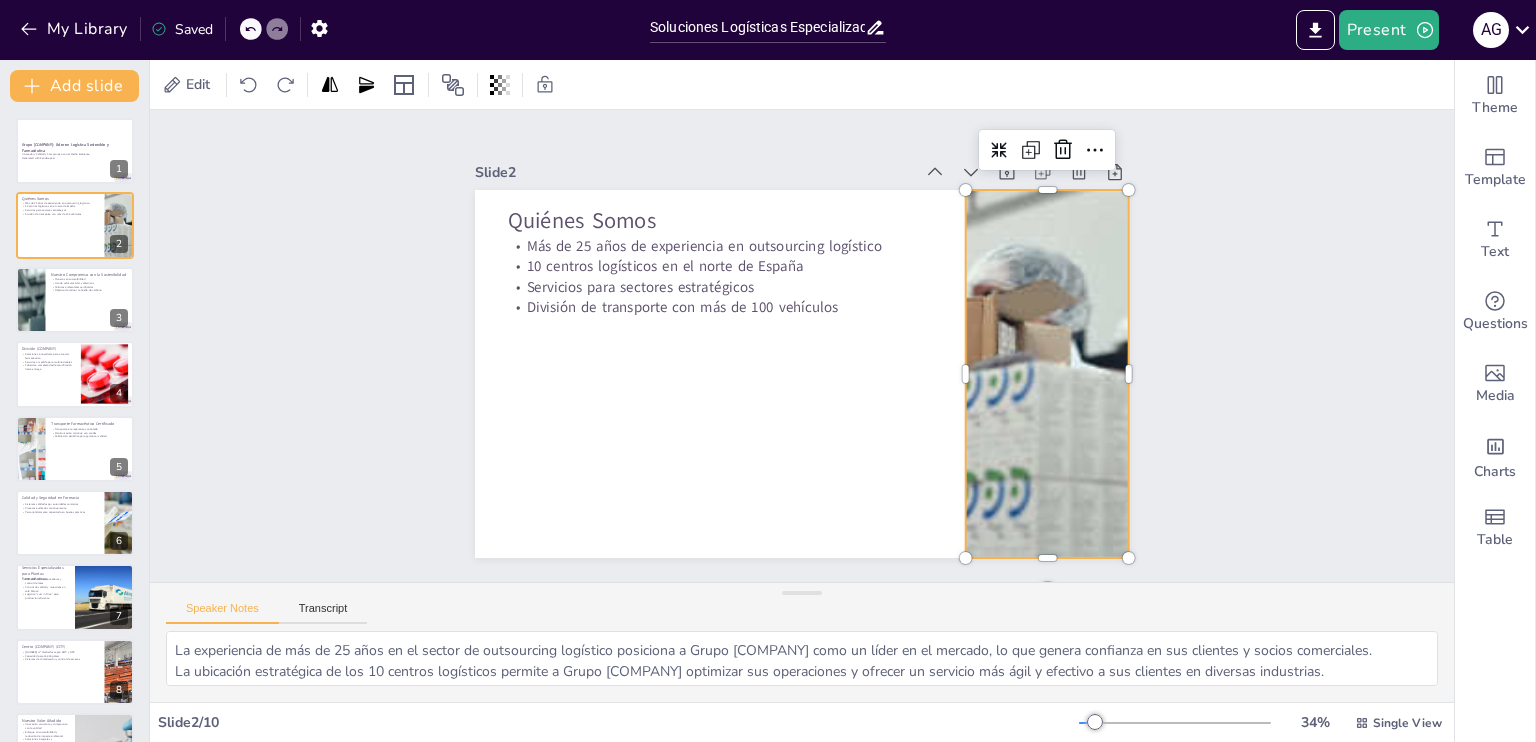 click at bounding box center (946, 547) 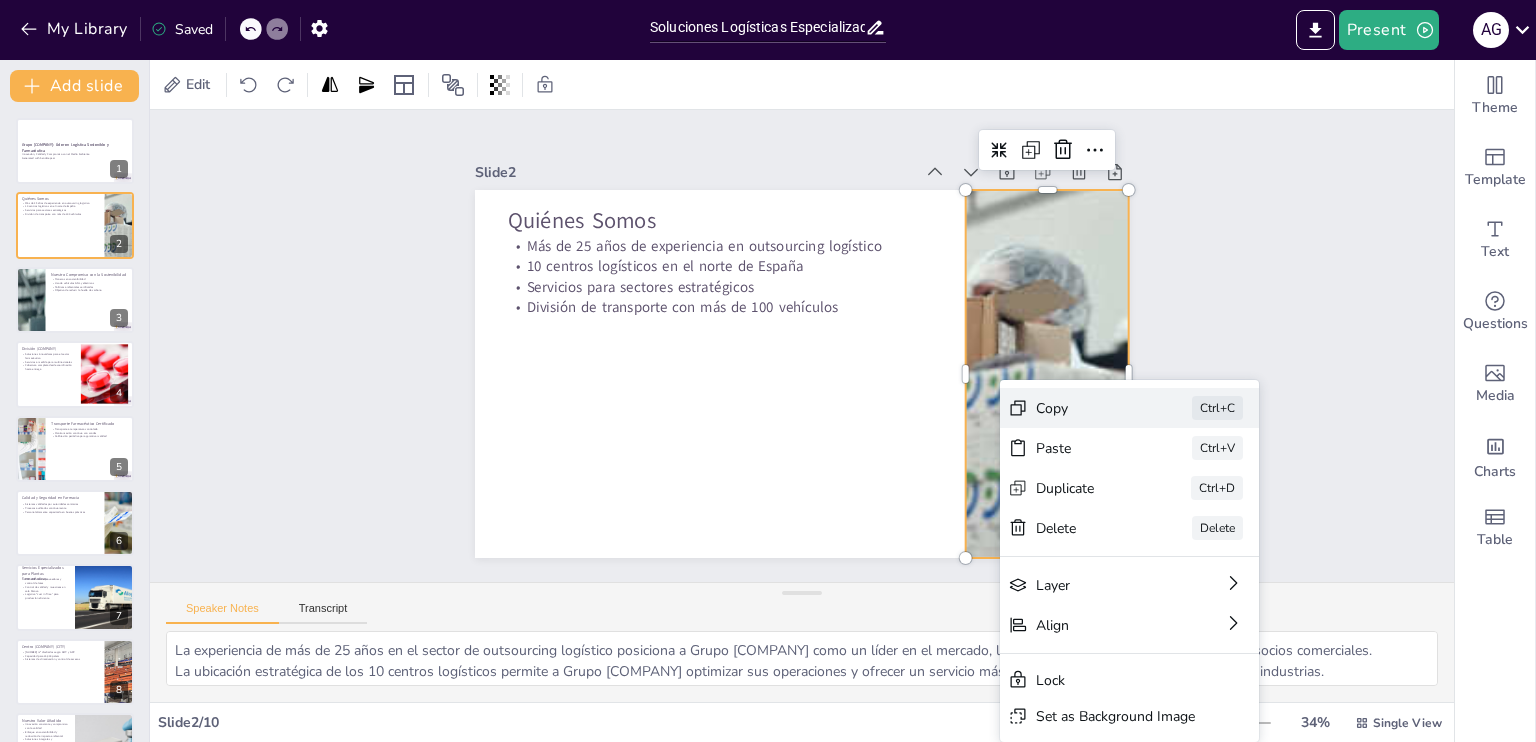 click on "Copy" at bounding box center (870, 808) 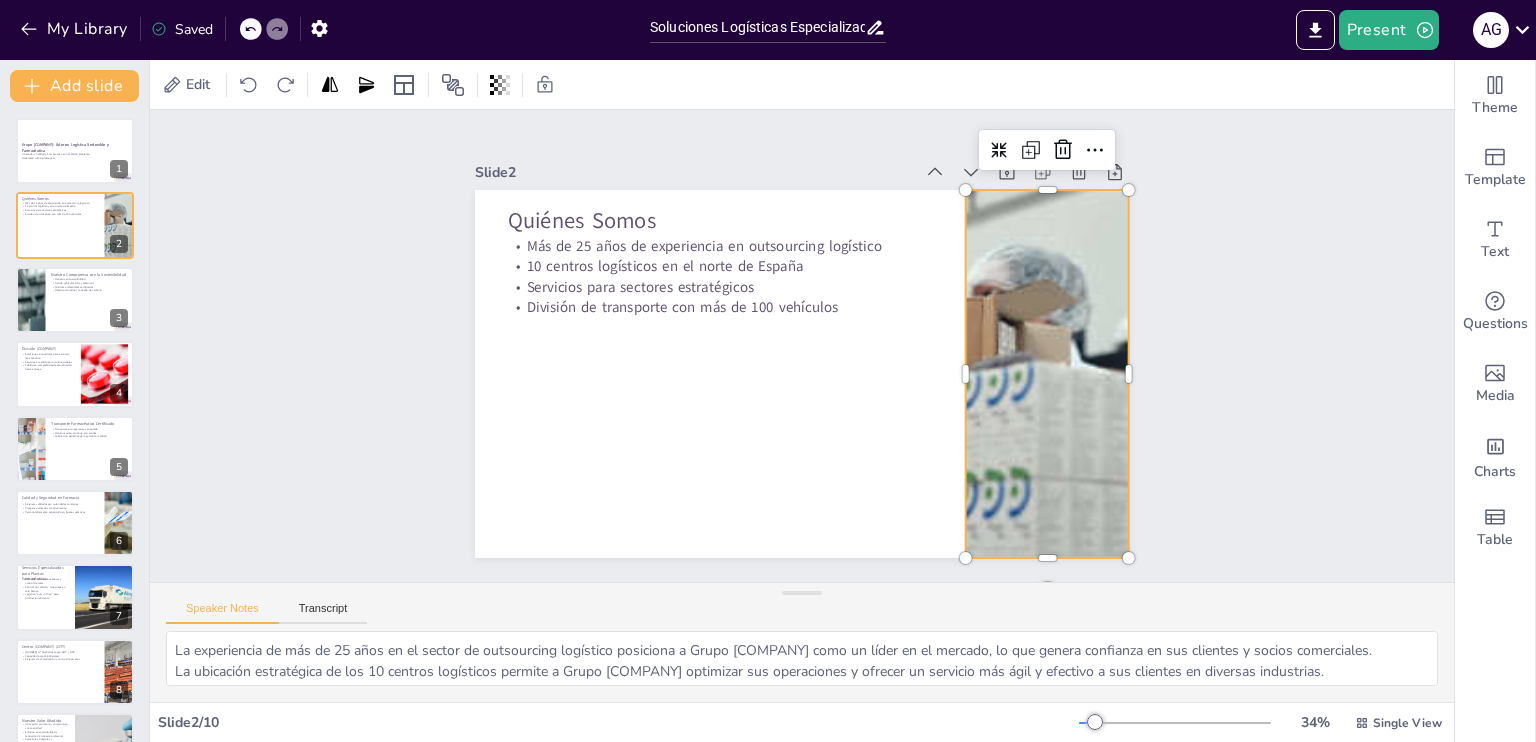 click on "Slide 1 Grupo [COMPANY]: Líder en Logística Sostenible y Farmacéutica Innovación, Calidad y Compromiso con el Medio Ambiente Generated with Sendsteps.ai Slide 2 Quiénes Somos Más de 25 años de experiencia en outsourcing logístico 10 centros logísticos en el norte de España Servicios para sectores estratégicos División de transporte con más de 100 vehículos Slide 3 Nuestro Compromiso con la Sostenibilidad Pioneros en sostenibilidad Uso de vehículos GNL y eléctricos Políticas ambientales certificadas Objetivo de reducir la huella de carbono Slide 4 División [COMPANY] Soluciones innovadoras para el sector farmacéutico Servicios a medida para multinacionales Cobertura completa desde coordinación hasta entrega Slide 5 Transporte Farmacéutico Certificado Transporte a temperatura controlada Monitorización continua con sondas Calibración periódica para garantizar calidad Slide 6 Calidad y Seguridad en Farmacia Sistemas validados por autoridades sanitarias Slide 7 Slide 8 Slide 9 10" at bounding box center [802, 345] 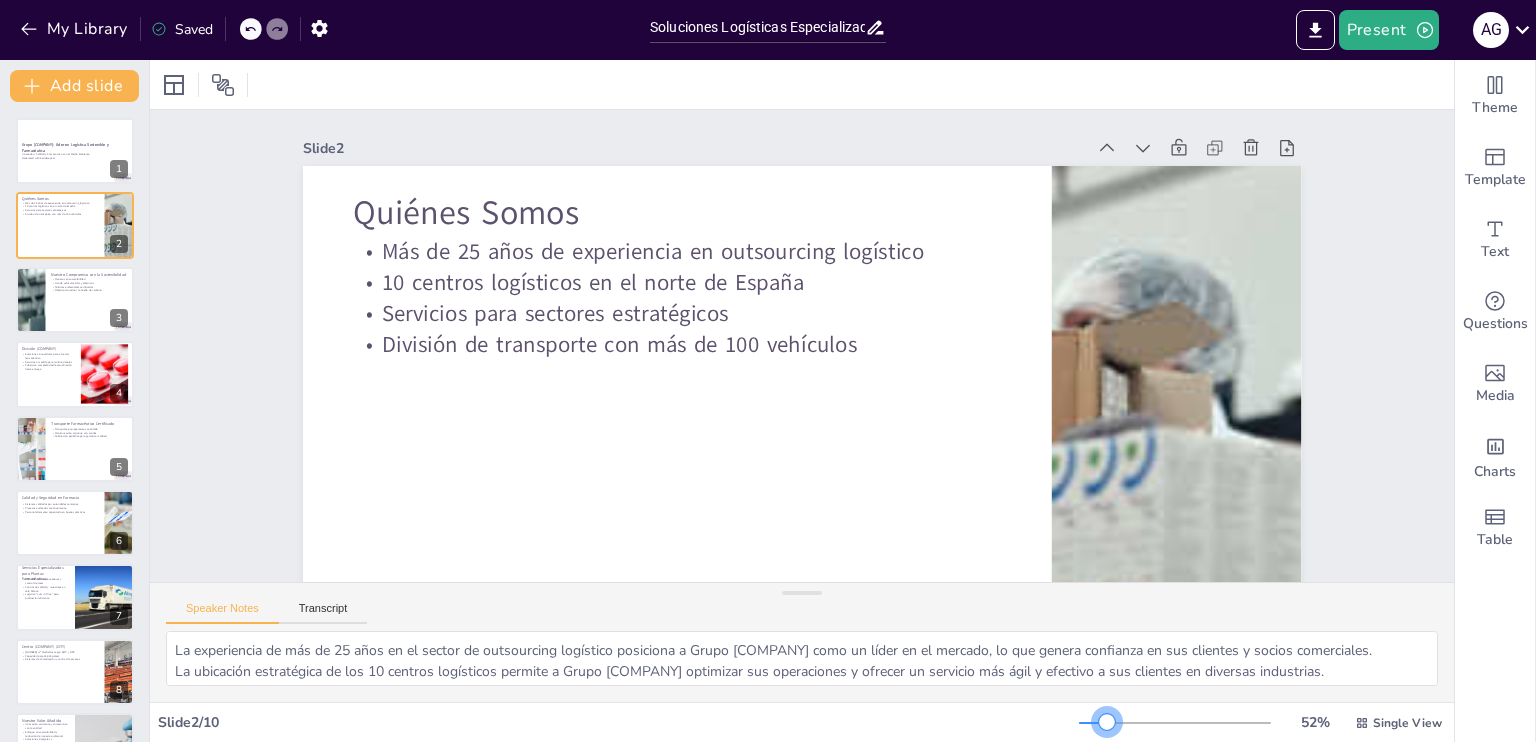 drag, startPoint x: 1083, startPoint y: 720, endPoint x: 1094, endPoint y: 720, distance: 11 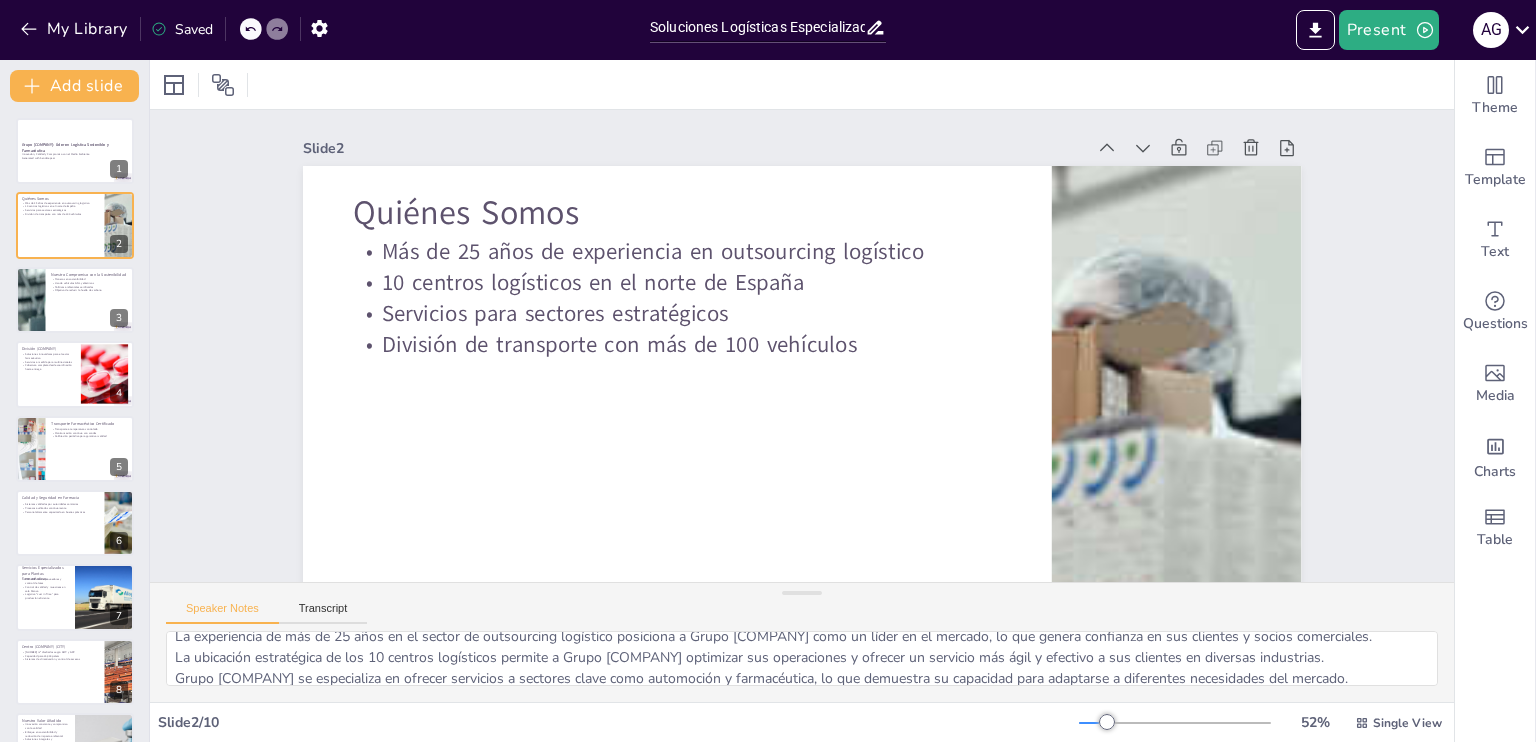 scroll, scrollTop: 0, scrollLeft: 0, axis: both 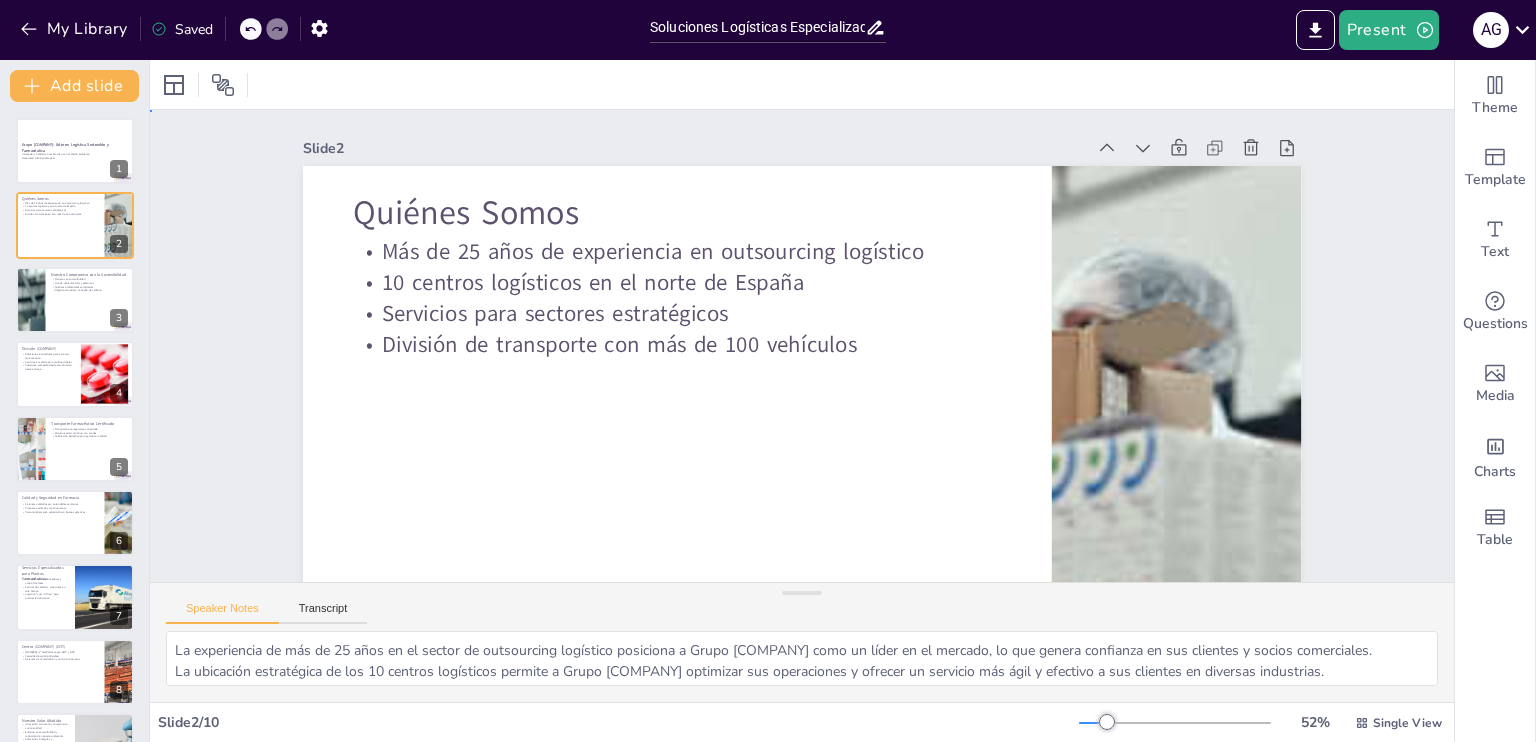 click on "Slide 1 Grupo [COMPANY]: Líder en Logística Sostenible y Farmacéutica Innovación, Calidad y Compromiso con el Medio Ambiente Generated with Sendsteps.ai Slide 2 Quiénes Somos Más de 25 años de experiencia en outsourcing logístico 10 centros logísticos en el norte de España Servicios para sectores estratégicos División de transporte con más de 100 vehículos Slide 3 Nuestro Compromiso con la Sostenibilidad Pioneros en sostenibilidad Uso de vehículos GNL y eléctricos Políticas ambientales certificadas Objetivo de reducir la huella de carbono Slide 4 División [COMPANY] Soluciones innovadoras para el sector farmacéutico Servicios a medida para multinacionales Cobertura completa desde coordinación hasta entrega Slide 5 Transporte Farmacéutico Certificado Transporte a temperatura controlada Monitorización continua con sondas Calibración periódica para garantizar calidad Slide 6 Calidad y Seguridad en Farmacia Sistemas validados por autoridades sanitarias Slide 7 Slide 8 Slide 9 10" at bounding box center [772, 412] 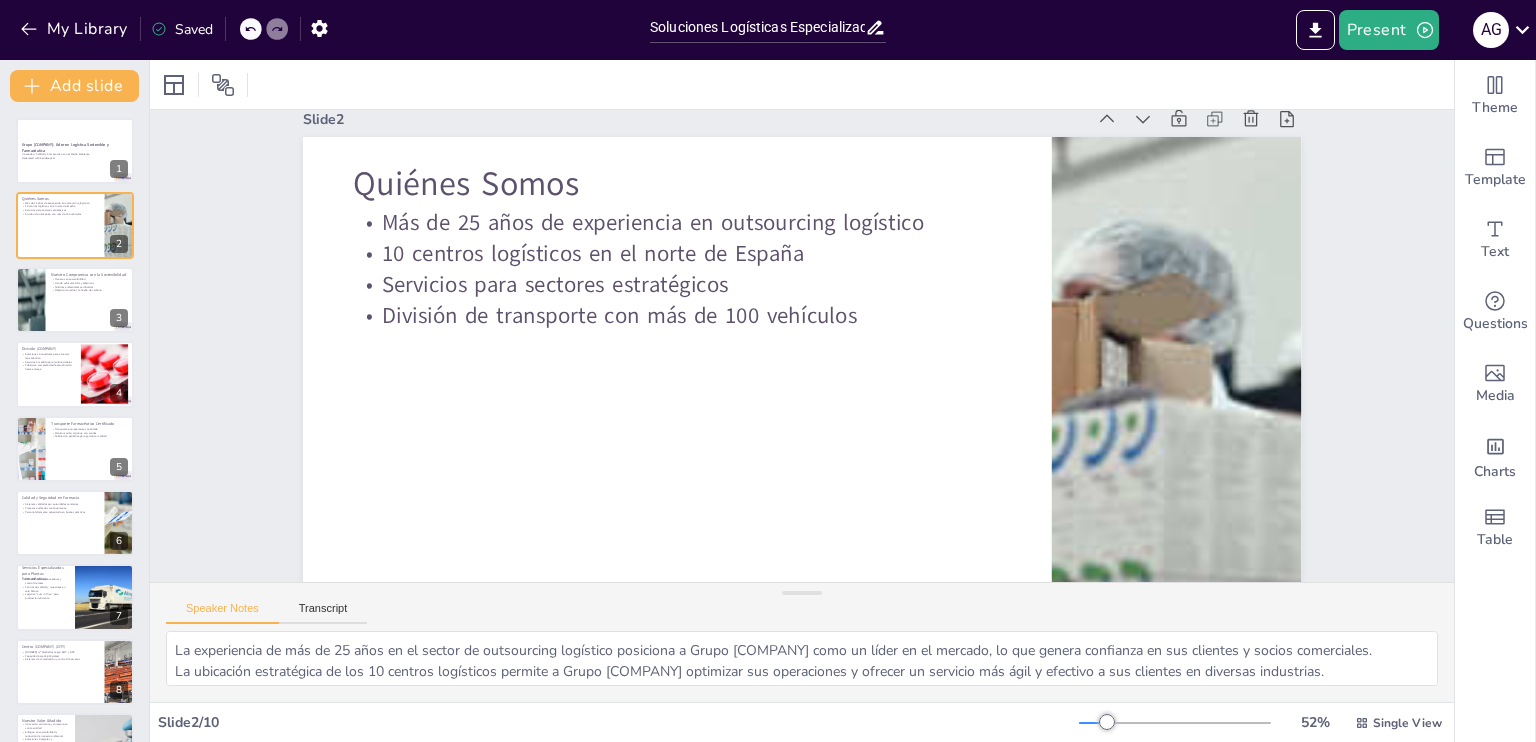 scroll, scrollTop: 27, scrollLeft: 0, axis: vertical 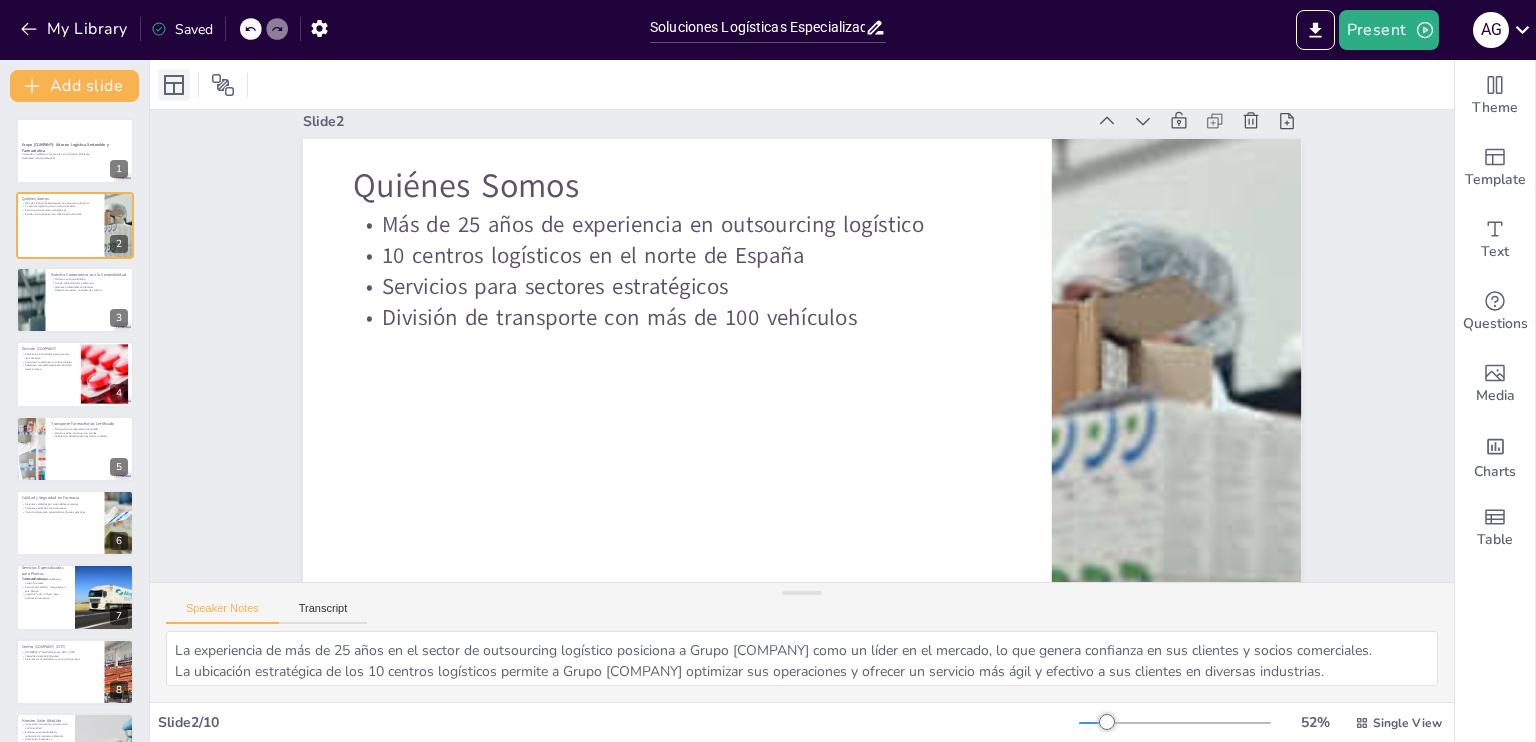 click 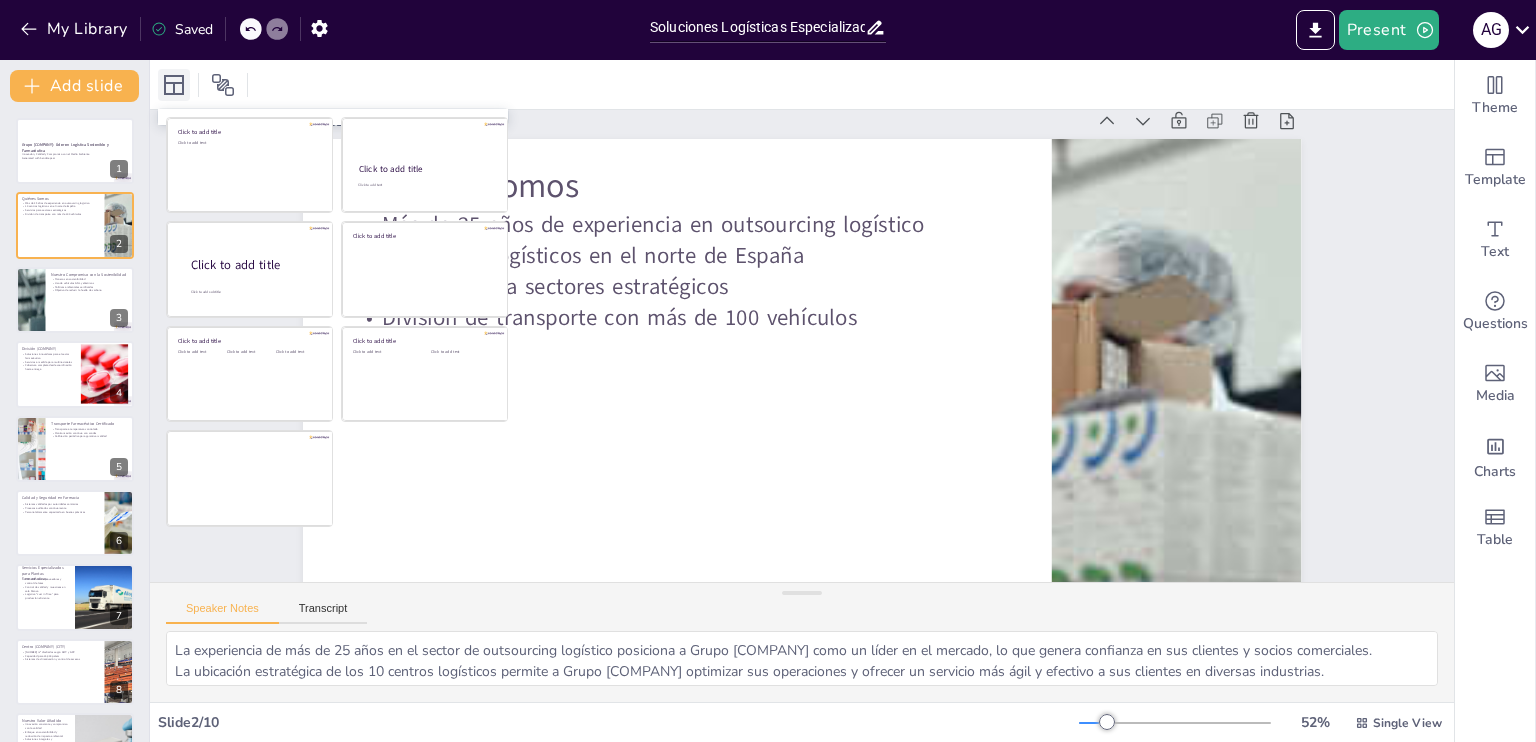 click 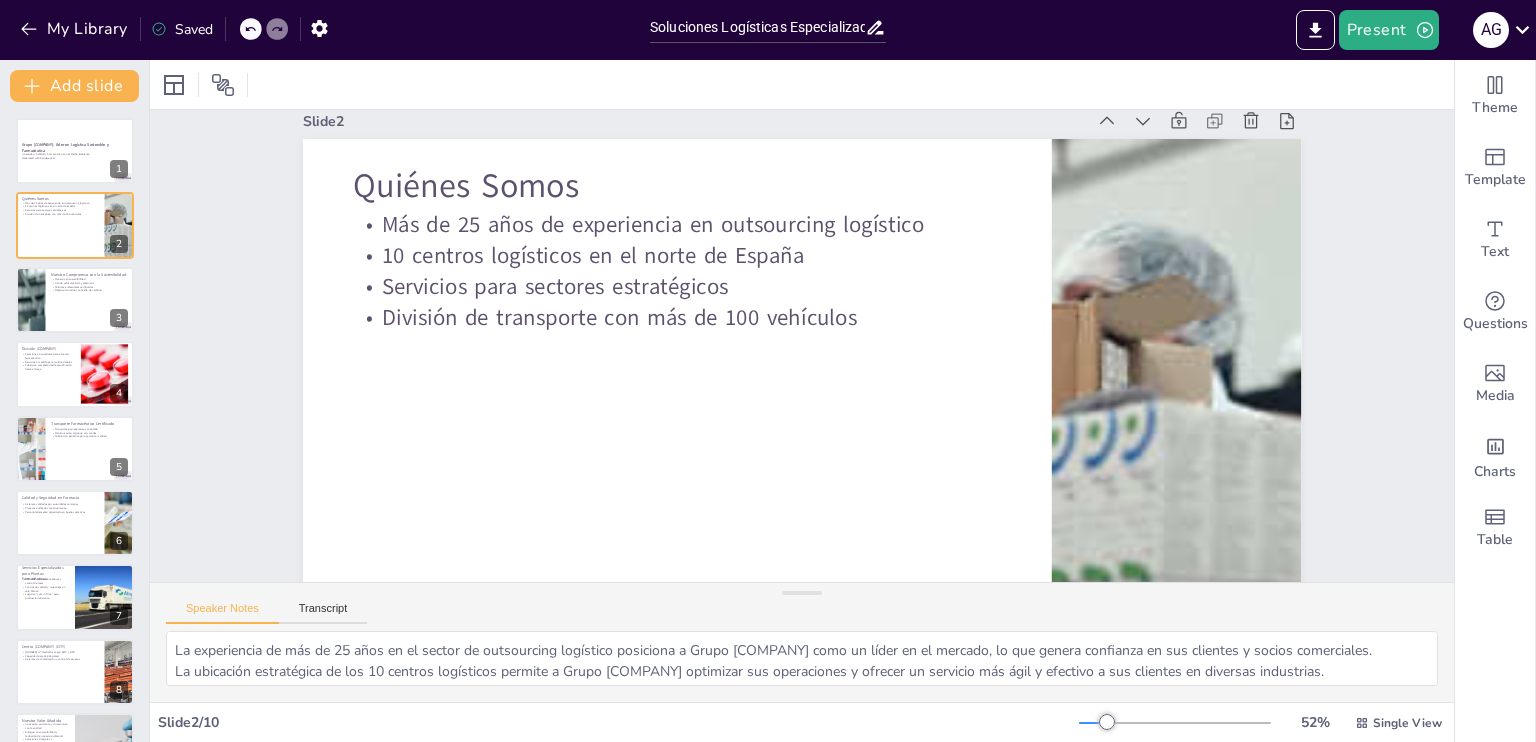 click on "Slide 1 Grupo [COMPANY]: Líder en Logística Sostenible y Farmacéutica Innovación, Calidad y Compromiso con el Medio Ambiente Generated with Sendsteps.ai Slide 2 Quiénes Somos Más de 25 años de experiencia en outsourcing logístico 10 centros logísticos en el norte de España Servicios para sectores estratégicos División de transporte con más de 100 vehículos Slide 3 Nuestro Compromiso con la Sostenibilidad Pioneros en sostenibilidad Uso de vehículos GNL y eléctricos Políticas ambientales certificadas Objetivo de reducir la huella de carbono Slide 4 División [COMPANY] Soluciones innovadoras para el sector farmacéutico Servicios a medida para multinacionales Cobertura completa desde coordinación hasta entrega Slide 5 Transporte Farmacéutico Certificado Transporte a temperatura controlada Monitorización continua con sondas Calibración periódica para garantizar calidad Slide 6 Calidad y Seguridad en Farmacia Sistemas validados por autoridades sanitarias Slide 7 Slide 8 Slide 9 10" at bounding box center (779, 385) 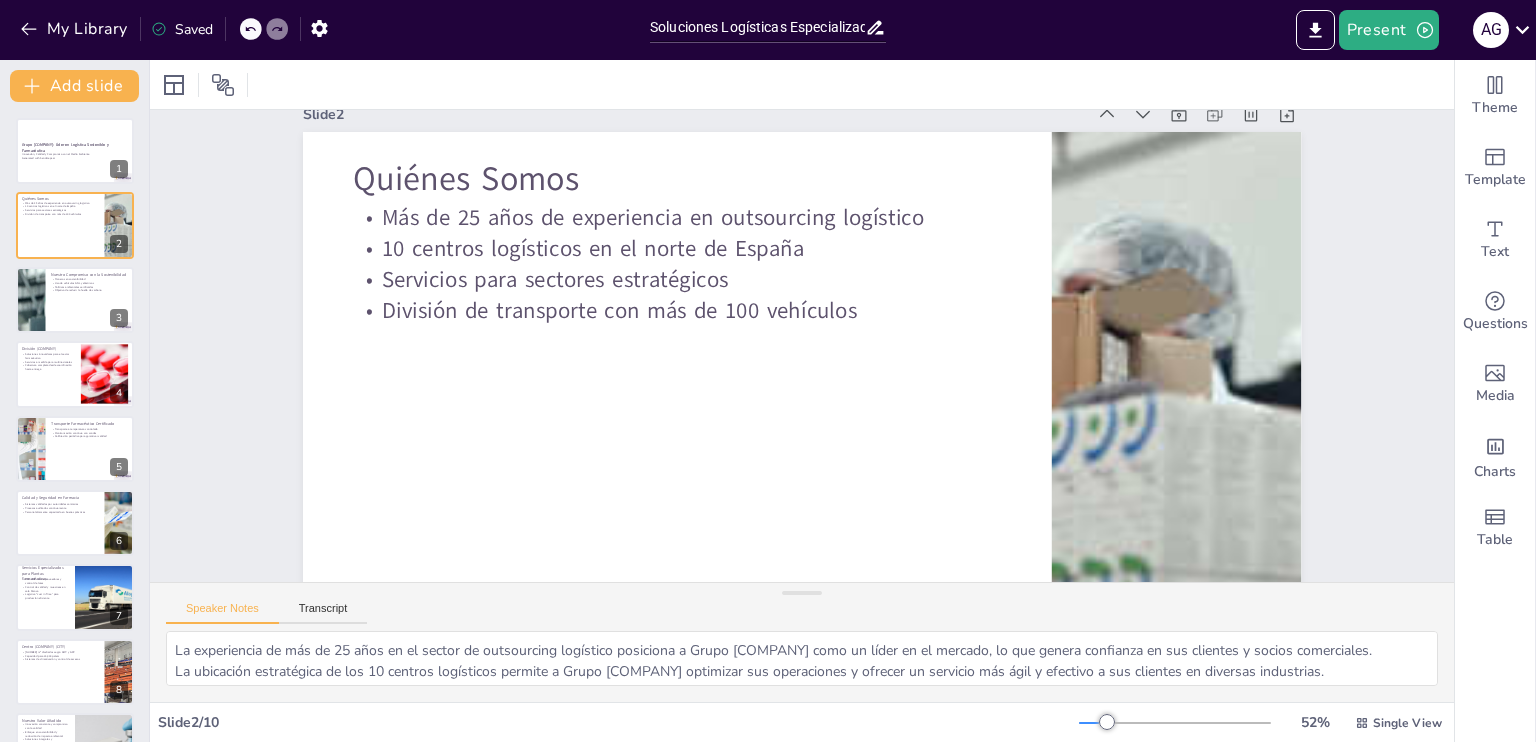 scroll, scrollTop: 0, scrollLeft: 0, axis: both 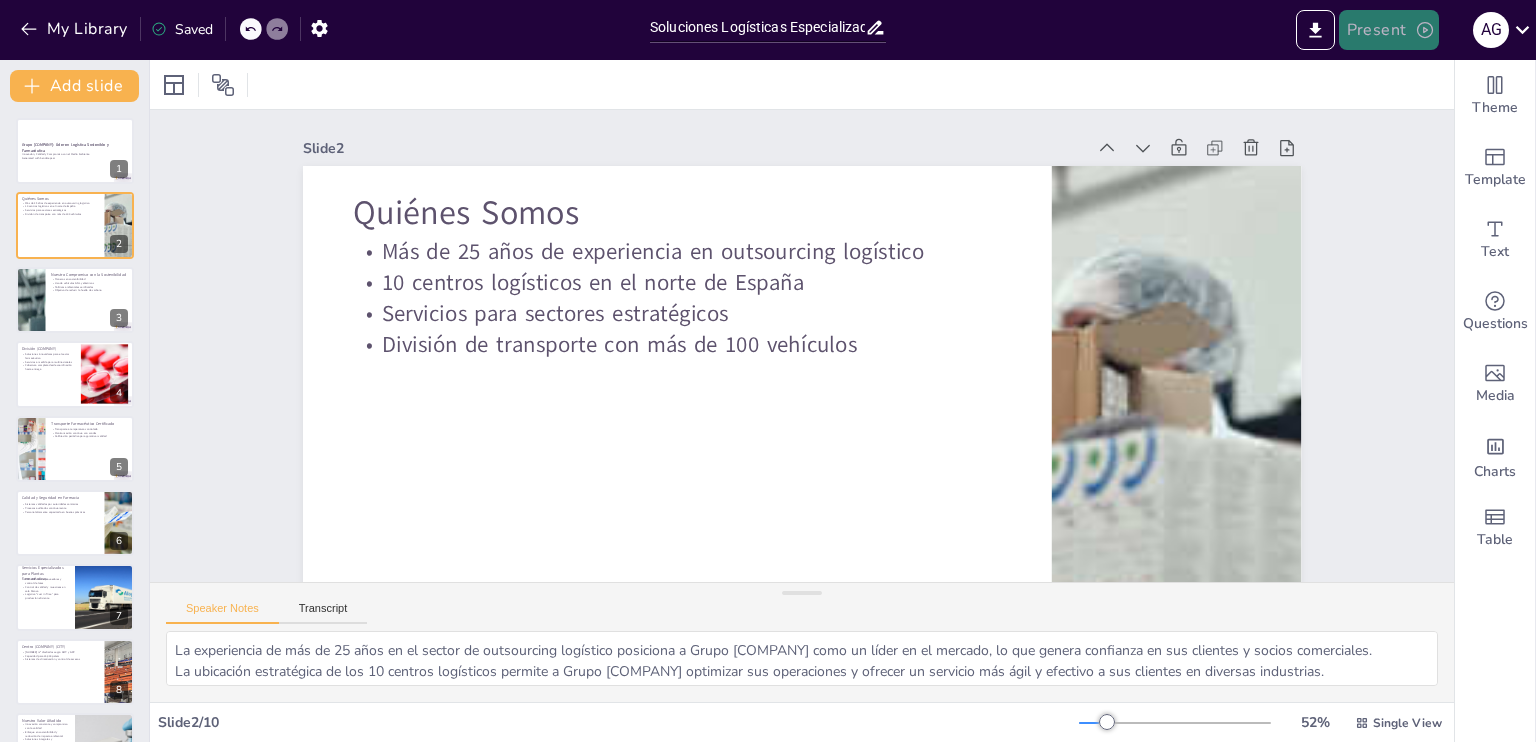 click on "Present" at bounding box center (1389, 30) 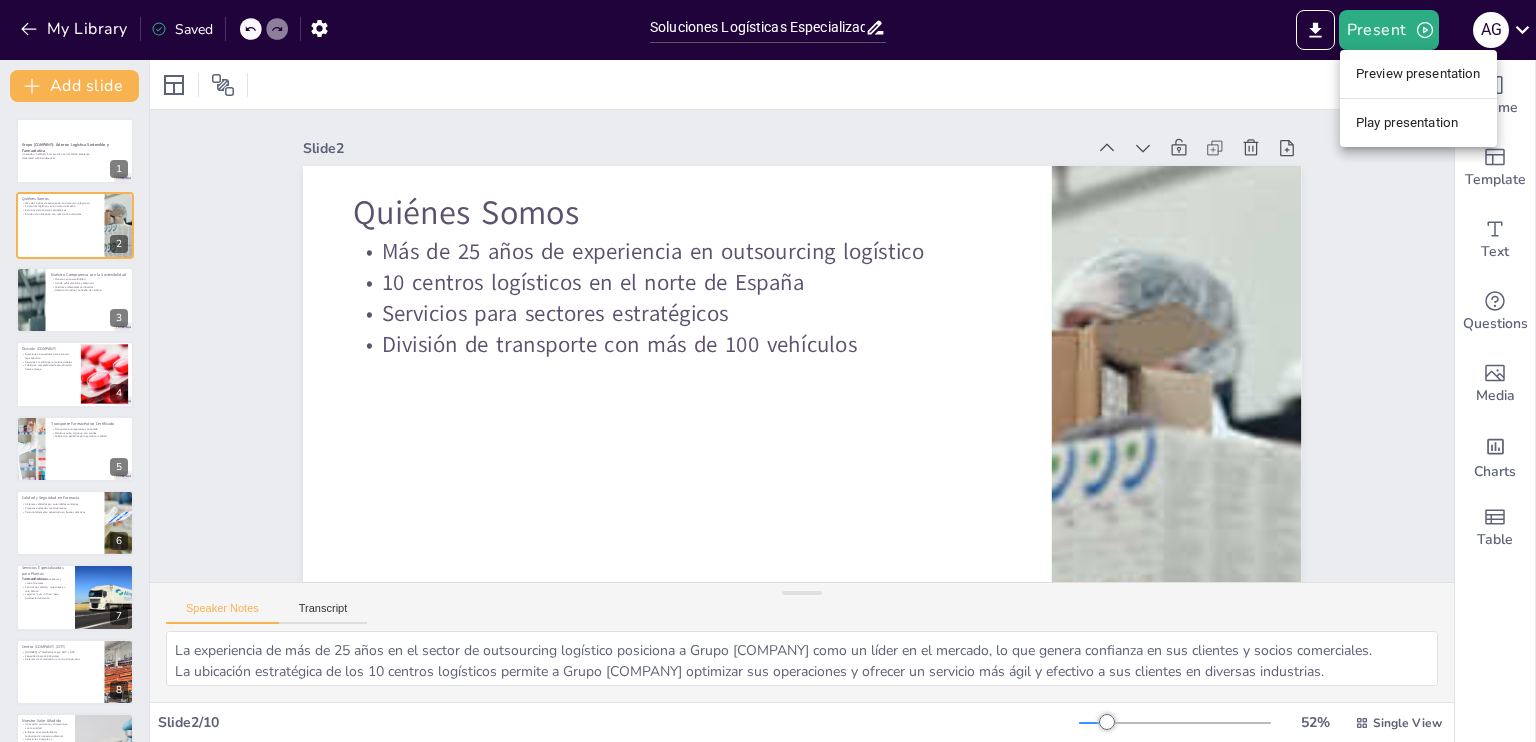 click on "Play presentation" at bounding box center [1418, 123] 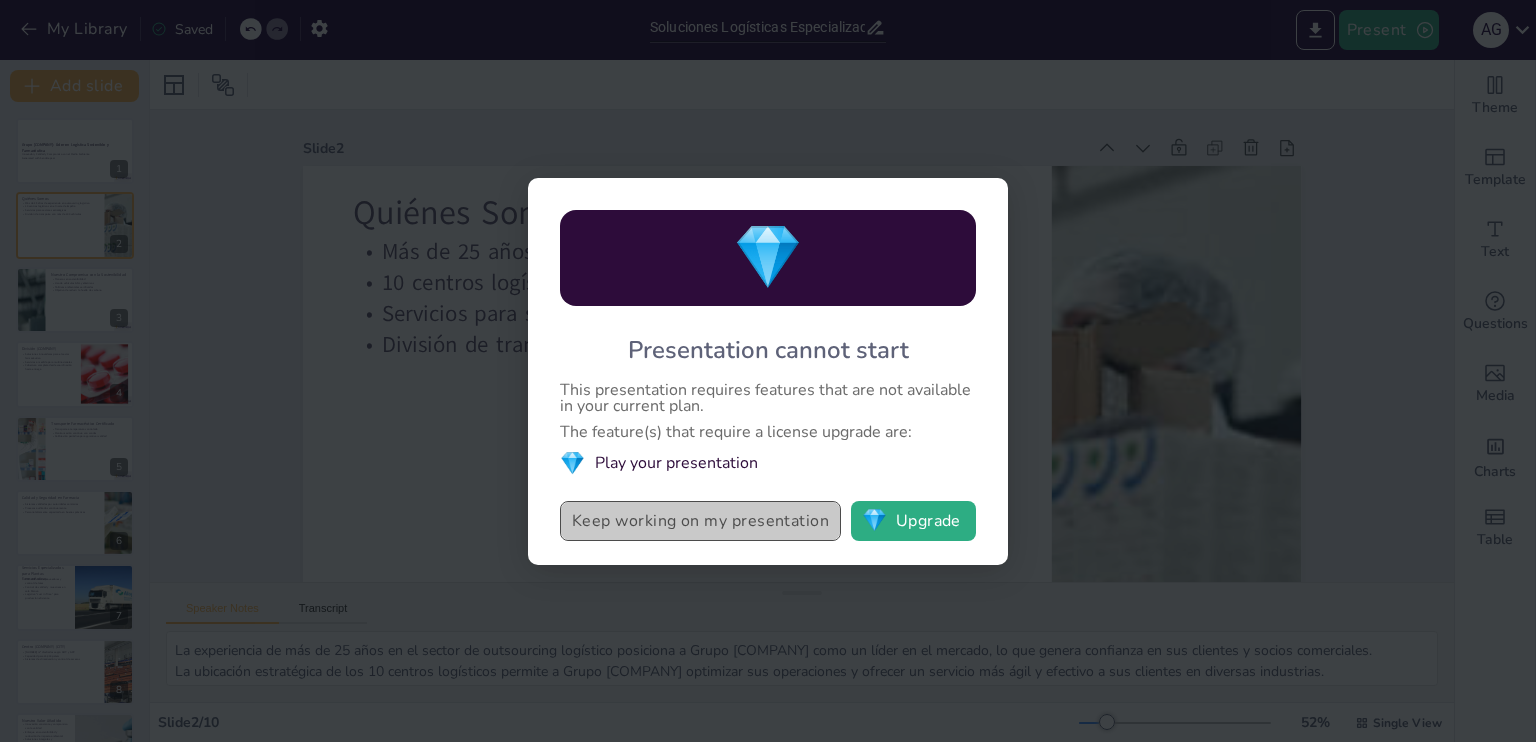 click on "Keep working on my presentation" at bounding box center [700, 521] 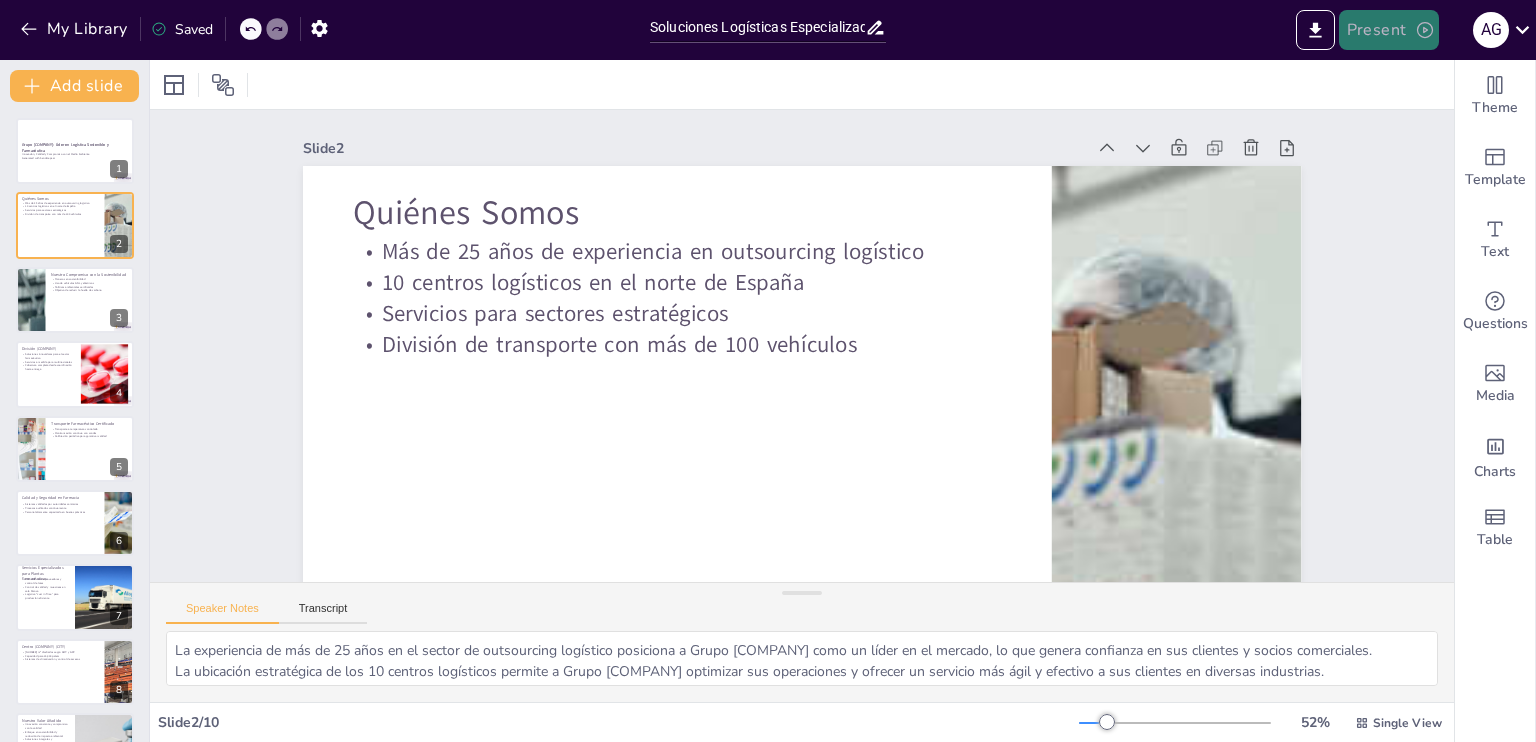 click on "Present" at bounding box center (1389, 30) 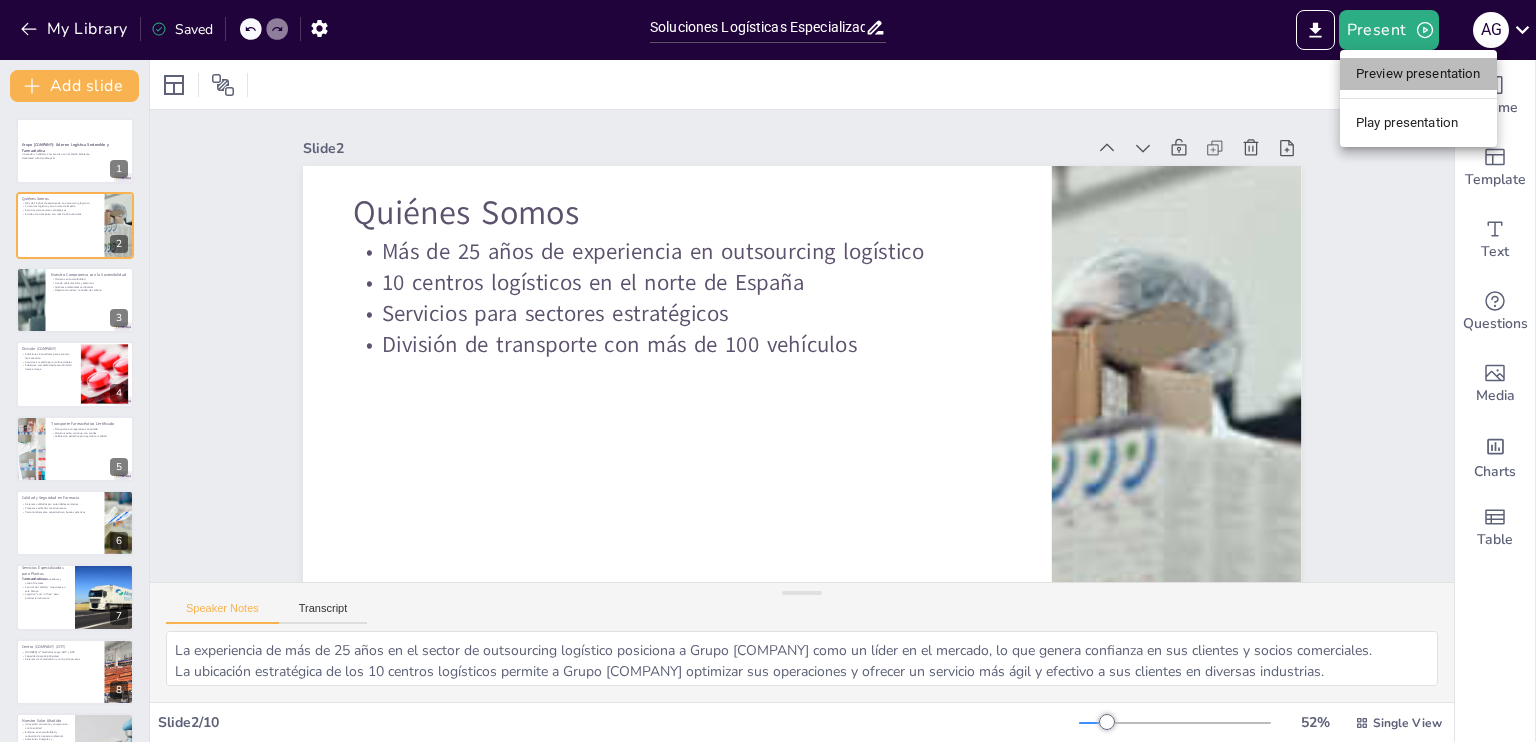 click on "Preview presentation" at bounding box center (1418, 74) 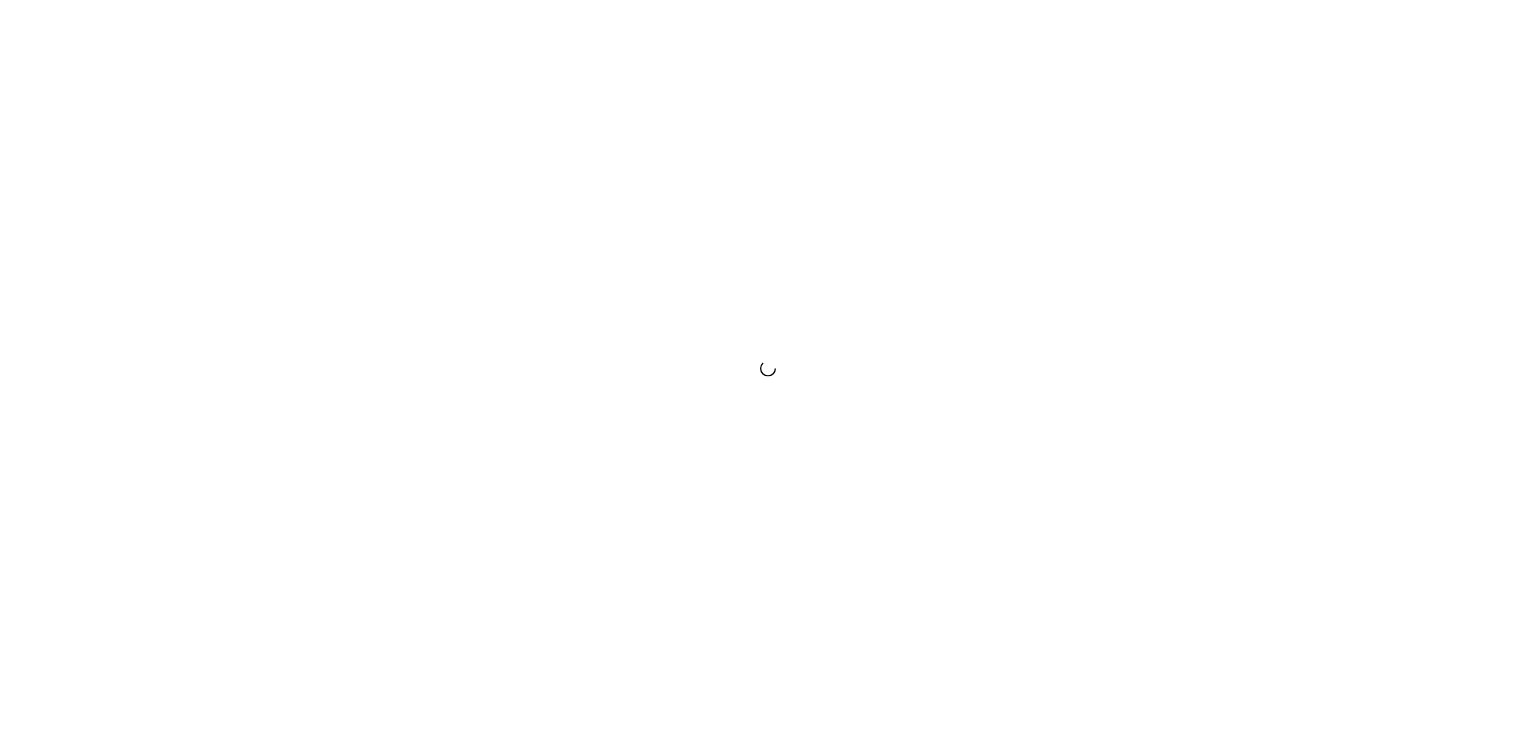 scroll, scrollTop: 0, scrollLeft: 0, axis: both 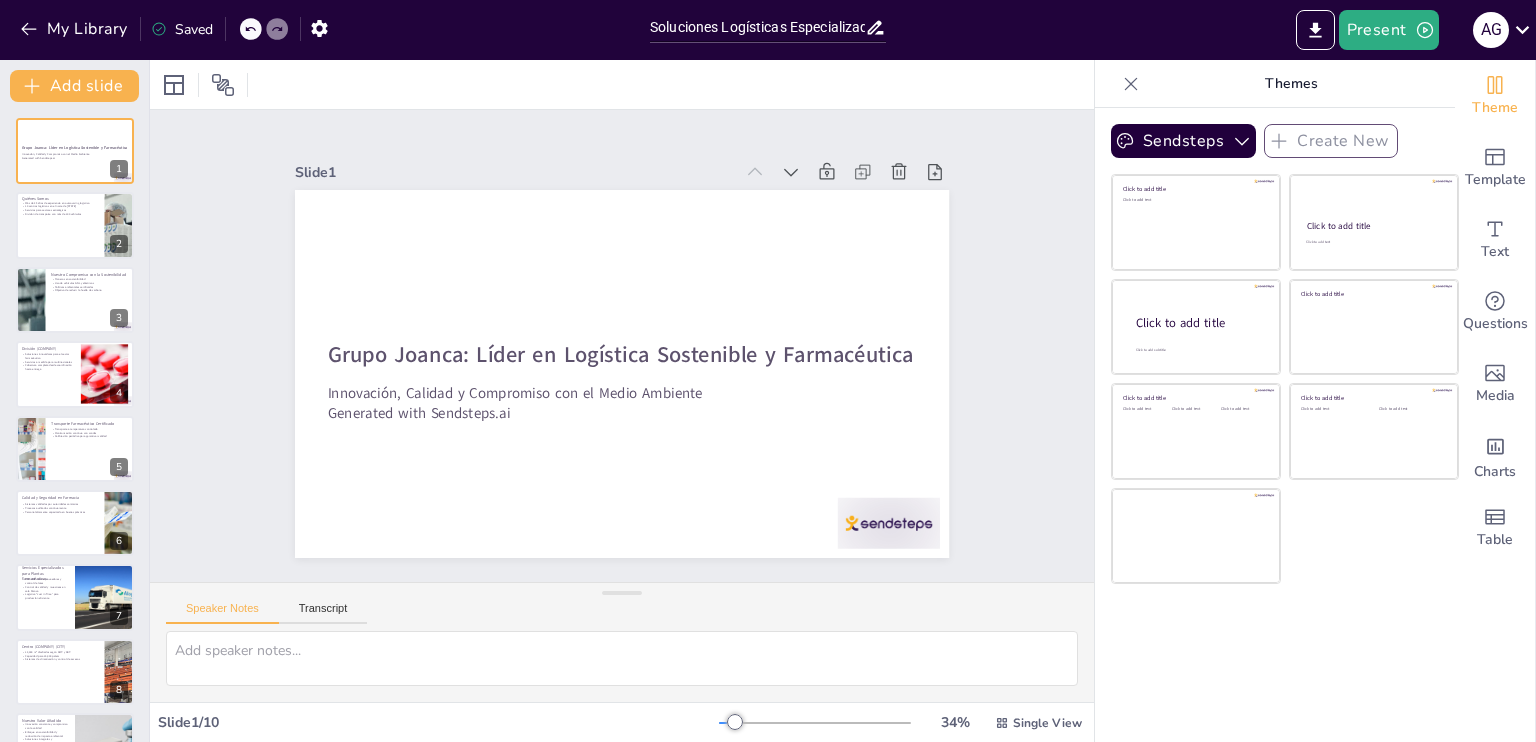 click 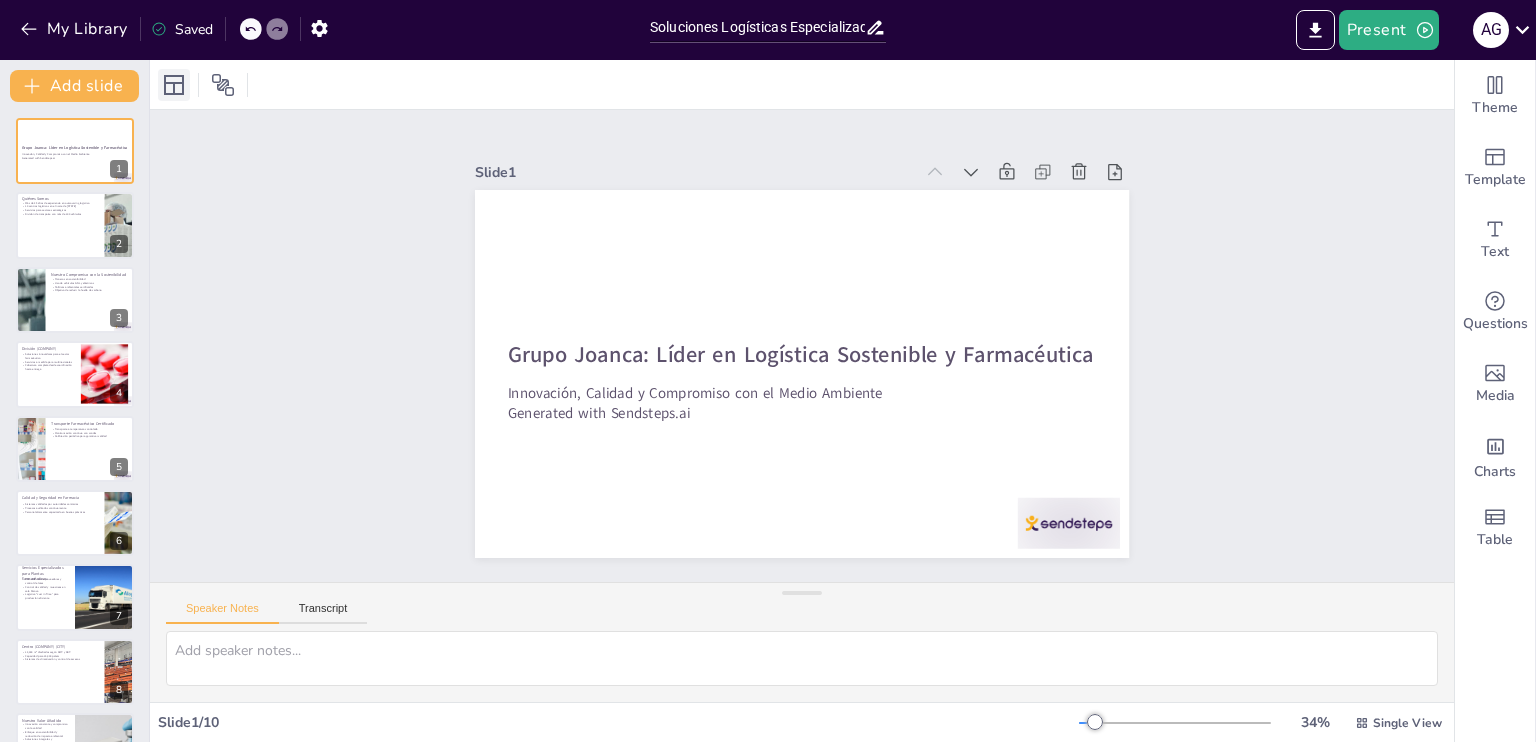 click 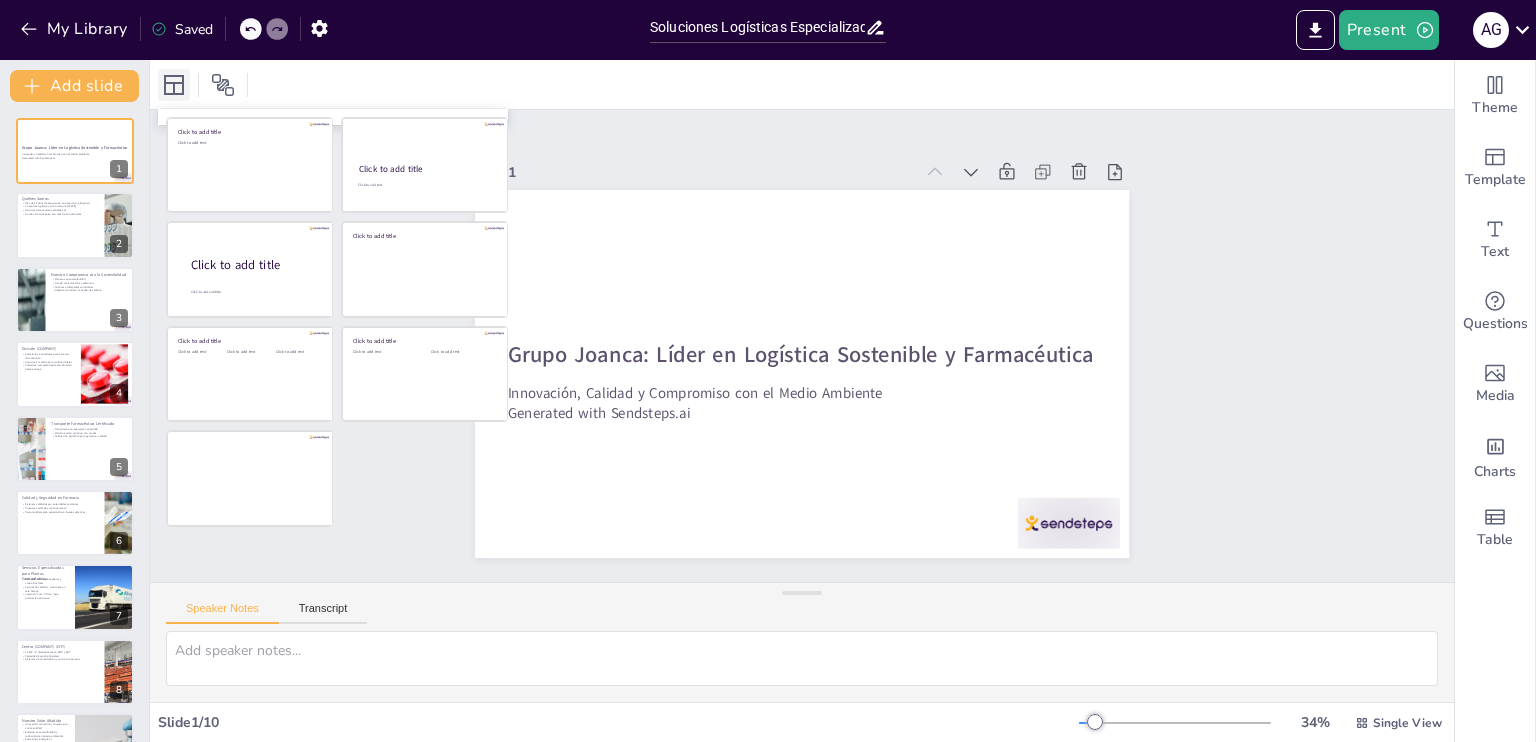 click 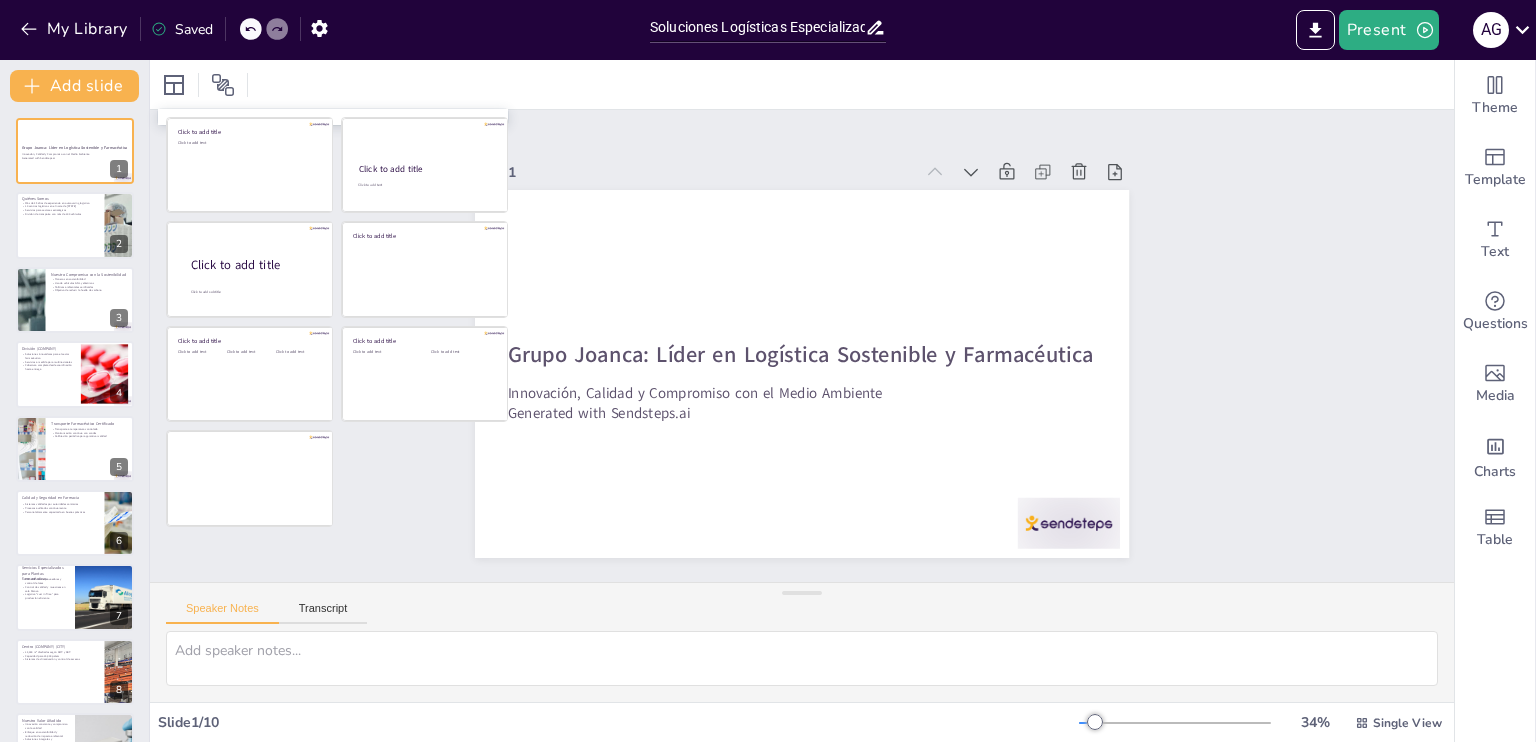 click on "Slide 1 Grupo [COMPANY]: Líder en Logística Sostenible y Farmacéutica Innovación, Calidad y Compromiso con el Medio Ambiente Generated with Sendsteps.ai Slide 2 Quiénes Somos Más de 25 años de experiencia en outsourcing logístico 10 centros logísticos en el norte de España Servicios para sectores estratégicos División de transporte con más de 100 vehículos Slide 3 Nuestro Compromiso con la Sostenibilidad Pioneros en sostenibilidad Uso de vehículos GNL y eléctricos Políticas ambientales certificadas Objetivo de reducir la huella de carbono Slide 4 División [COMPANY] Soluciones innovadoras para el sector farmacéutico Servicios a medida para multinacionales Cobertura completa desde coordinación hasta entrega Slide 5 Transporte Farmacéutico Certificado Transporte a temperatura controlada Monitorización continua con sondas Calibración periódica para garantizar calidad Slide 6 Calidad y Seguridad en Farmacia Sistemas validados por autoridades sanitarias Slide 7 Slide 8 Slide 9 10" at bounding box center [802, 346] 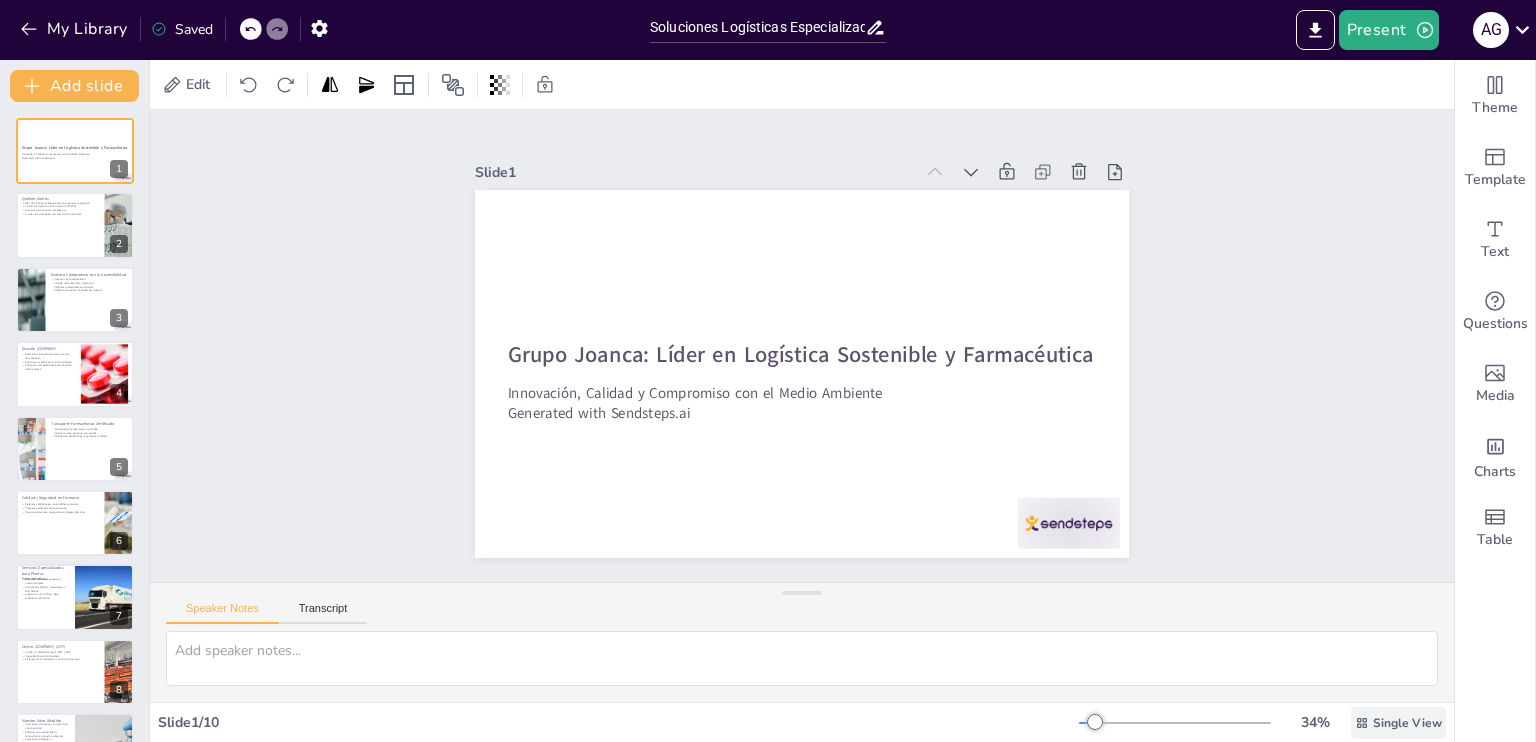 click on "Single View" at bounding box center [1407, 723] 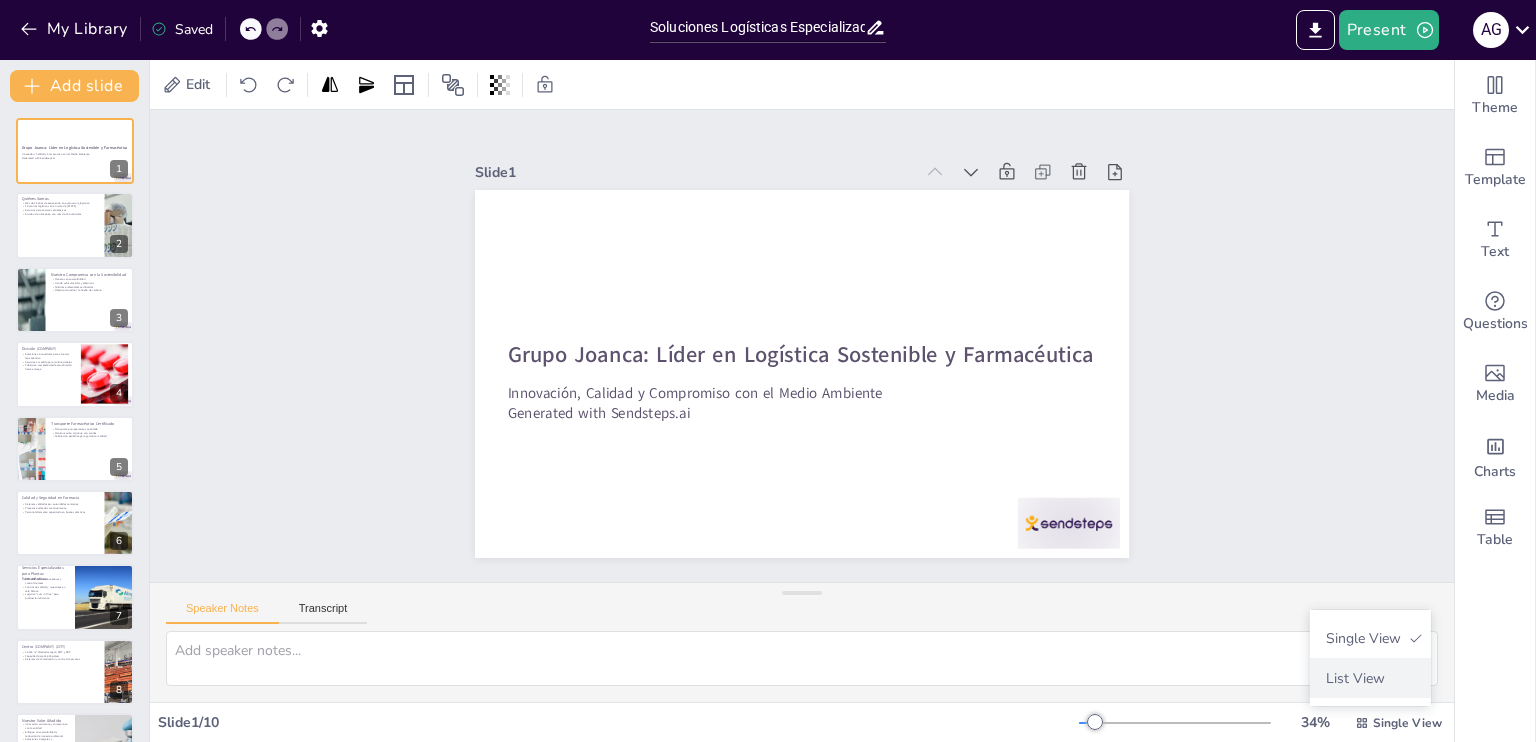 click on "List View" at bounding box center [1370, 678] 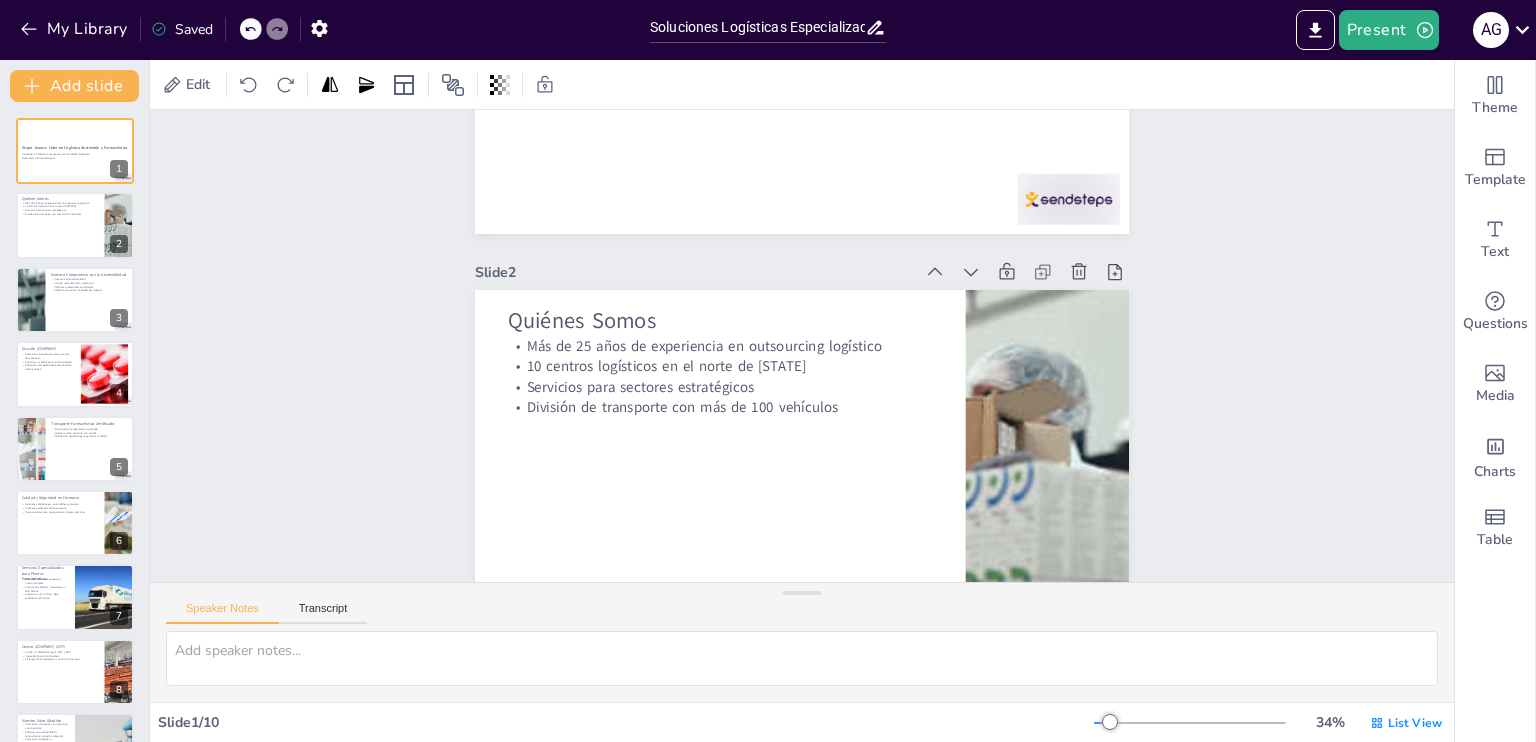 scroll, scrollTop: 400, scrollLeft: 0, axis: vertical 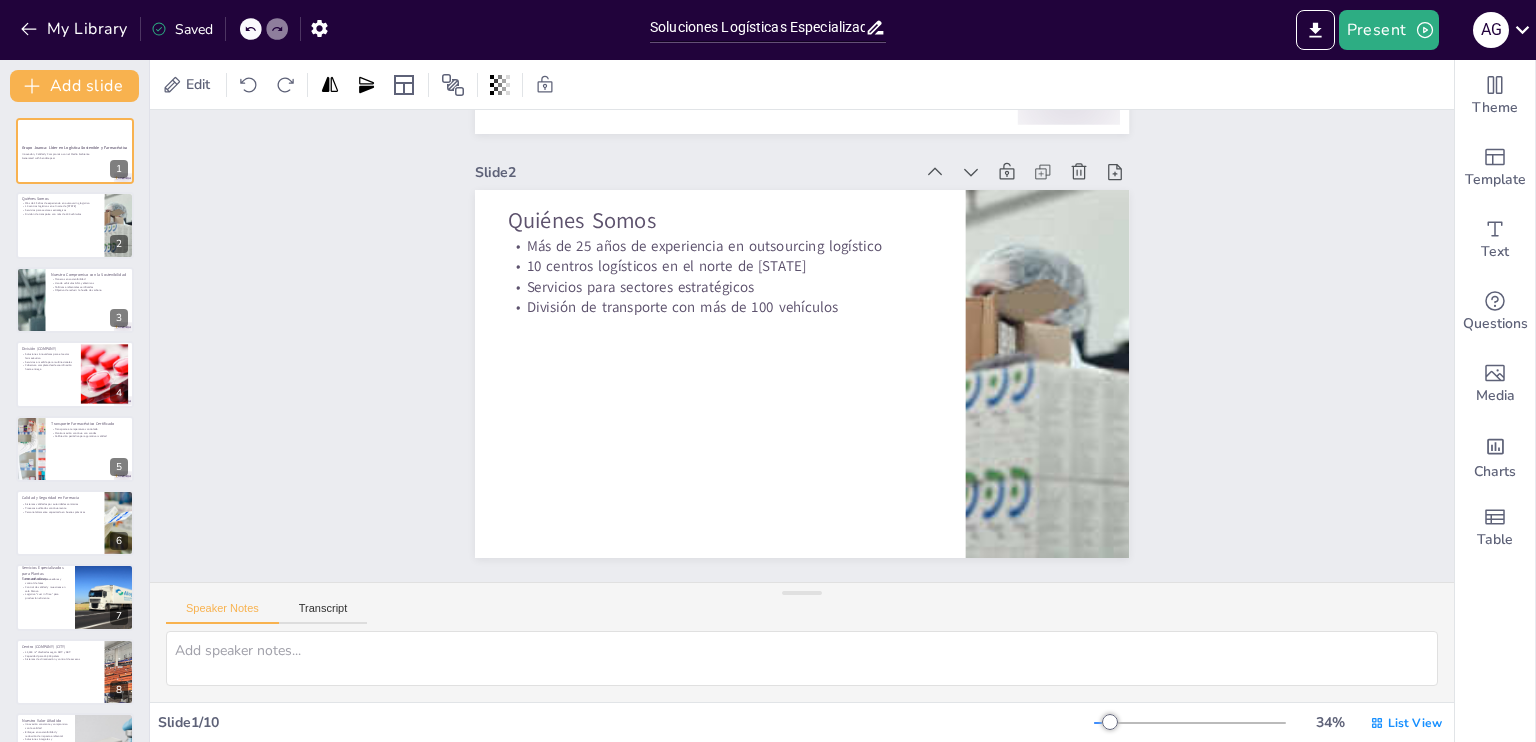type on "La experiencia de más de 25 años en el sector de outsourcing logístico posiciona a Grupo [COMPANY] como un líder en el mercado, lo que genera confianza en sus clientes y socios comerciales.
La ubicación estratégica de los 10 centros logísticos permite a Grupo [COMPANY] optimizar sus operaciones y ofrecer un servicio más ágil y efectivo a sus clientes en diversas industrias.
Grupo [COMPANY] se especializa en ofrecer servicios a sectores clave como automoción y farmacéutica, lo que demuestra su capacidad para adaptarse a diferentes necesidades del mercado.
La división de transporte de Grupo [COMPANY], con más de 100 vehículos, asegura que la logística sea eficiente y cumpla con los estándares de calidad requeridos por sus clientes." 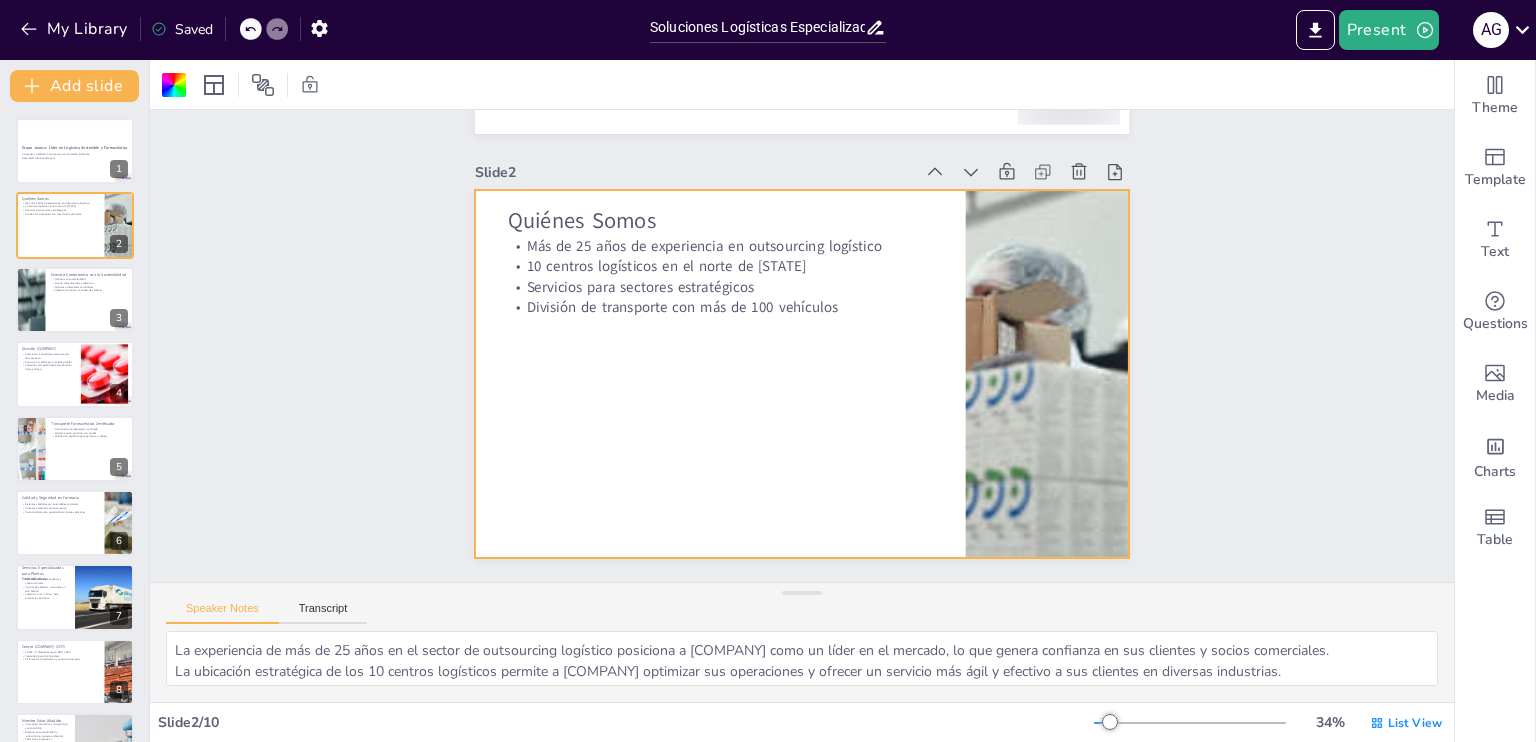 scroll, scrollTop: 500, scrollLeft: 0, axis: vertical 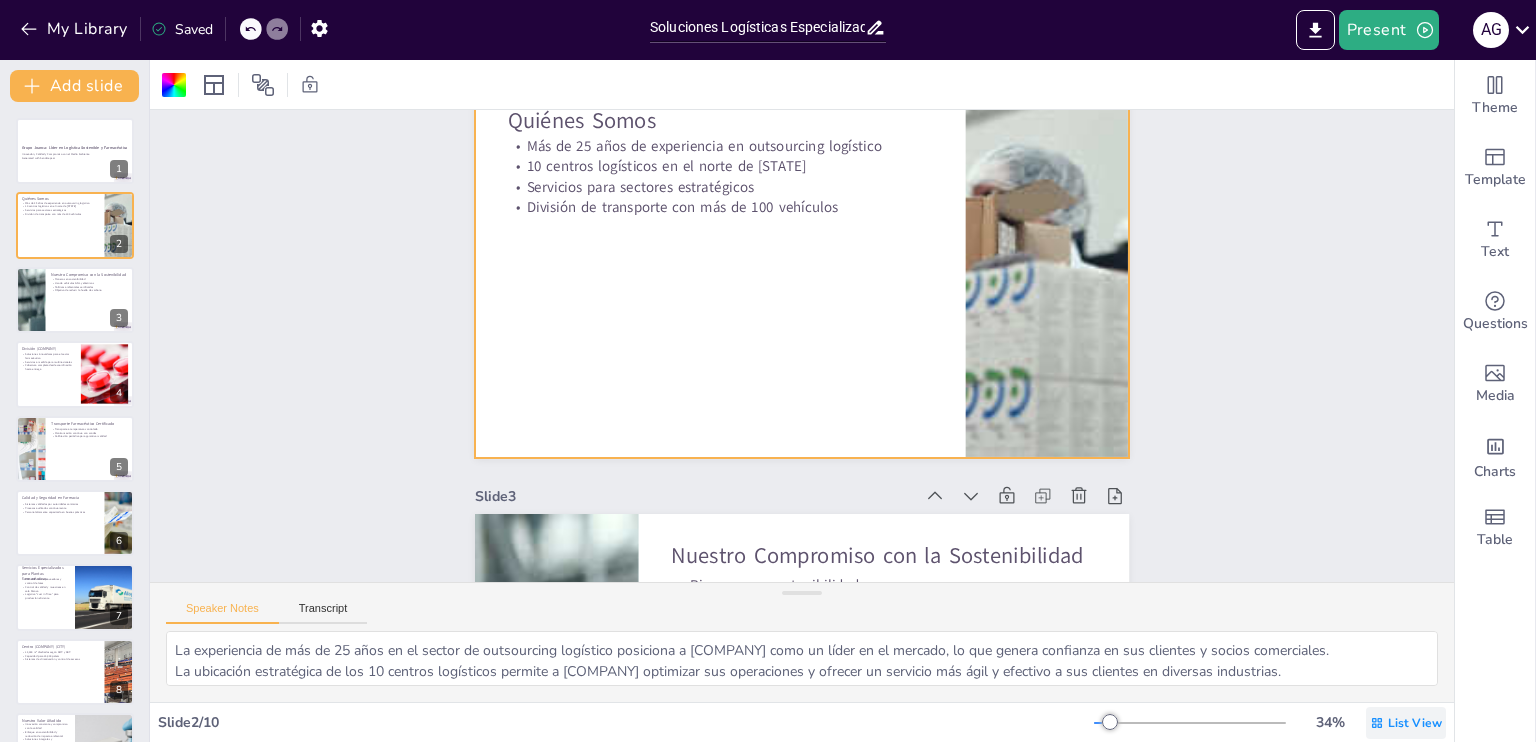 click on "List View" at bounding box center [1415, 723] 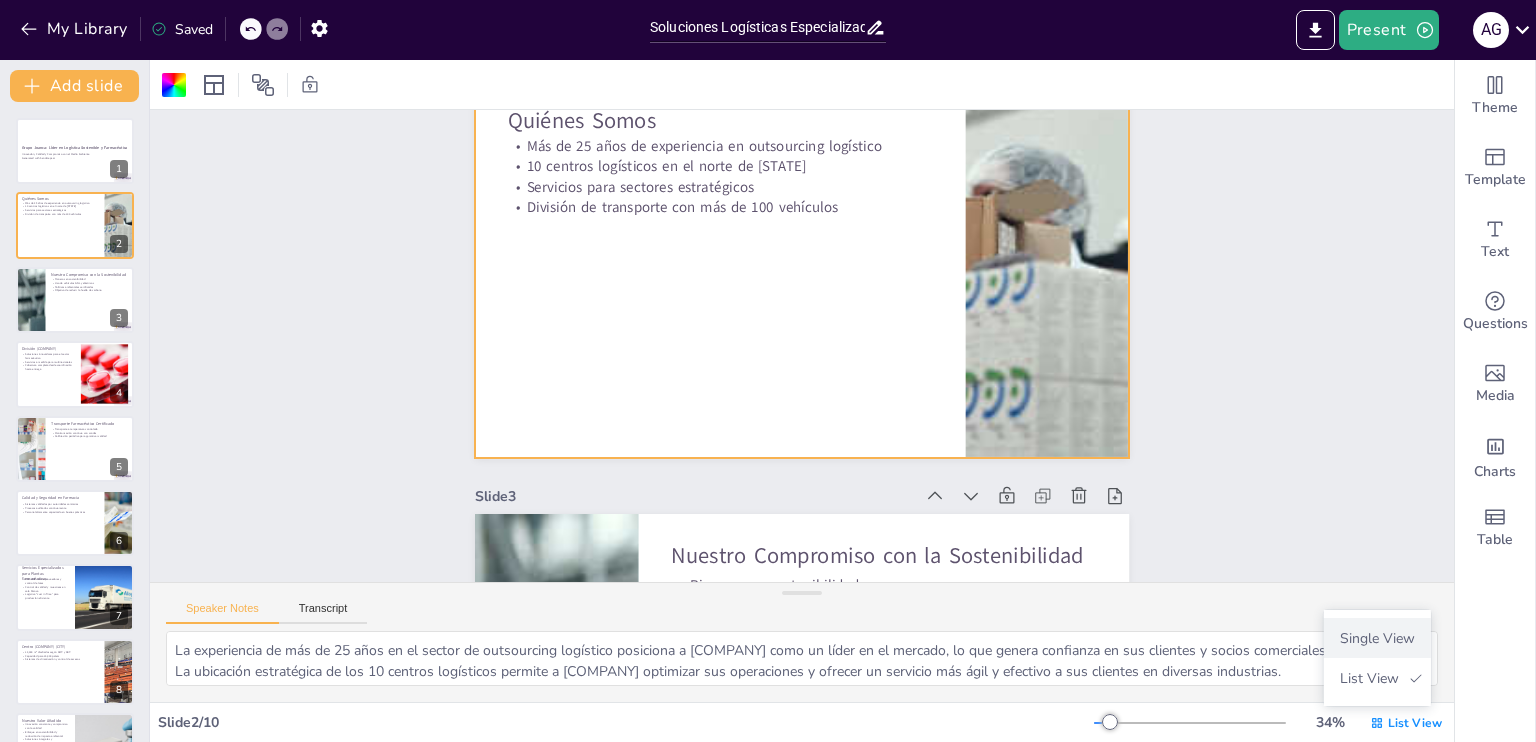 click on "Single View" at bounding box center [1377, 638] 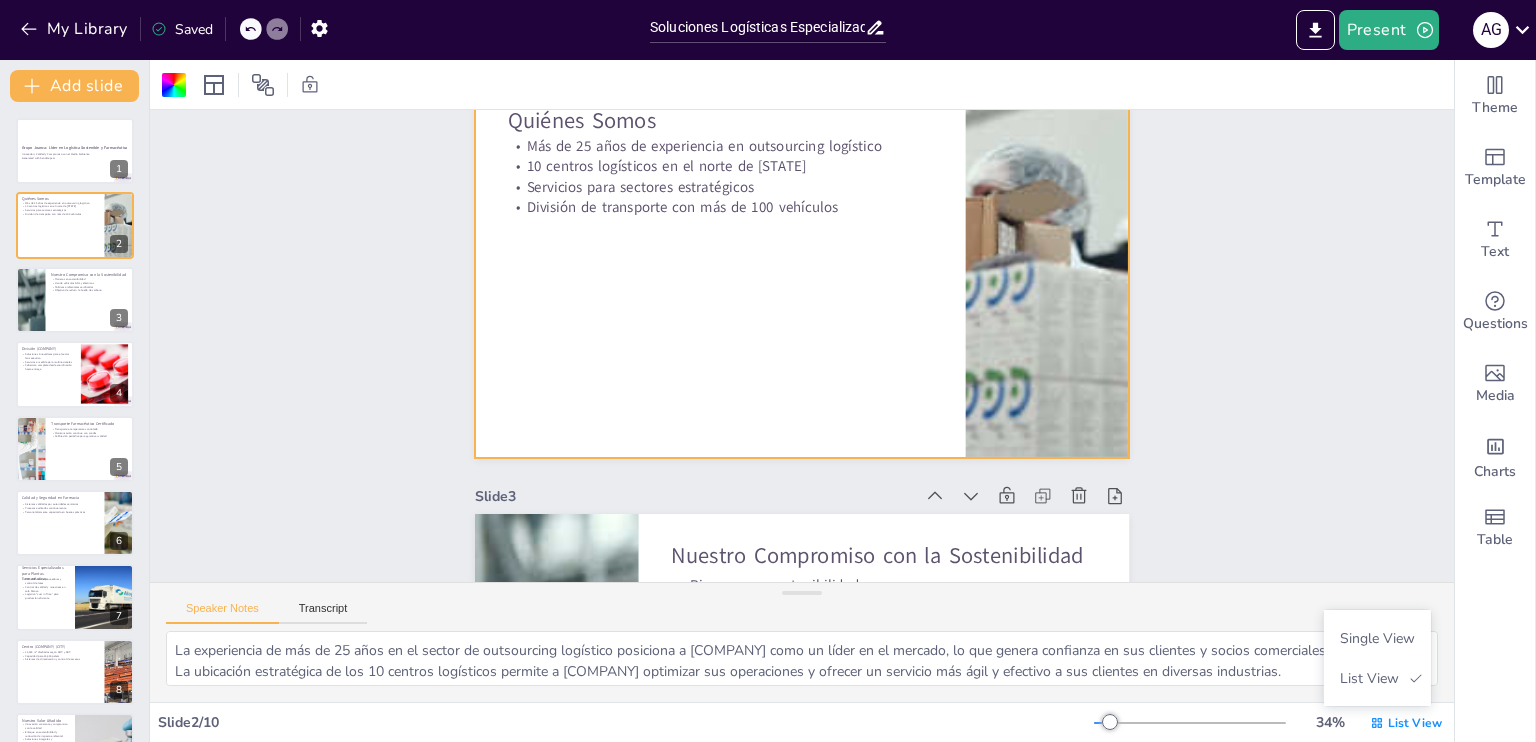 scroll, scrollTop: 0, scrollLeft: 0, axis: both 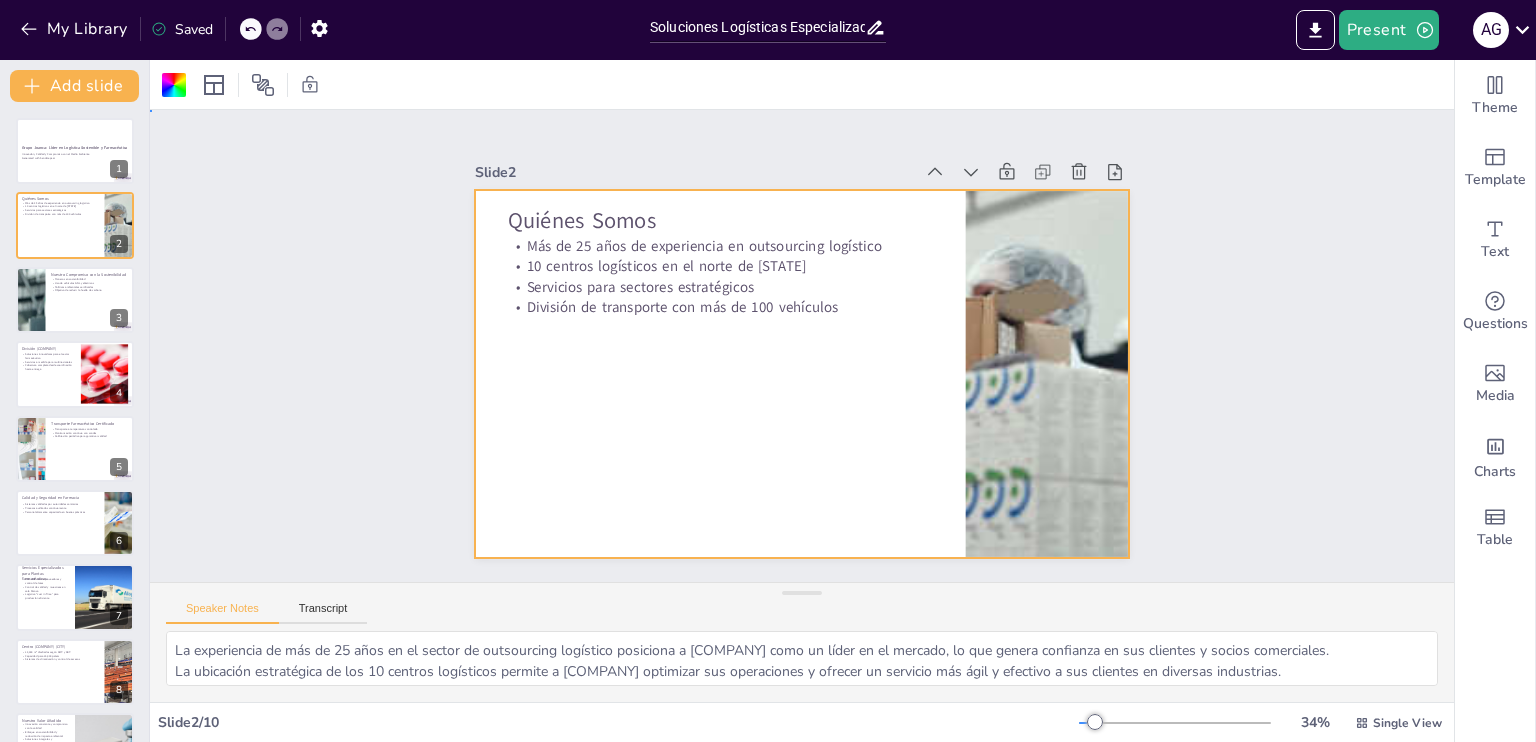 click on "Slide 1 Grupo [COMPANY]: Líder en Logística Sostenible y Farmacéutica Innovación, Calidad y Compromiso con el Medio Ambiente Generated with Sendsteps.ai Slide 2 Quiénes Somos Más de 25 años de experiencia en outsourcing logístico 10 centros logísticos en el norte de España Servicios para sectores estratégicos División de transporte con más de 100 vehículos Slide 3 Nuestro Compromiso con la Sostenibilidad Pioneros en sostenibilidad Uso de vehículos GNL y eléctricos Políticas ambientales certificadas Objetivo de reducir la huella de carbono Slide 4 División [COMPANY] Soluciones innovadoras para el sector farmacéutico Servicios a medida para multinacionales Cobertura completa desde coordinación hasta entrega Slide 5 Transporte Farmacéutico Certificado Transporte a temperatura controlada Monitorización continua con sondas Calibración periódica para garantizar calidad Slide 6 Calidad y Seguridad en Farmacia Sistemas validados por autoridades sanitarias Slide 7 Slide 8 Slide 9 10" at bounding box center [802, 346] 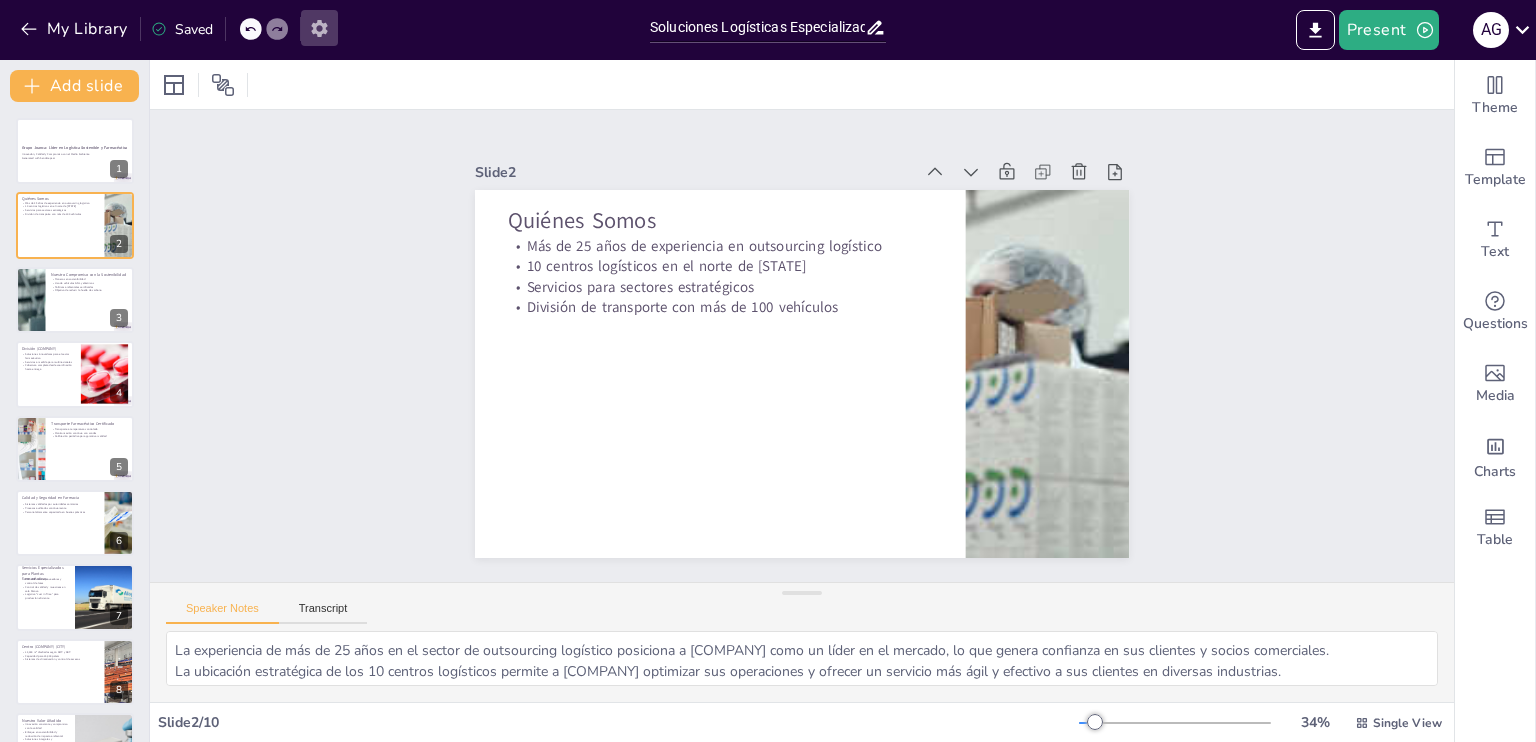 click 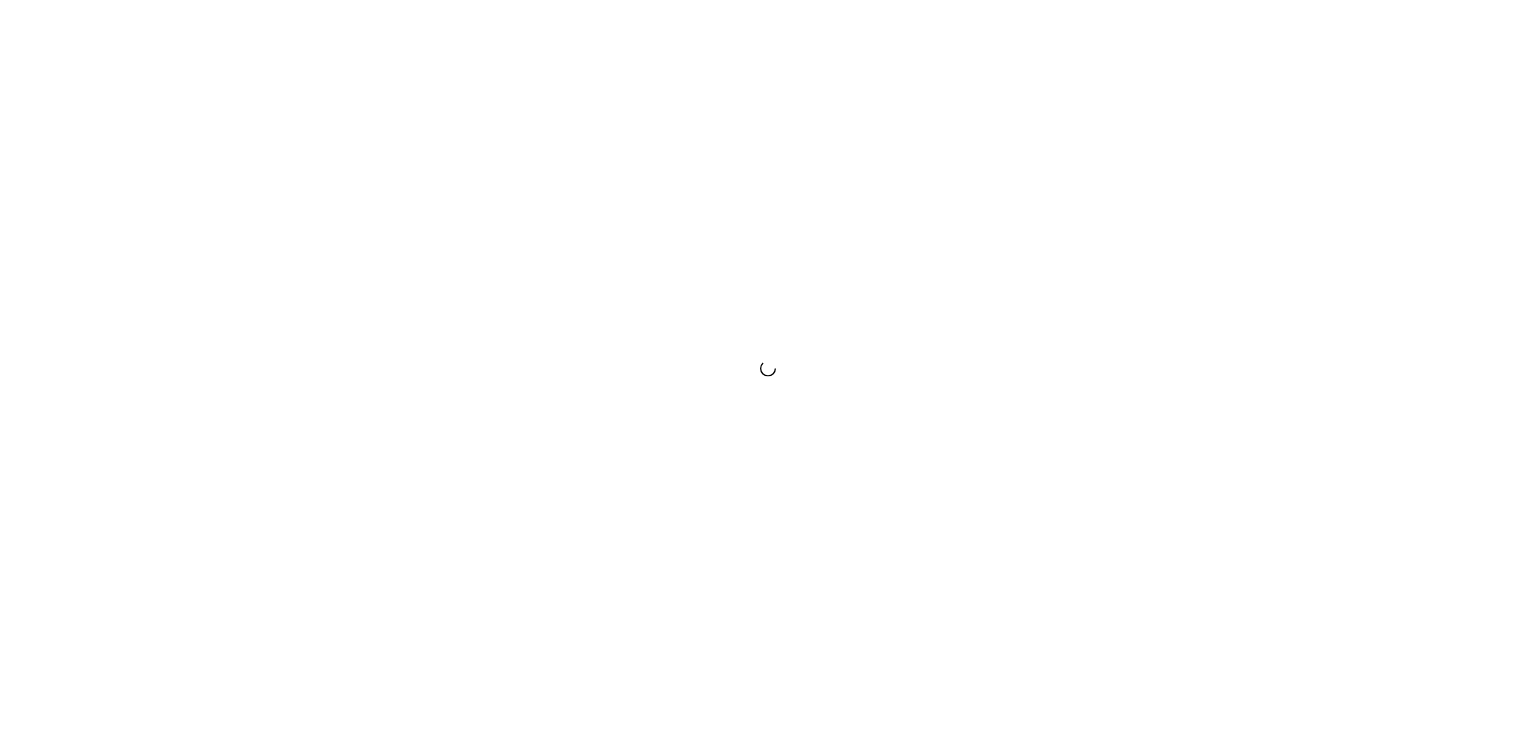 scroll, scrollTop: 0, scrollLeft: 0, axis: both 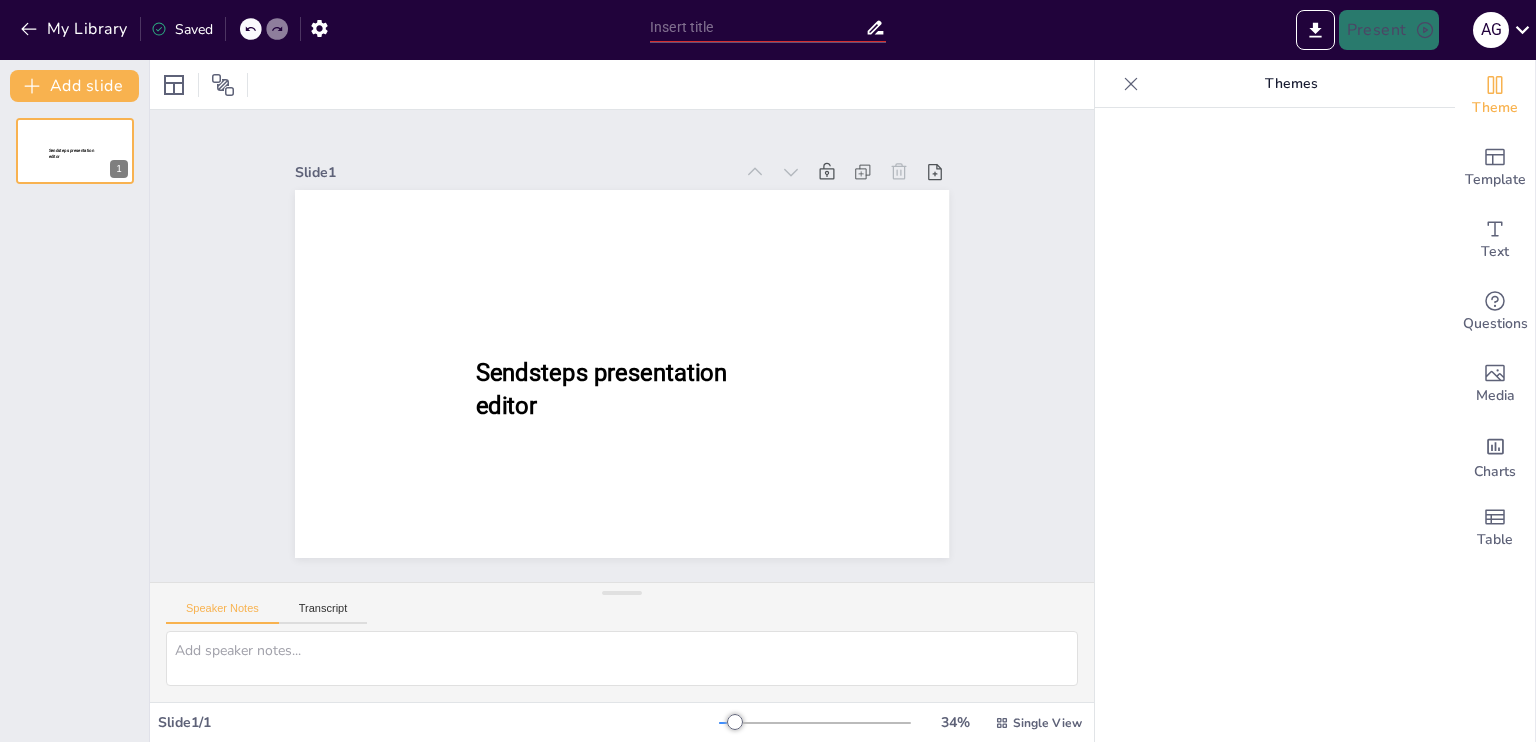 type on "Soluciones Logísticas Especializadas para el Sector Farmacéutico" 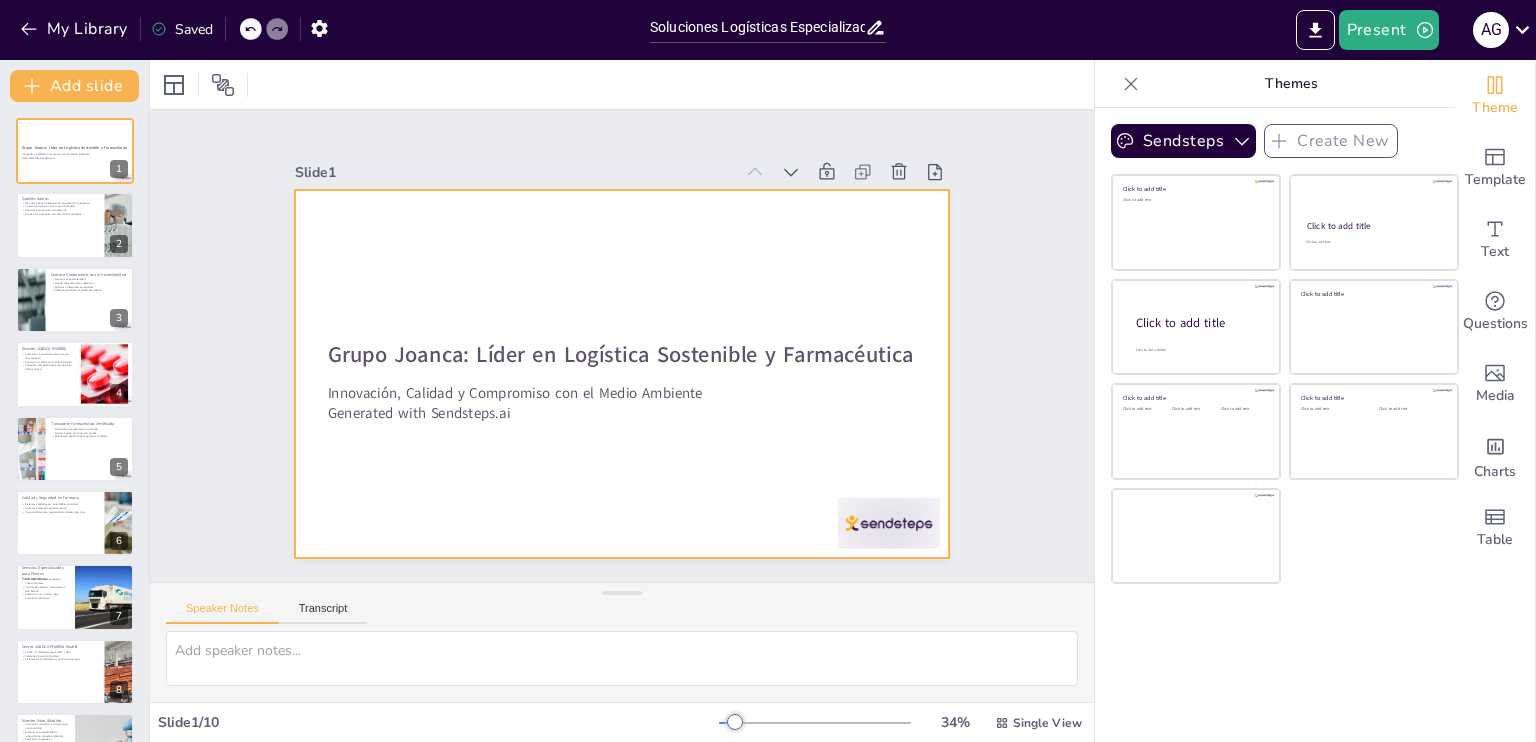 scroll, scrollTop: 0, scrollLeft: 0, axis: both 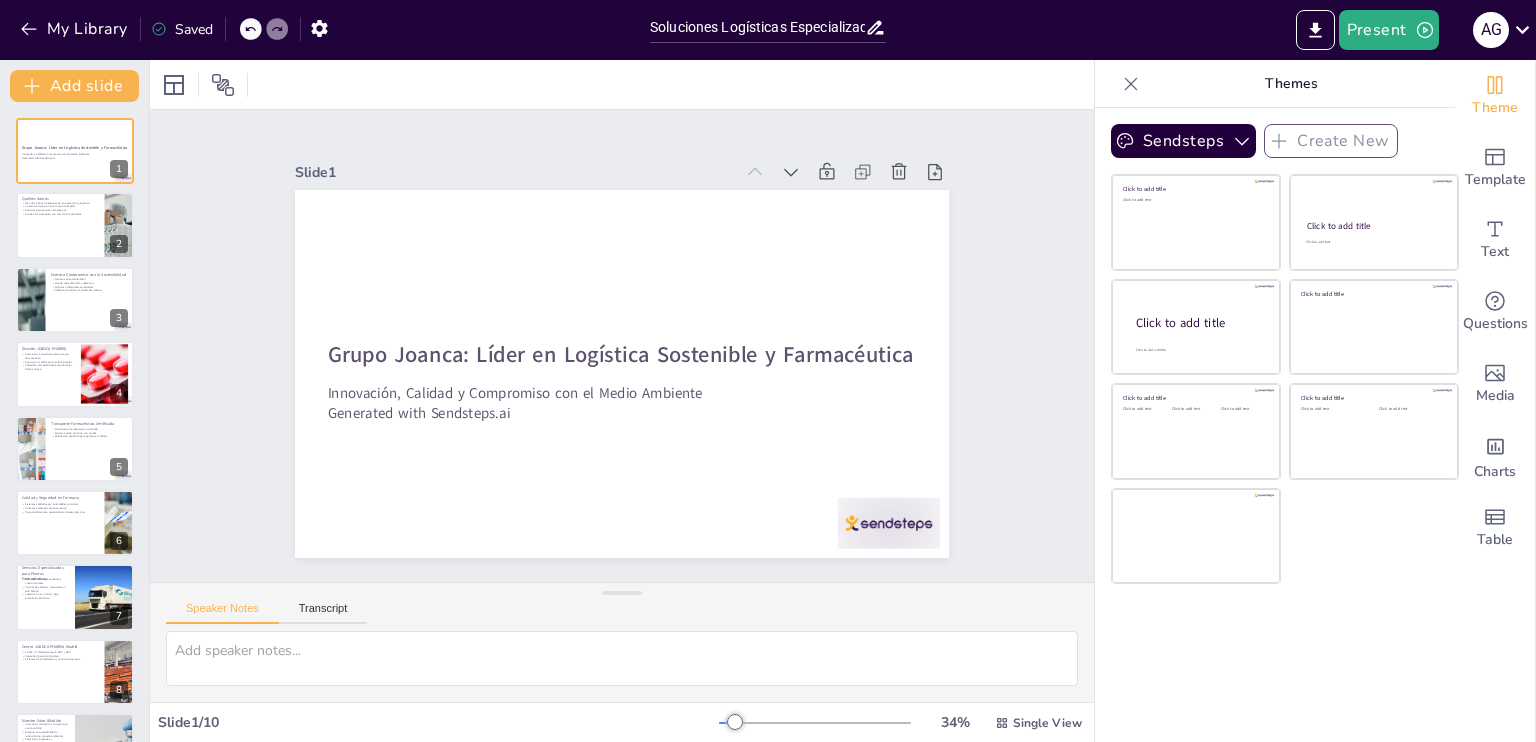 click 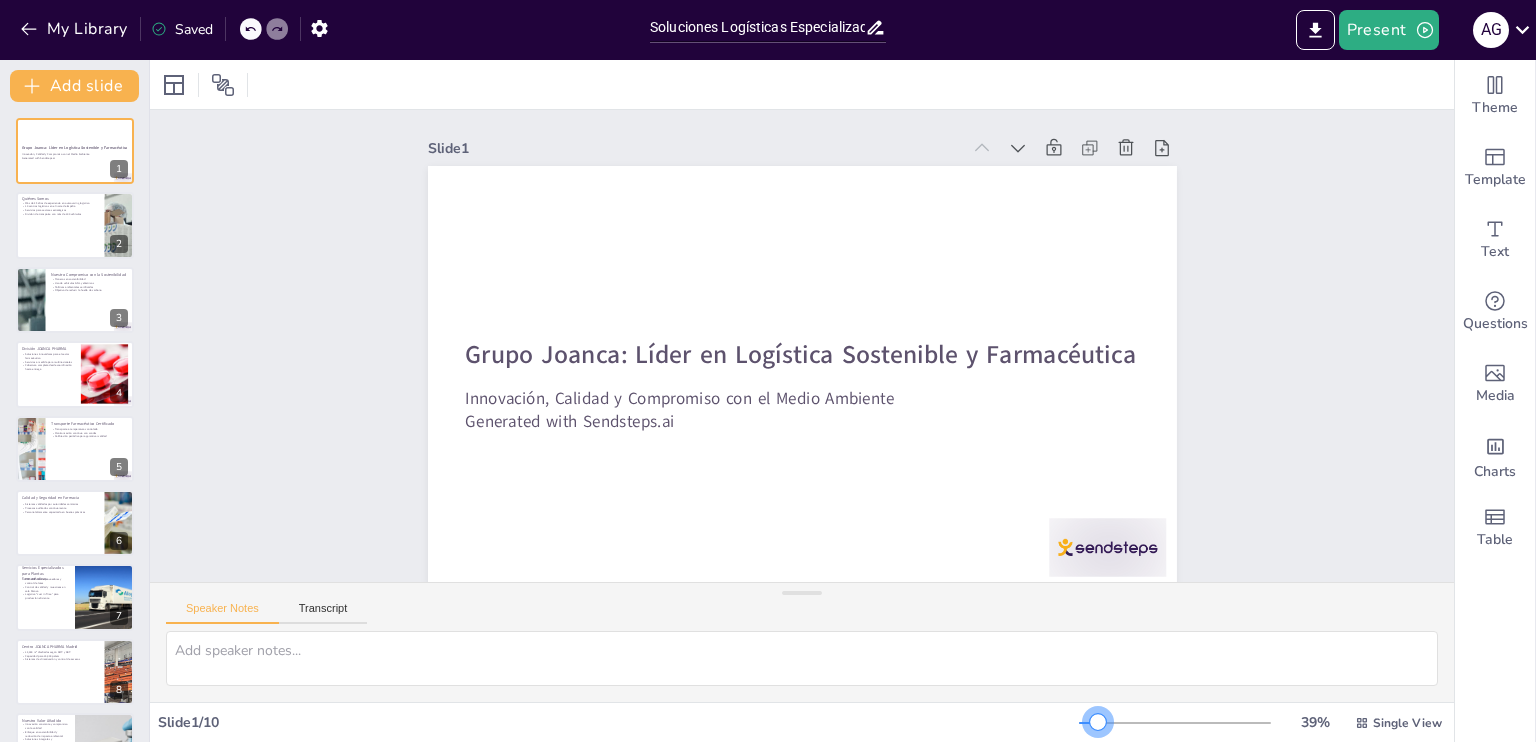 click at bounding box center [1098, 722] 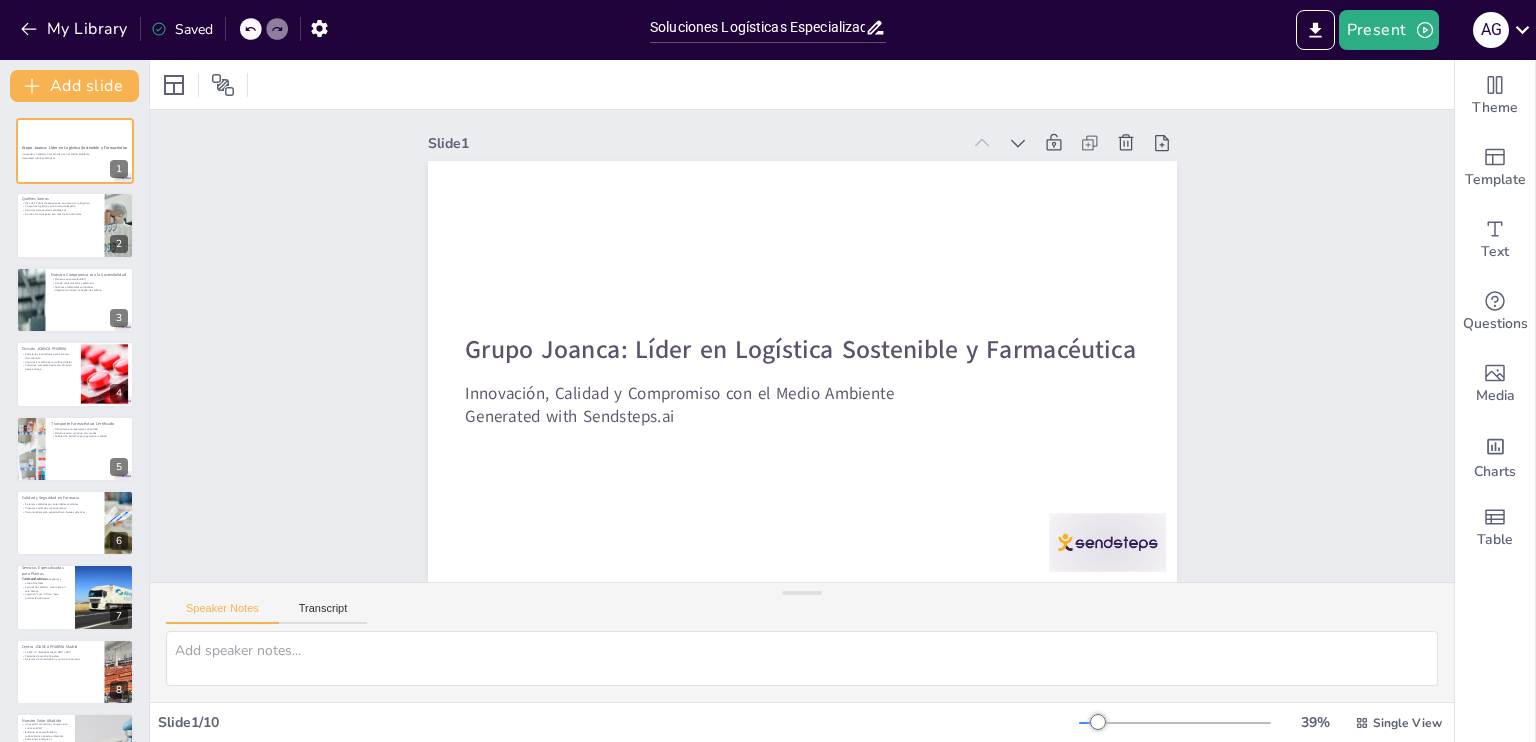 scroll, scrollTop: 20, scrollLeft: 0, axis: vertical 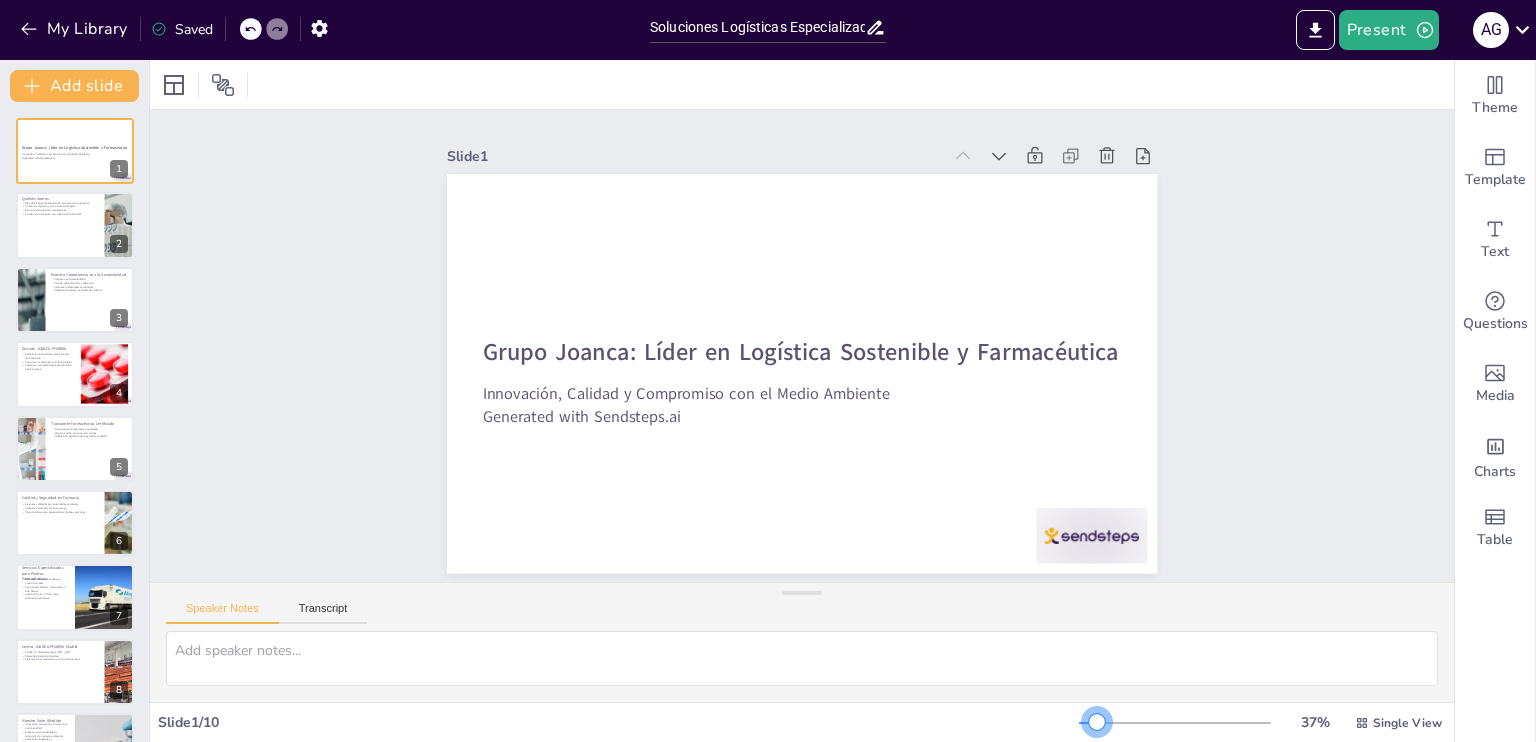 click at bounding box center [1097, 722] 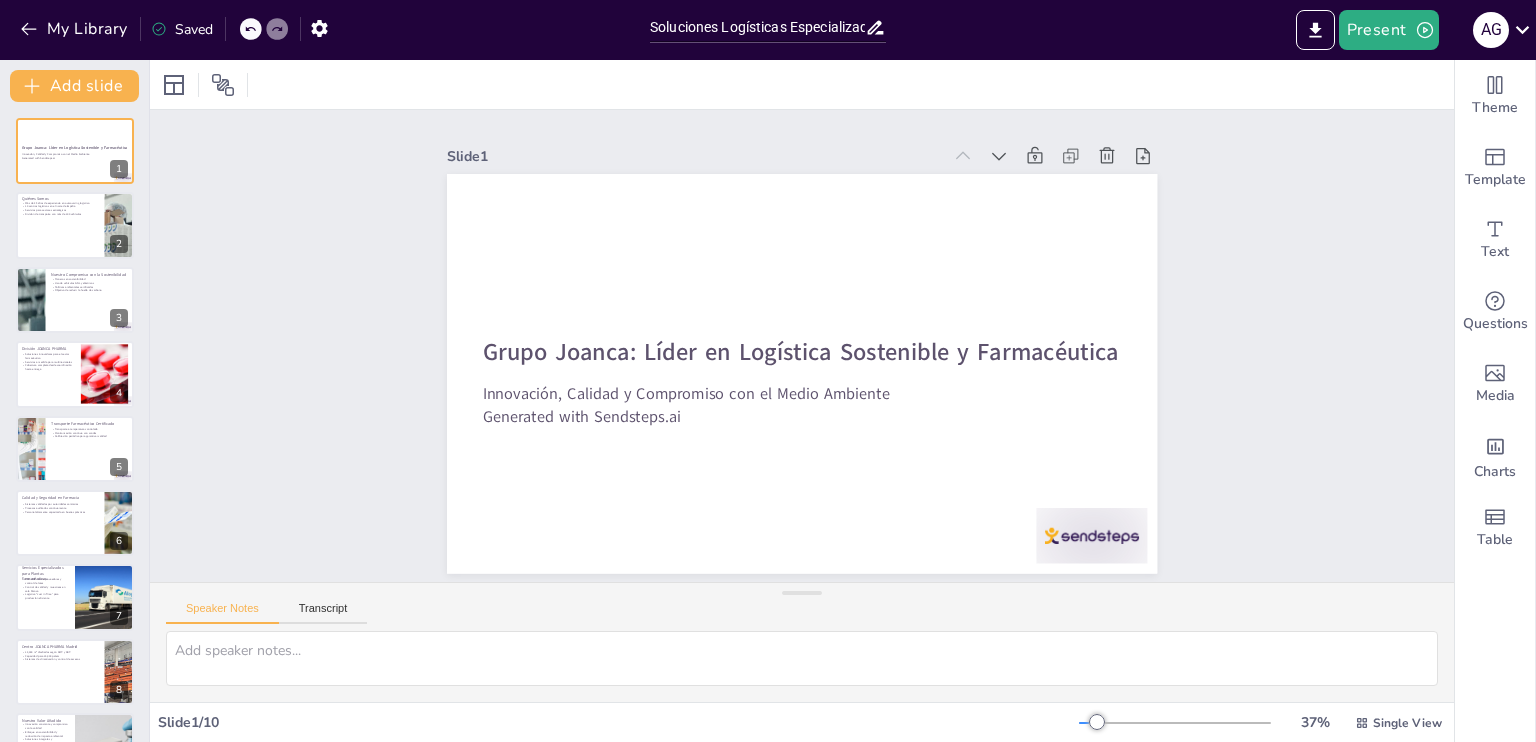 click on "Grupo Joanca: Líder en Logística Sostenible y Farmacéutica Innovación, Calidad y Compromiso con el Medio Ambiente Generated with Sendsteps.ai 1 Quiénes Somos Más de 25 años de experiencia en outsourcing logístico 10 centros logísticos en el norte de España Servicios para sectores estratégicos División de transporte con más de 100 vehículos 2 Nuestro Compromiso con la Sostenibilidad Pioneros en sostenibilidad Uso de vehículos GNL y eléctricos Políticas ambientales certificadas Objetivo de reducir la huella de carbono 3 División JOANCA PHARMA Soluciones innovadoras para el sector farmacéutico Servicios a medida para multinacionales Cobertura completa desde coordinación hasta entrega 4 Transporte Farmacéutico Certificado Transporte a temperatura controlada Monitorización continua con sondas Calibración periódica para garantizar calidad 5 Calidad y Seguridad en Farmacia Sistemas validados por autoridades sanitarias Procesos auditados continuamente 6 7 Centro JOANCA PHARMA Madrid 8 9 10" at bounding box center [74, 486] 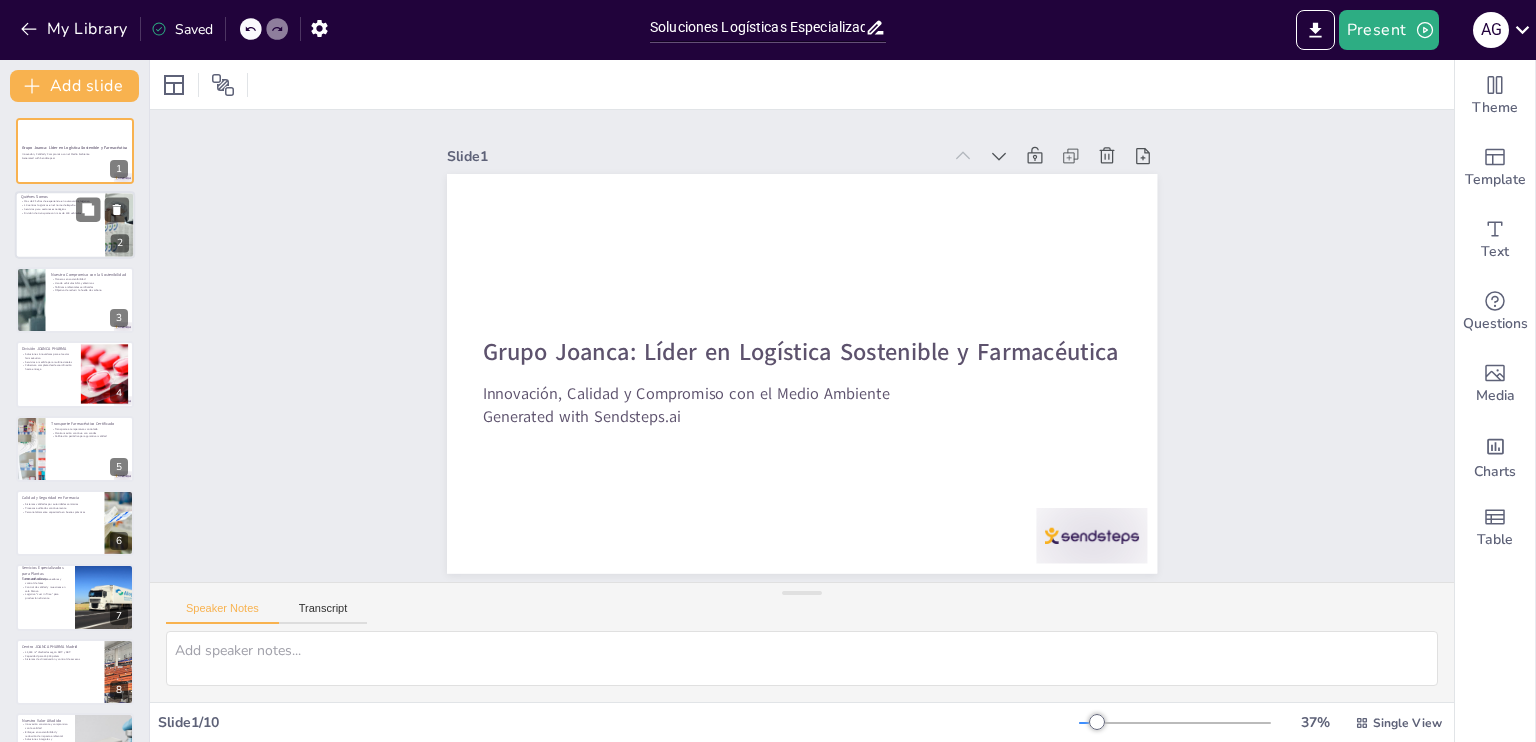 click at bounding box center [75, 226] 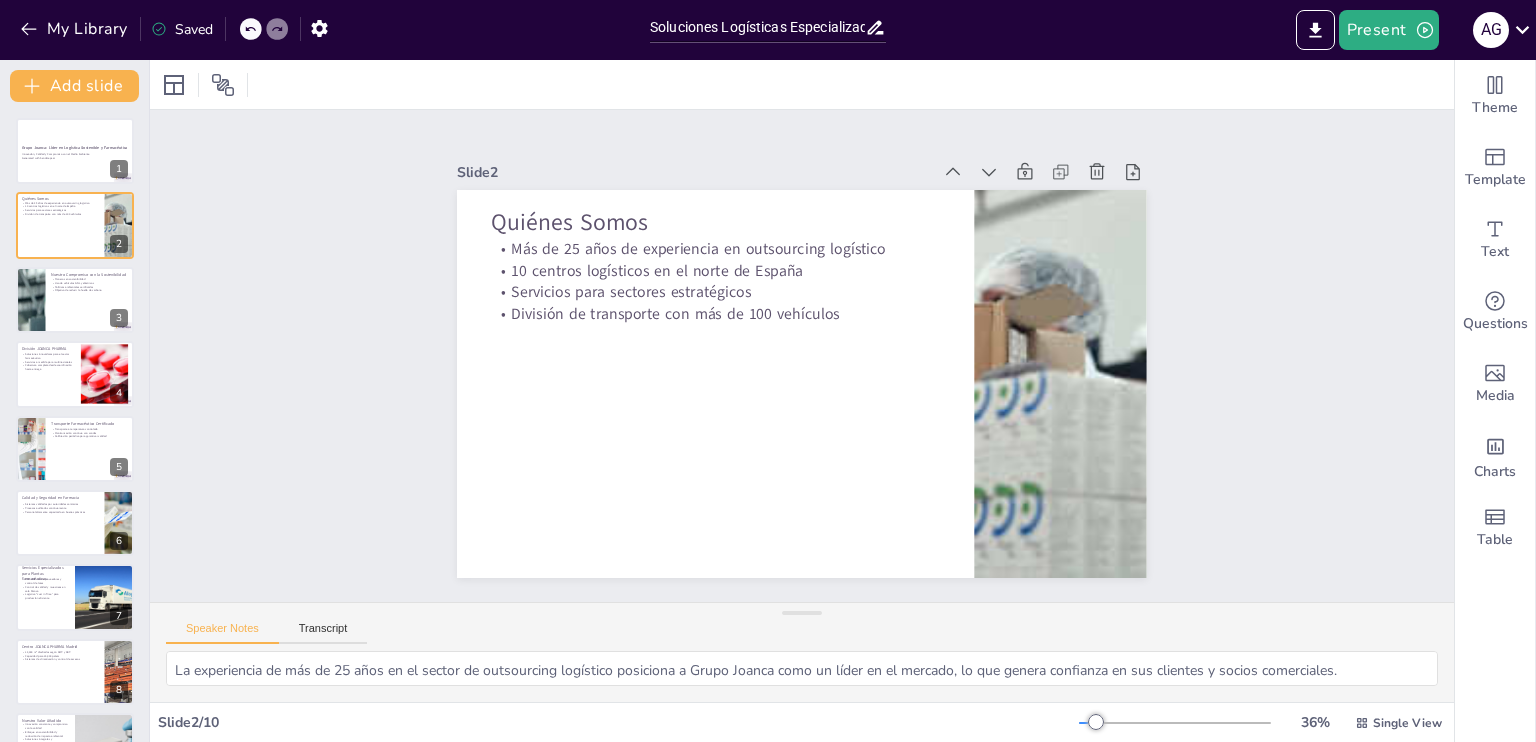 drag, startPoint x: 806, startPoint y: 591, endPoint x: 800, endPoint y: 661, distance: 70.256676 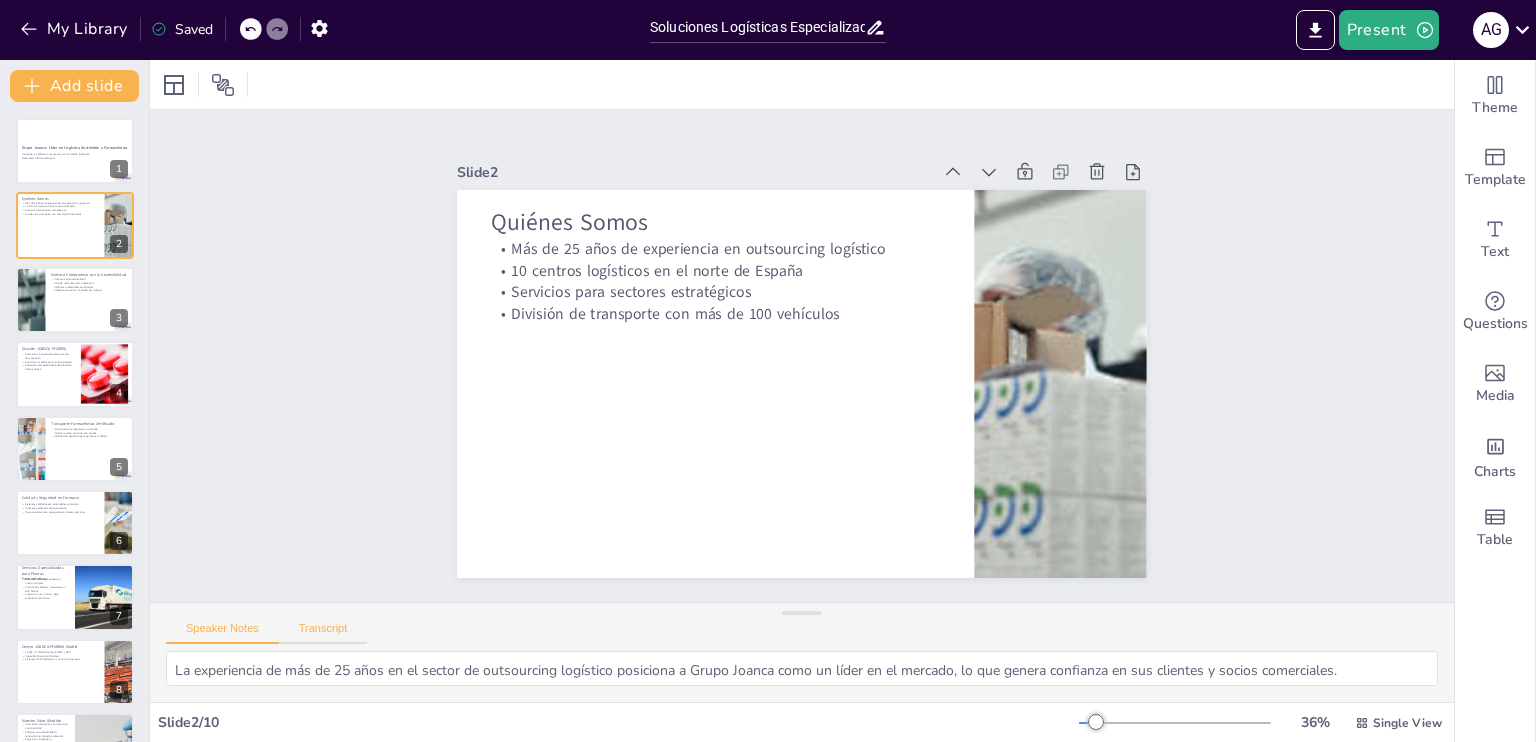 click on "Transcript" at bounding box center [323, 633] 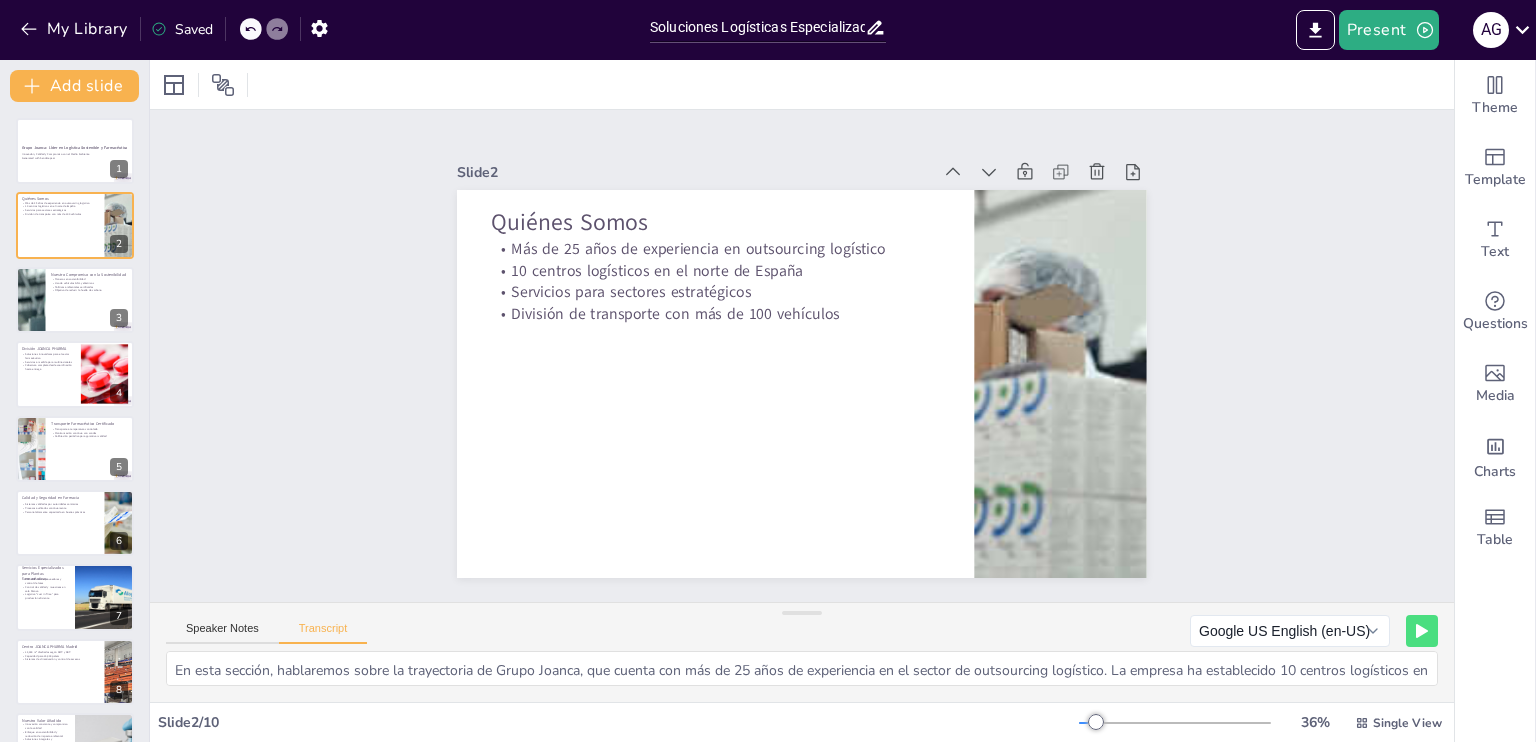 drag, startPoint x: 789, startPoint y: 615, endPoint x: 789, endPoint y: 635, distance: 20 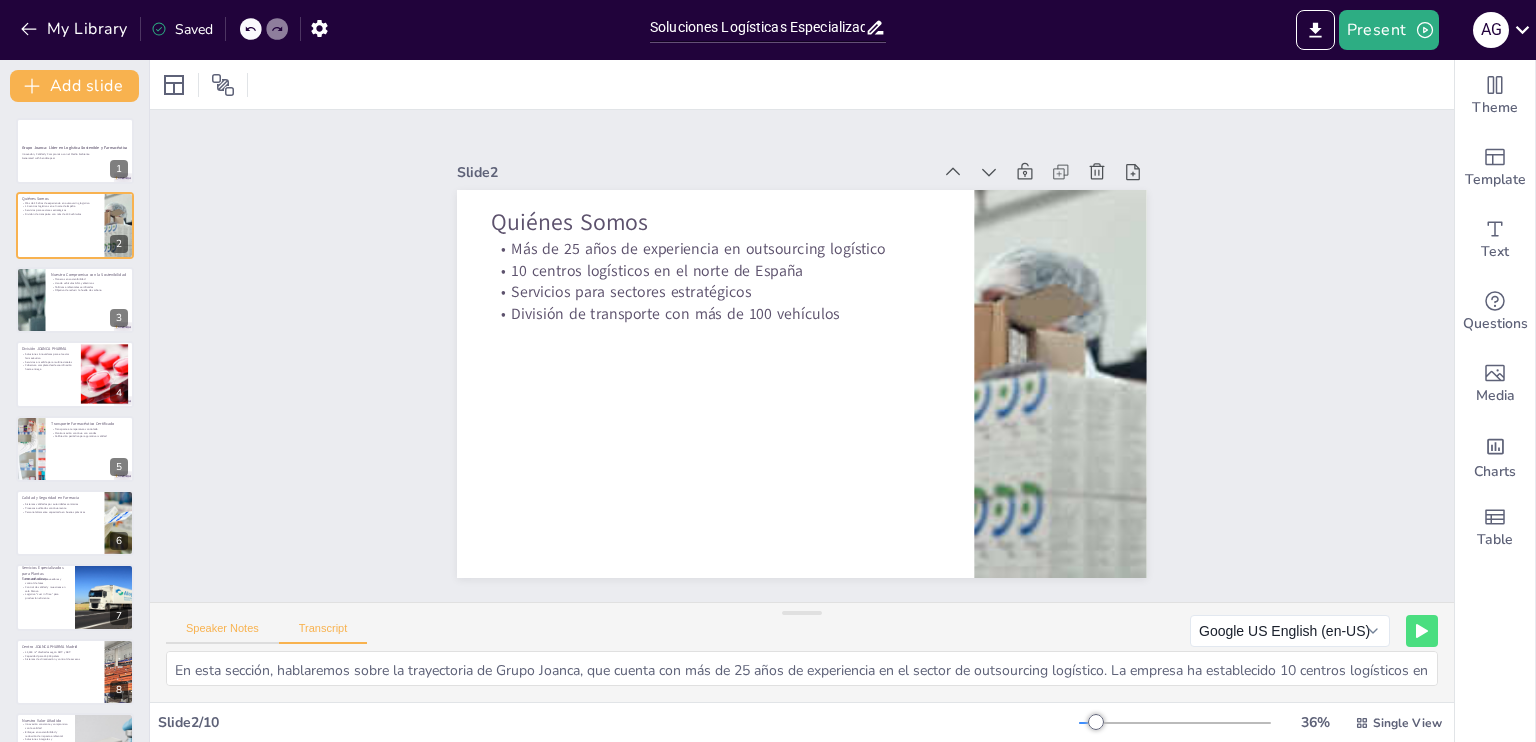 click on "Speaker Notes" at bounding box center (222, 633) 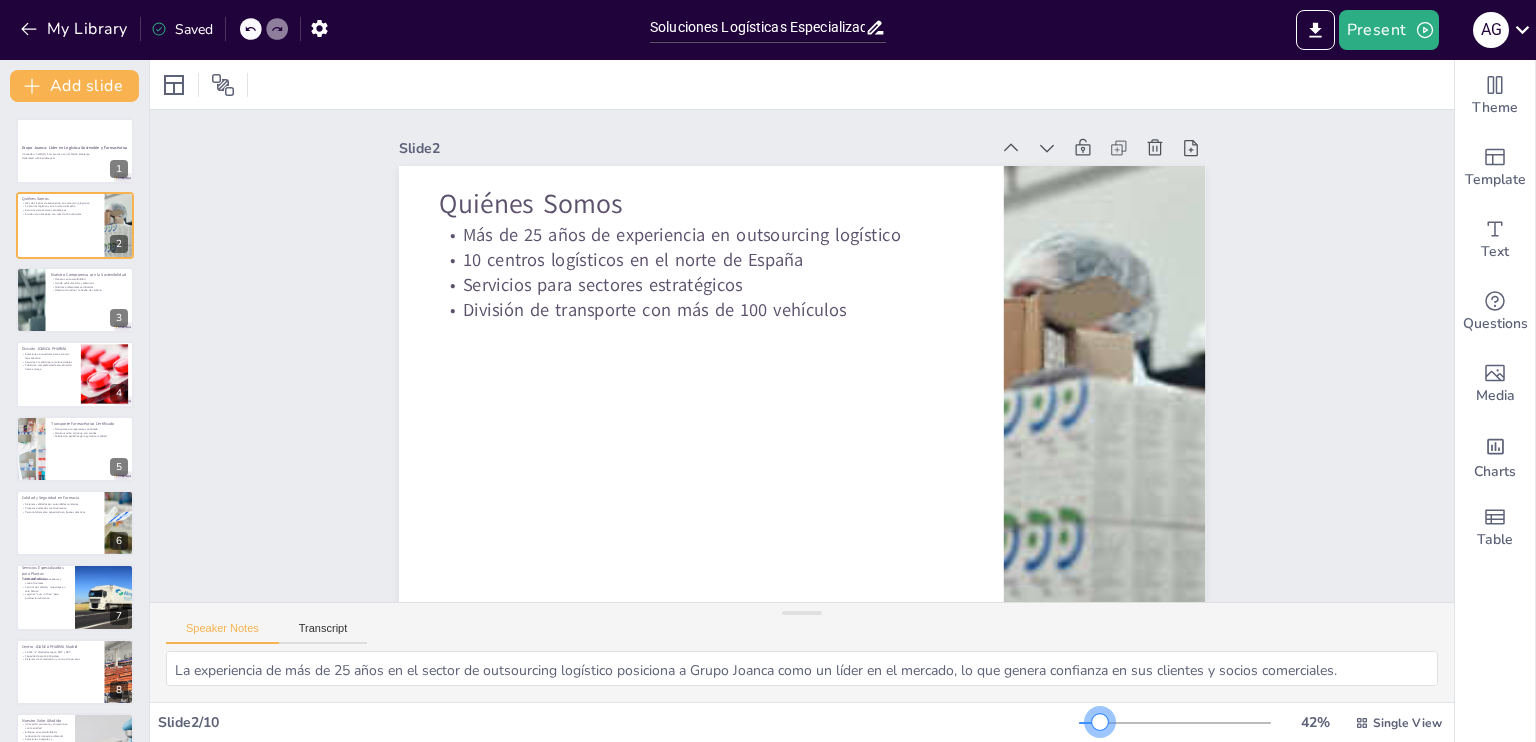 click at bounding box center [1100, 722] 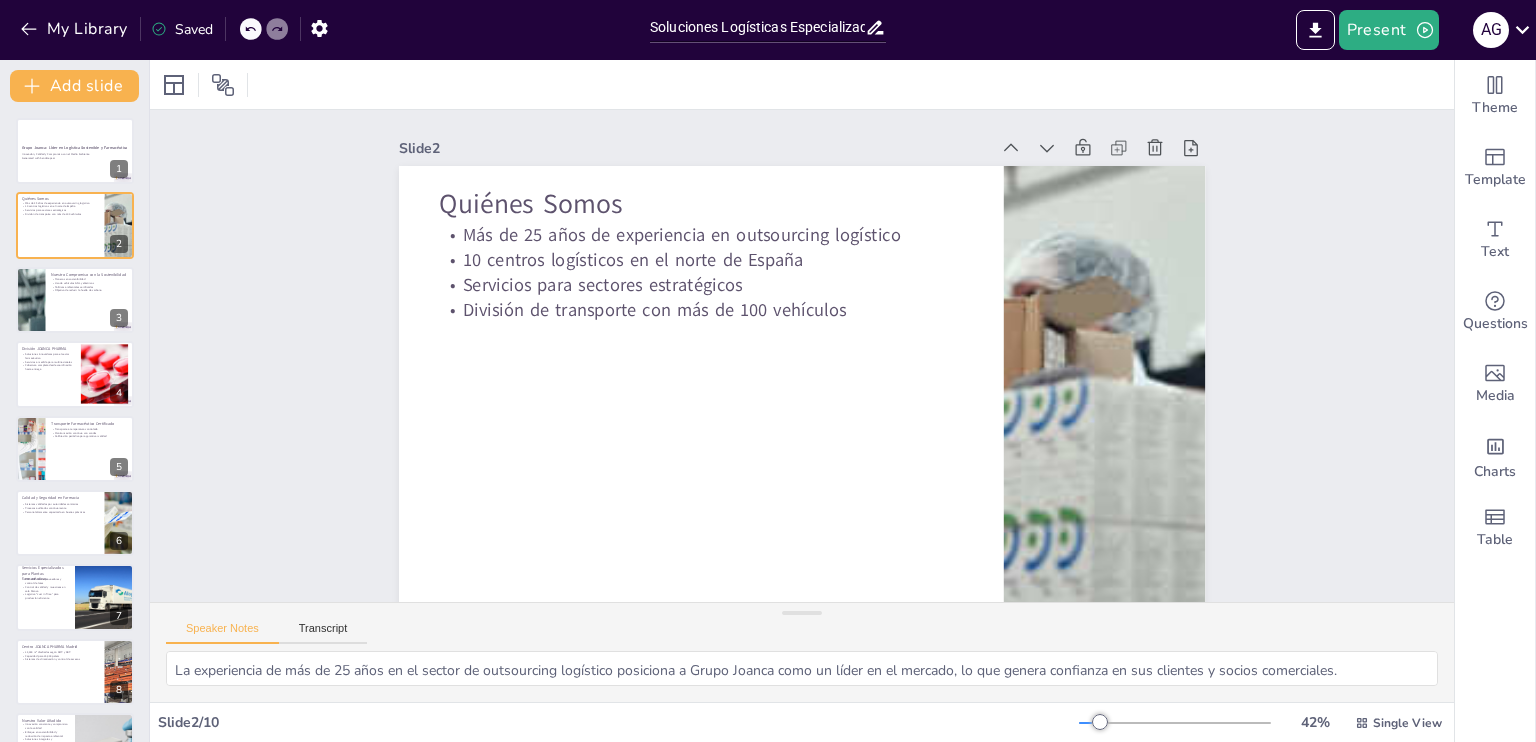click on "Slide 1 Grupo [COMPANY]: Líder en Logística Sostenible y Farmacéutica Innovación, Calidad y Compromiso con el Medio Ambiente Generated with Sendsteps.ai Slide 2 Quiénes Somos Más de 25 años de experiencia en outsourcing logístico 10 centros logísticos en el norte de España Servicios para sectores estratégicos División de transporte con más de 100 vehículos Slide 3 Nuestro Compromiso con la Sostenibilidad Pioneros en sostenibilidad Uso de vehículos GNL y eléctricos Políticas ambientales certificadas Objetivo de reducir la huella de carbono Slide 4 División [COMPANY] Soluciones innovadoras para el sector farmacéutico Servicios a medida para multinacionales Cobertura completa desde coordinación hasta entrega Slide 5 Transporte Farmacéutico Certificado Transporte a temperatura controlada Monitorización continua con sondas Calibración periódica para garantizar calidad Slide 6 Calidad y Seguridad en Farmacia Sistemas validados por autoridades sanitarias Slide 7 Slide 8 Slide 9 10" at bounding box center (802, 365) 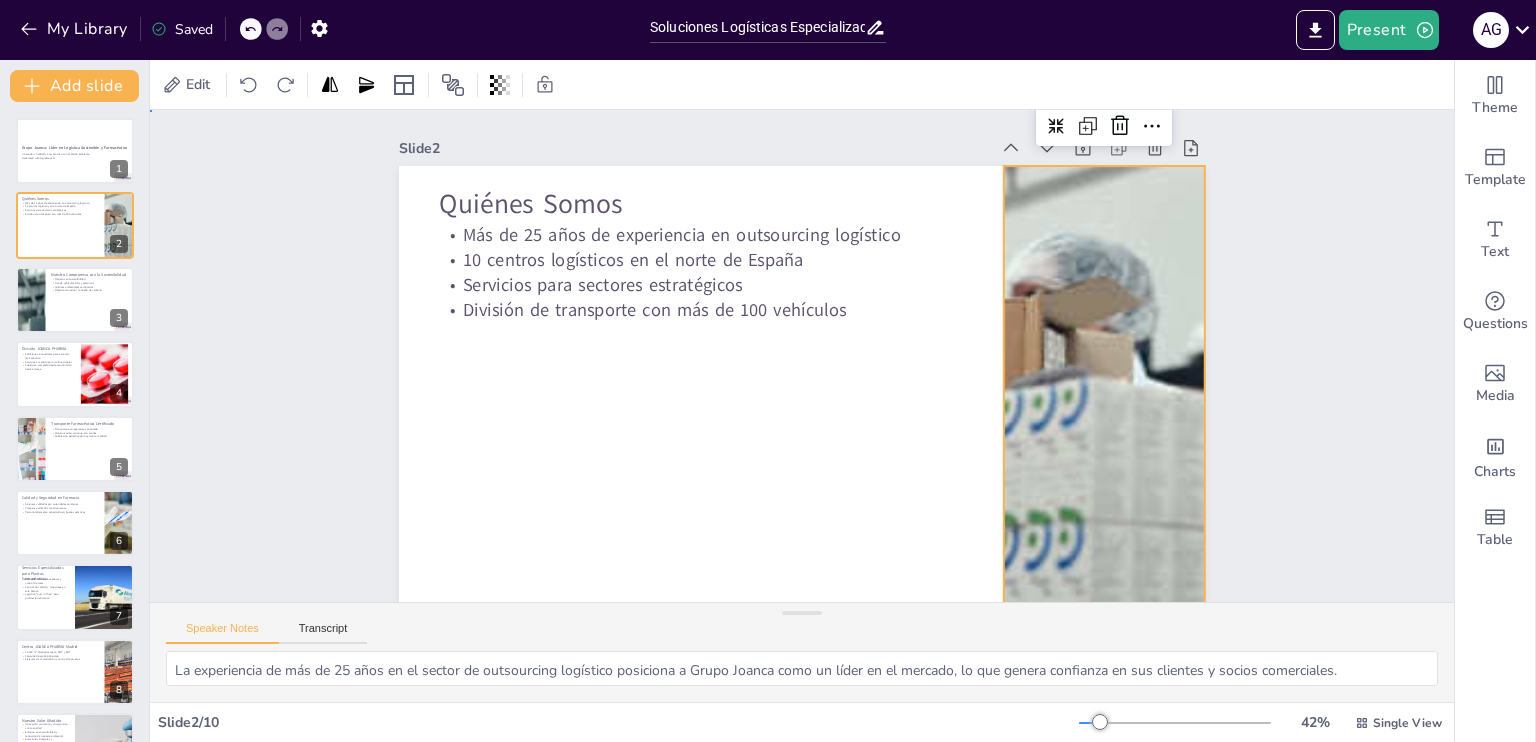 click on "Slide 1 Grupo [COMPANY]: Líder en Logística Sostenible y Farmacéutica Innovación, Calidad y Compromiso con el Medio Ambiente Generated with Sendsteps.ai Slide 2 Quiénes Somos Más de 25 años de experiencia en outsourcing logístico 10 centros logísticos en el norte de España Servicios para sectores estratégicos División de transporte con más de 100 vehículos Slide 3 Nuestro Compromiso con la Sostenibilidad Pioneros en sostenibilidad Uso de vehículos GNL y eléctricos Políticas ambientales certificadas Objetivo de reducir la huella de carbono Slide 4 División [COMPANY] Soluciones innovadoras para el sector farmacéutico Servicios a medida para multinacionales Cobertura completa desde coordinación hasta entrega Slide 5 Transporte Farmacéutico Certificado Transporte a temperatura controlada Monitorización continua con sondas Calibración periódica para garantizar calidad Slide 6 Calidad y Seguridad en Farmacia Sistemas validados por autoridades sanitarias Slide 7 Slide 8 Slide 9 10" at bounding box center (802, 365) 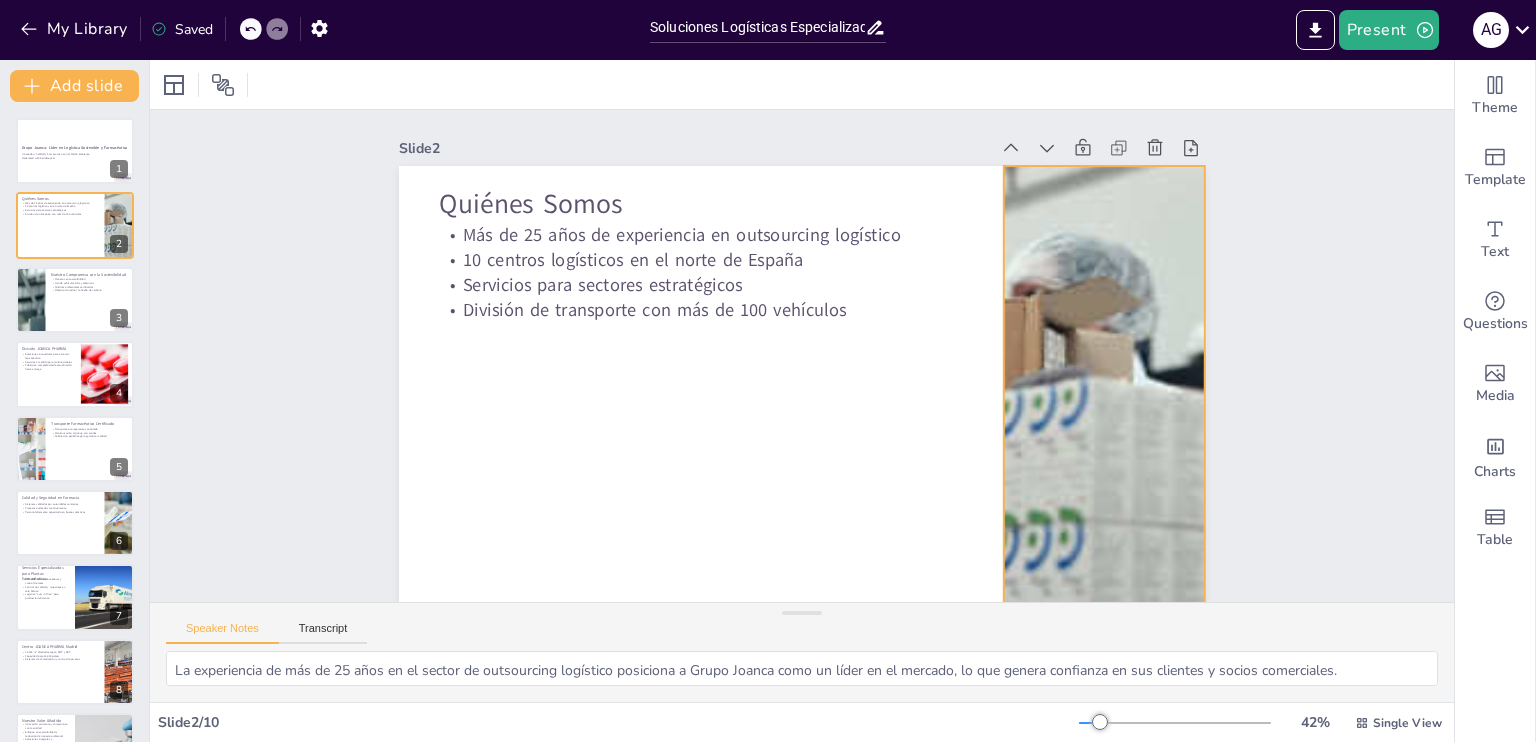 click at bounding box center [1104, 393] 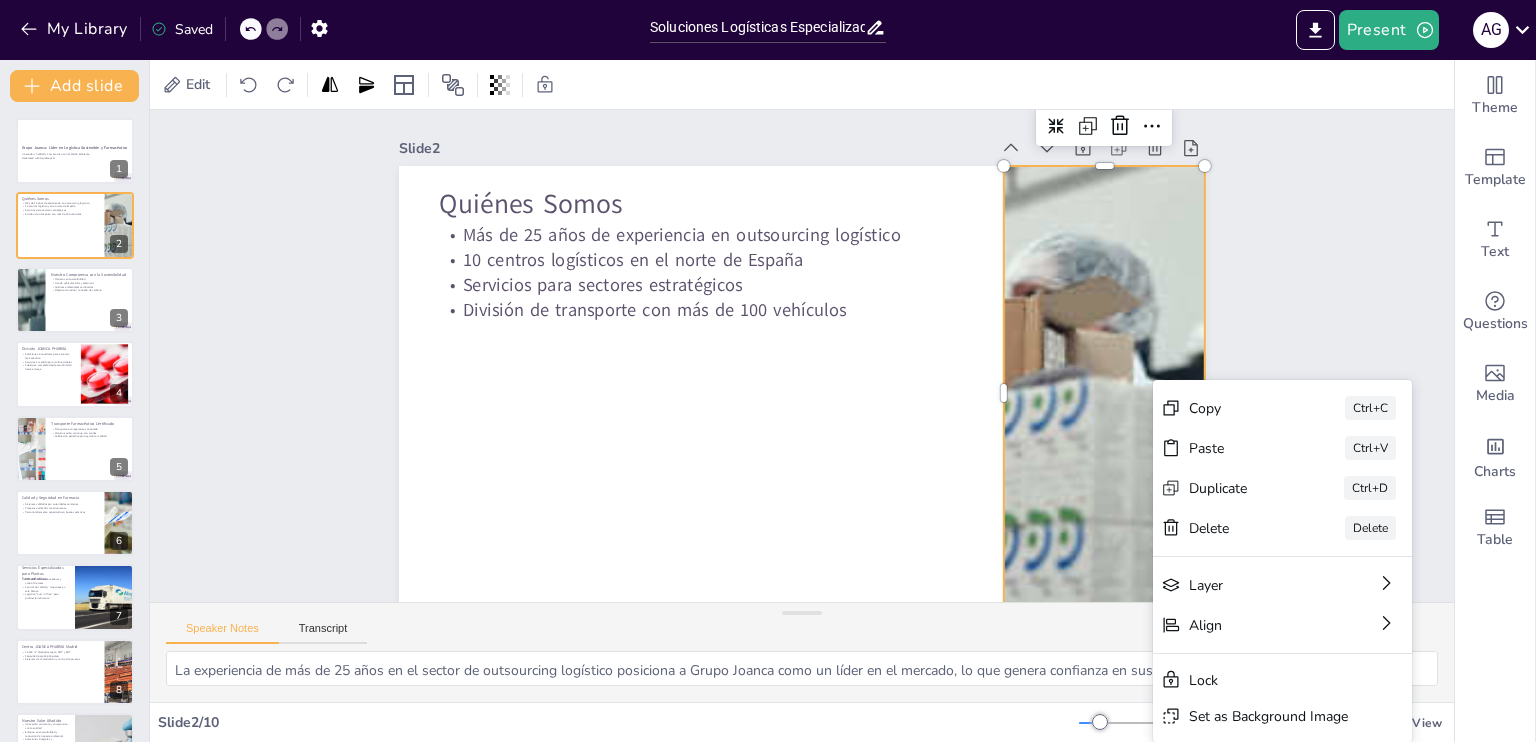 click on "Slide 1 Grupo [COMPANY]: Líder en Logística Sostenible y Farmacéutica Innovación, Calidad y Compromiso con el Medio Ambiente Generated with Sendsteps.ai Slide 2 Quiénes Somos Más de 25 años de experiencia en outsourcing logístico 10 centros logísticos en el norte de España Servicios para sectores estratégicos División de transporte con más de 100 vehículos Slide 3 Nuestro Compromiso con la Sostenibilidad Pioneros en sostenibilidad Uso de vehículos GNL y eléctricos Políticas ambientales certificadas Objetivo de reducir la huella de carbono Slide 4 División [COMPANY] Soluciones innovadoras para el sector farmacéutico Servicios a medida para multinacionales Cobertura completa desde coordinación hasta entrega Slide 5 Transporte Farmacéutico Certificado Transporte a temperatura controlada Monitorización continua con sondas Calibración periódica para garantizar calidad Slide 6 Calidad y Seguridad en Farmacia Sistemas validados por autoridades sanitarias Slide 7 Slide 8 Slide 9 10" at bounding box center (802, 365) 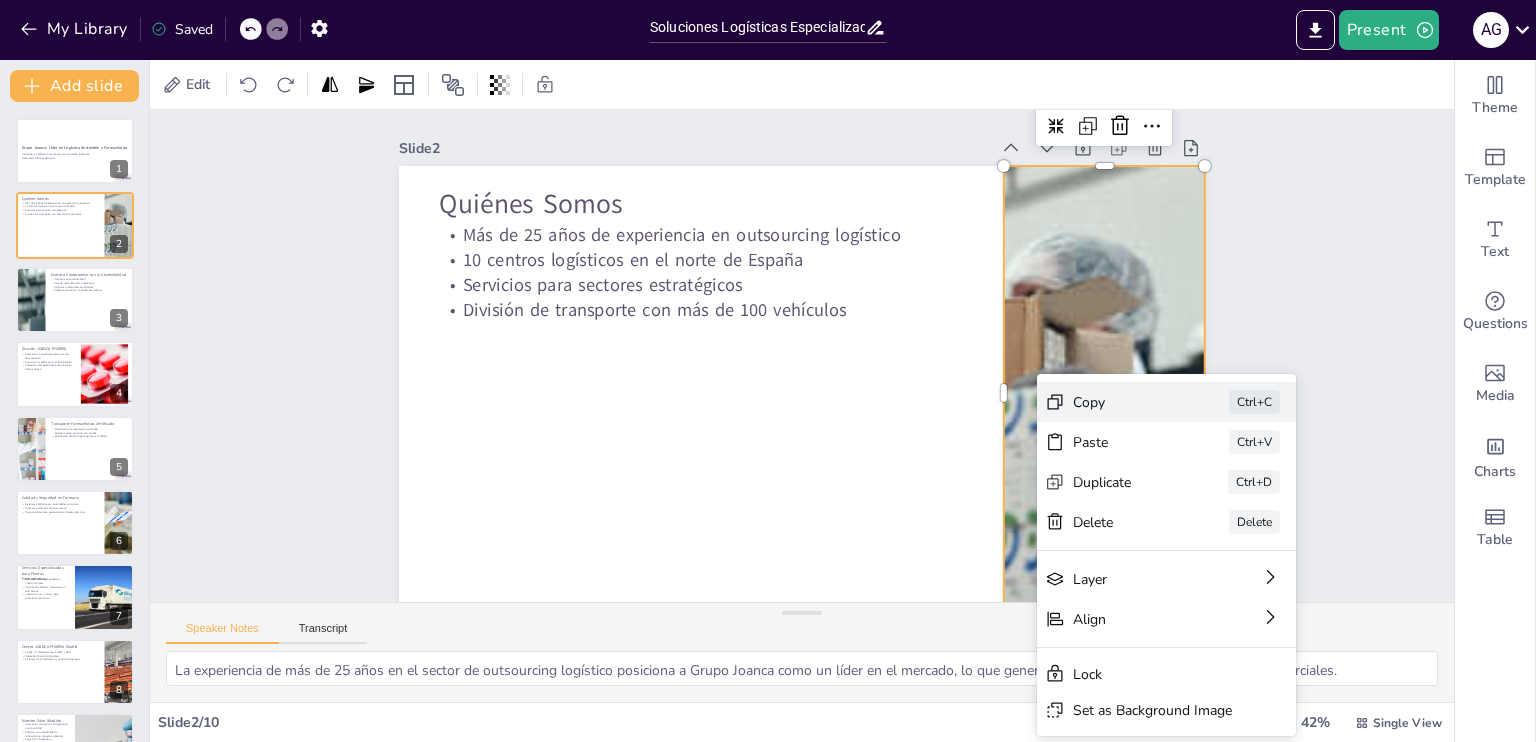 click on "Copy" at bounding box center (1123, 402) 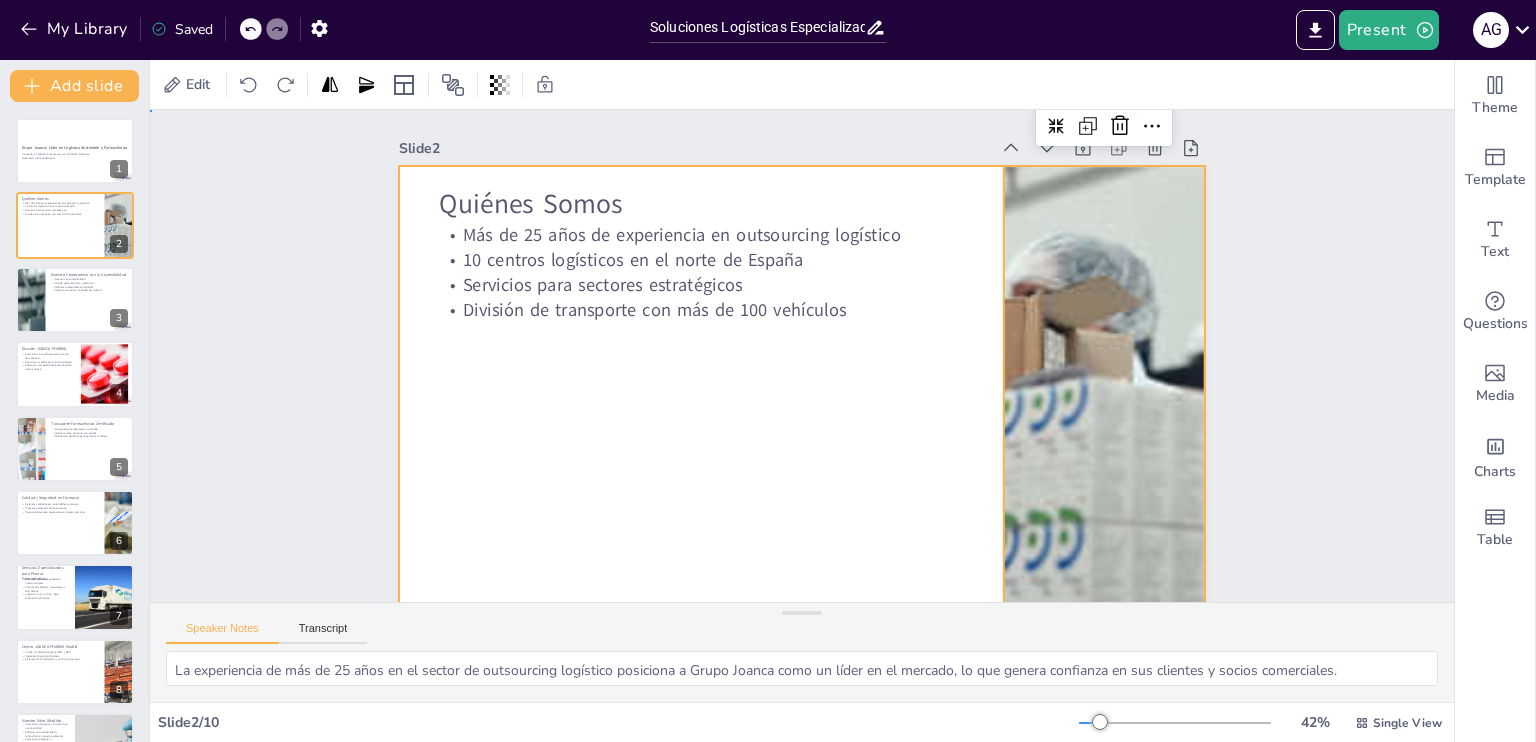 click at bounding box center (802, 393) 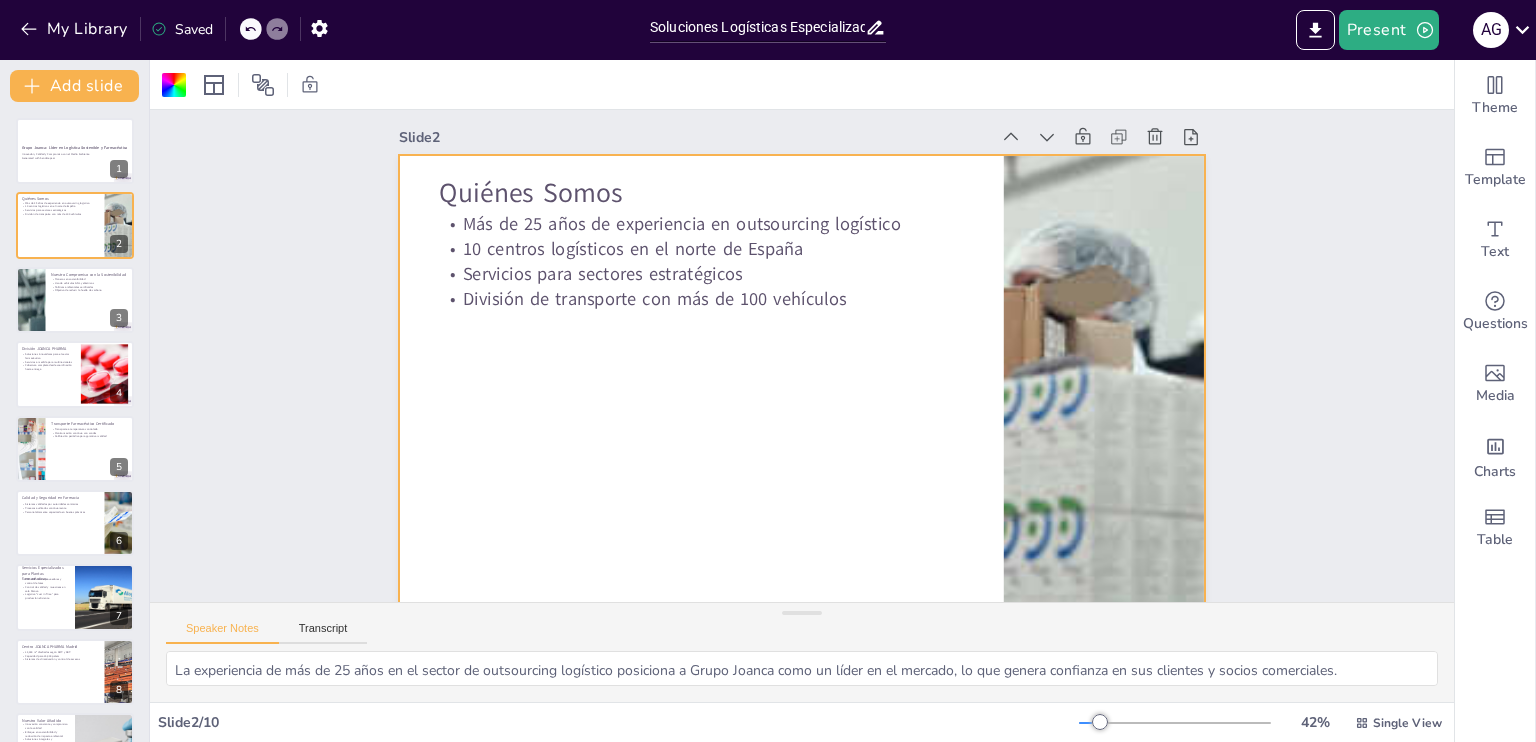 scroll, scrollTop: 0, scrollLeft: 0, axis: both 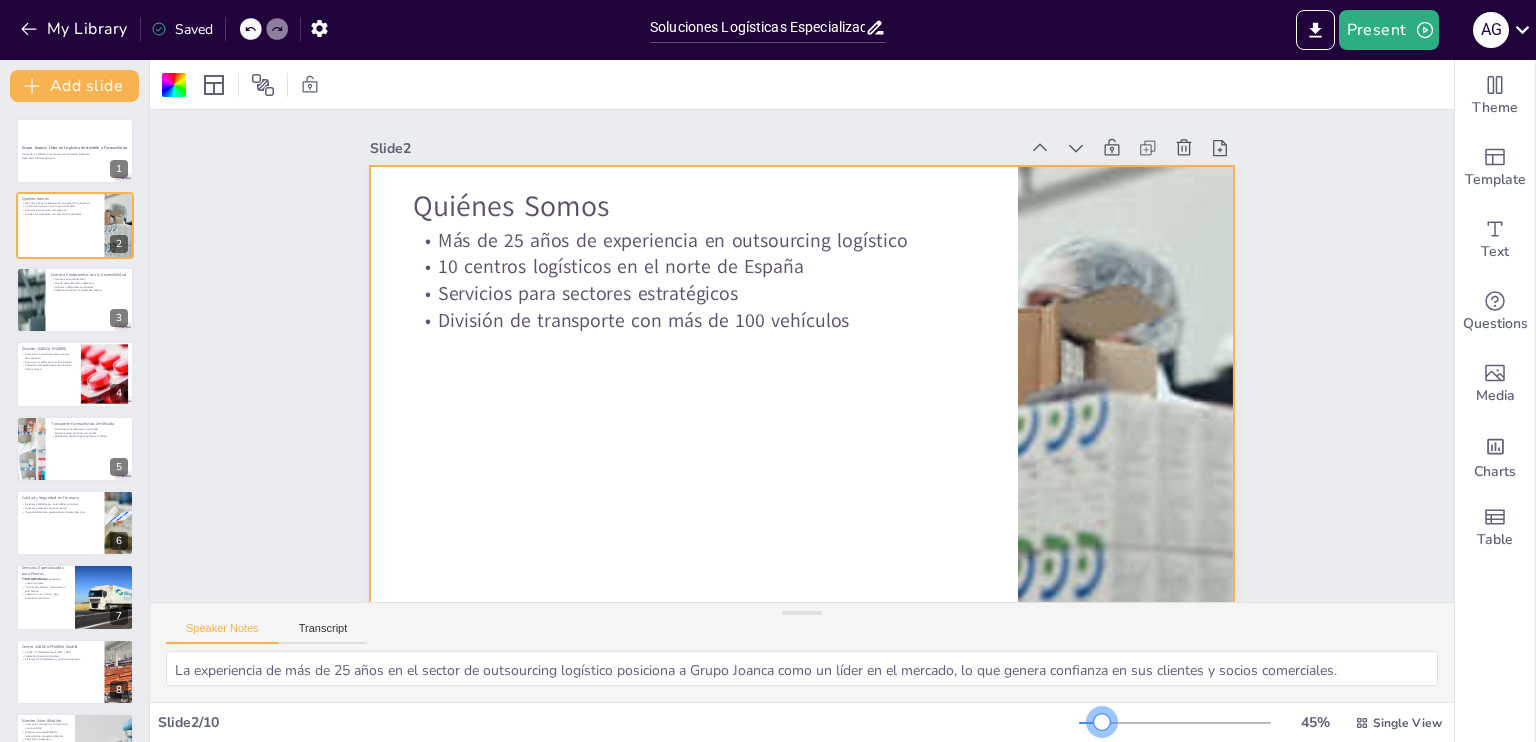 click at bounding box center (1102, 722) 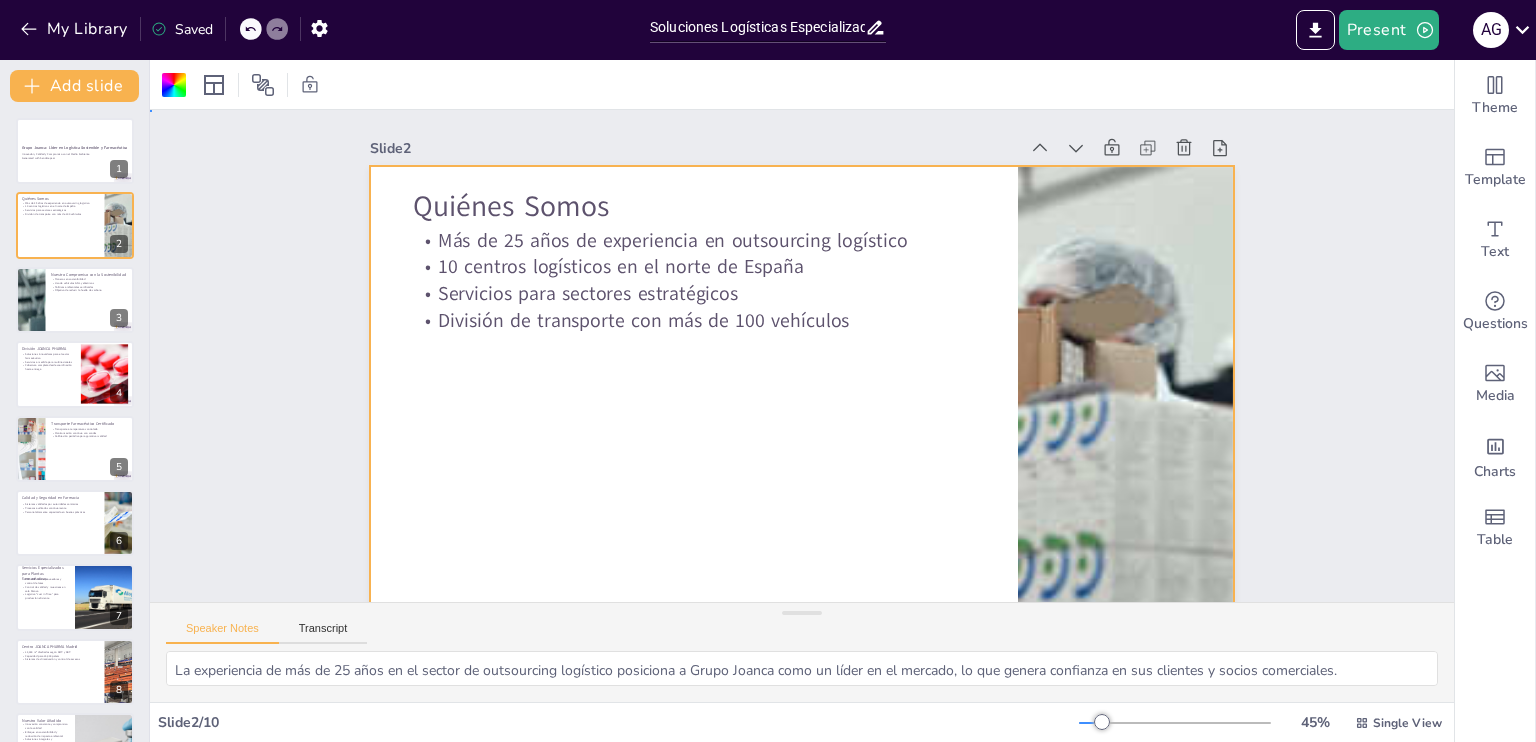 click at bounding box center (802, 409) 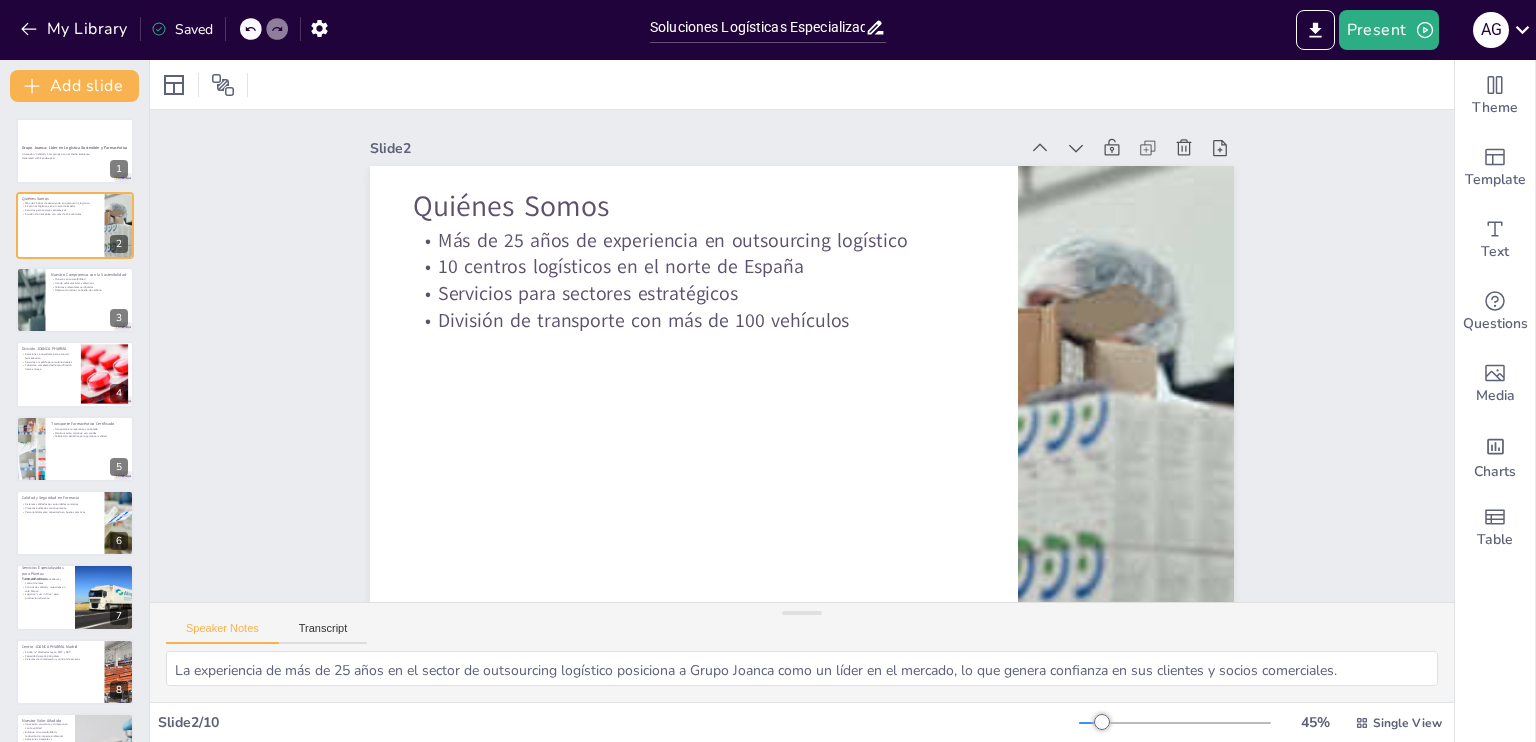 scroll, scrollTop: 64, scrollLeft: 0, axis: vertical 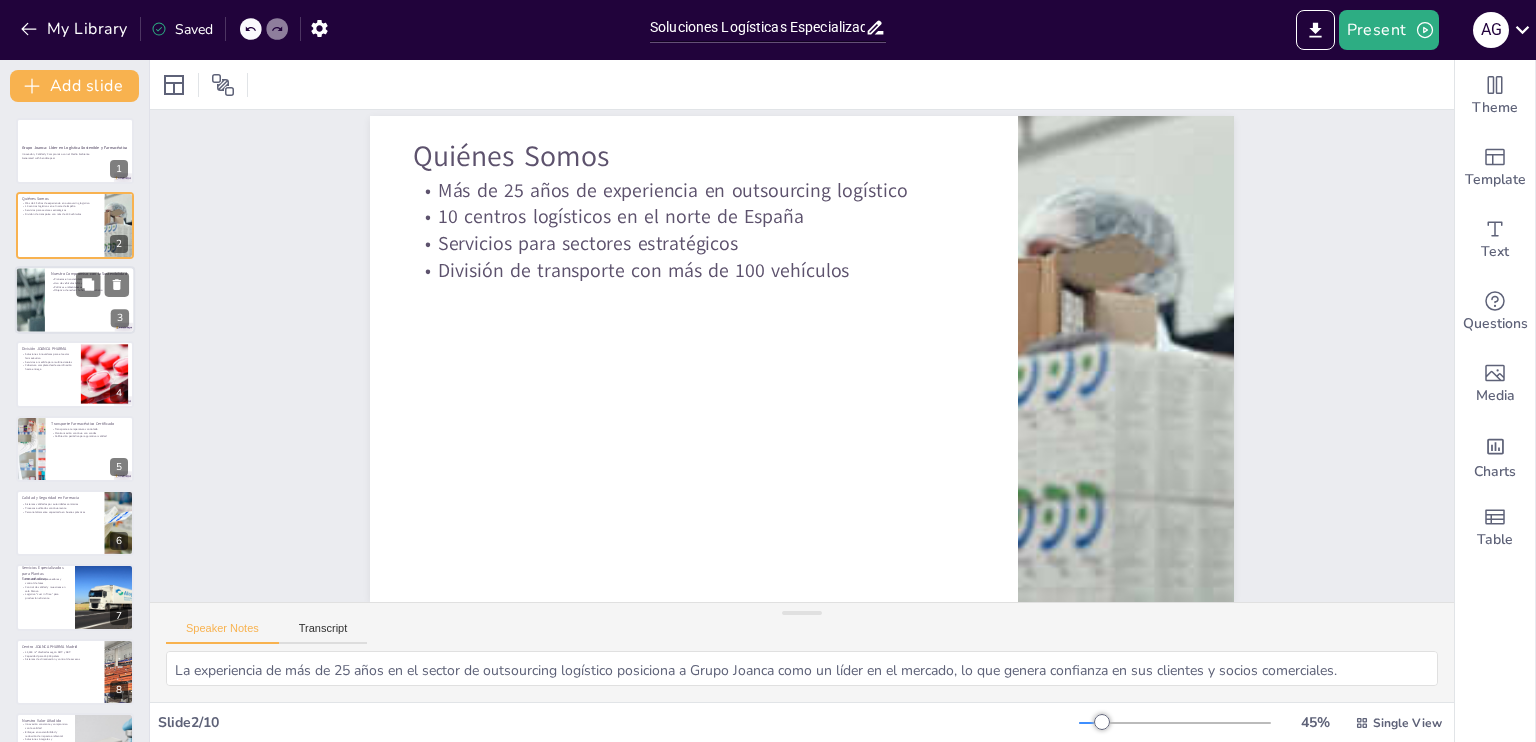 click at bounding box center [75, 300] 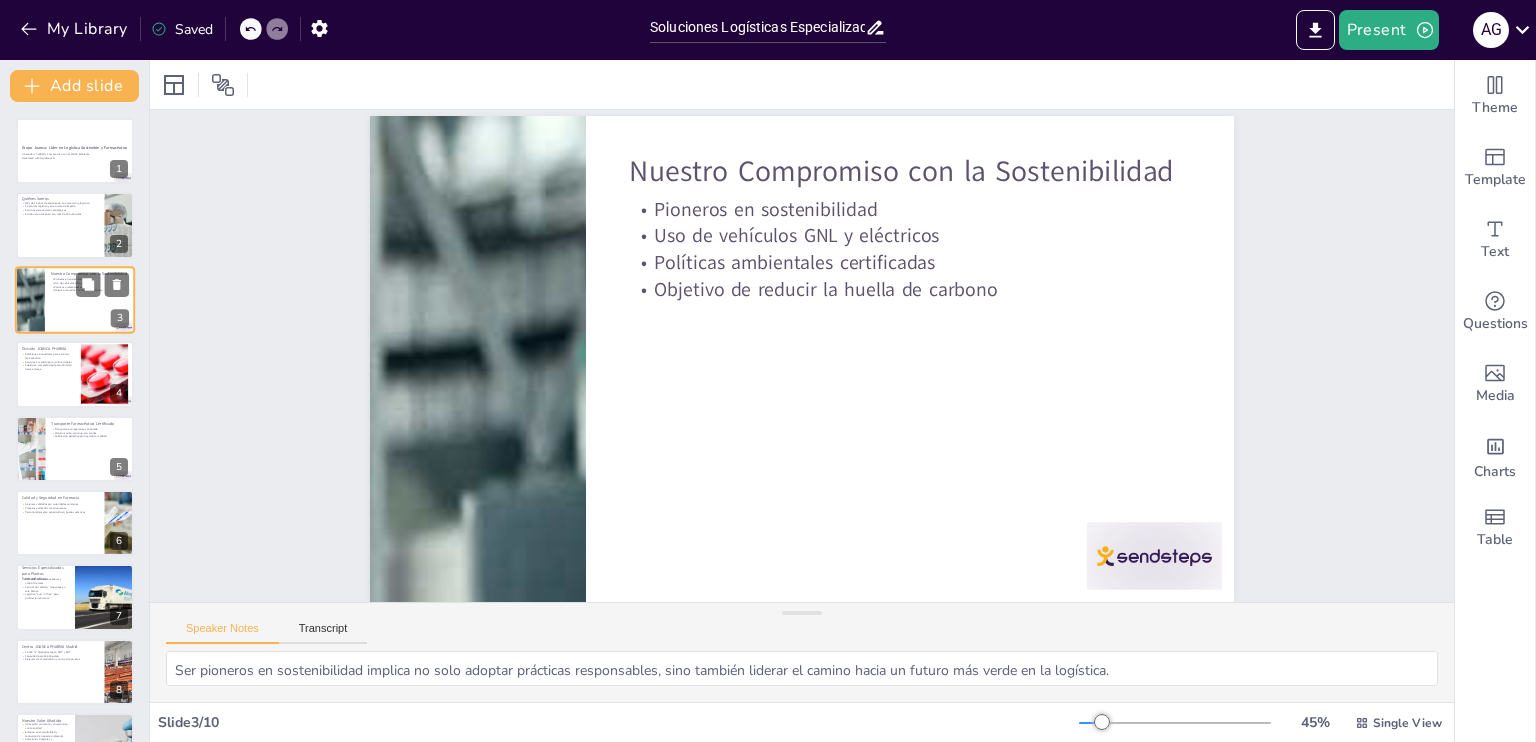 scroll, scrollTop: 0, scrollLeft: 0, axis: both 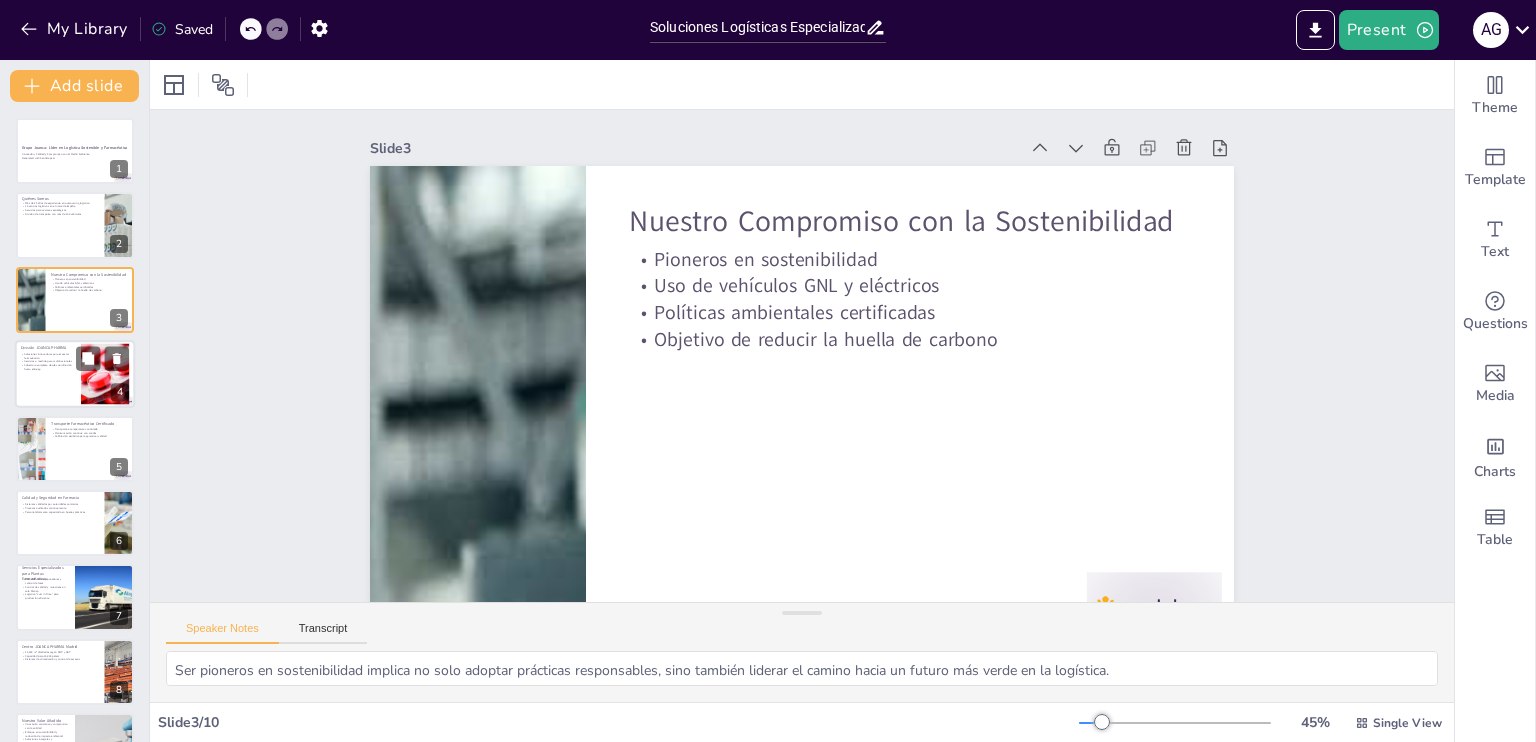 click at bounding box center (75, 374) 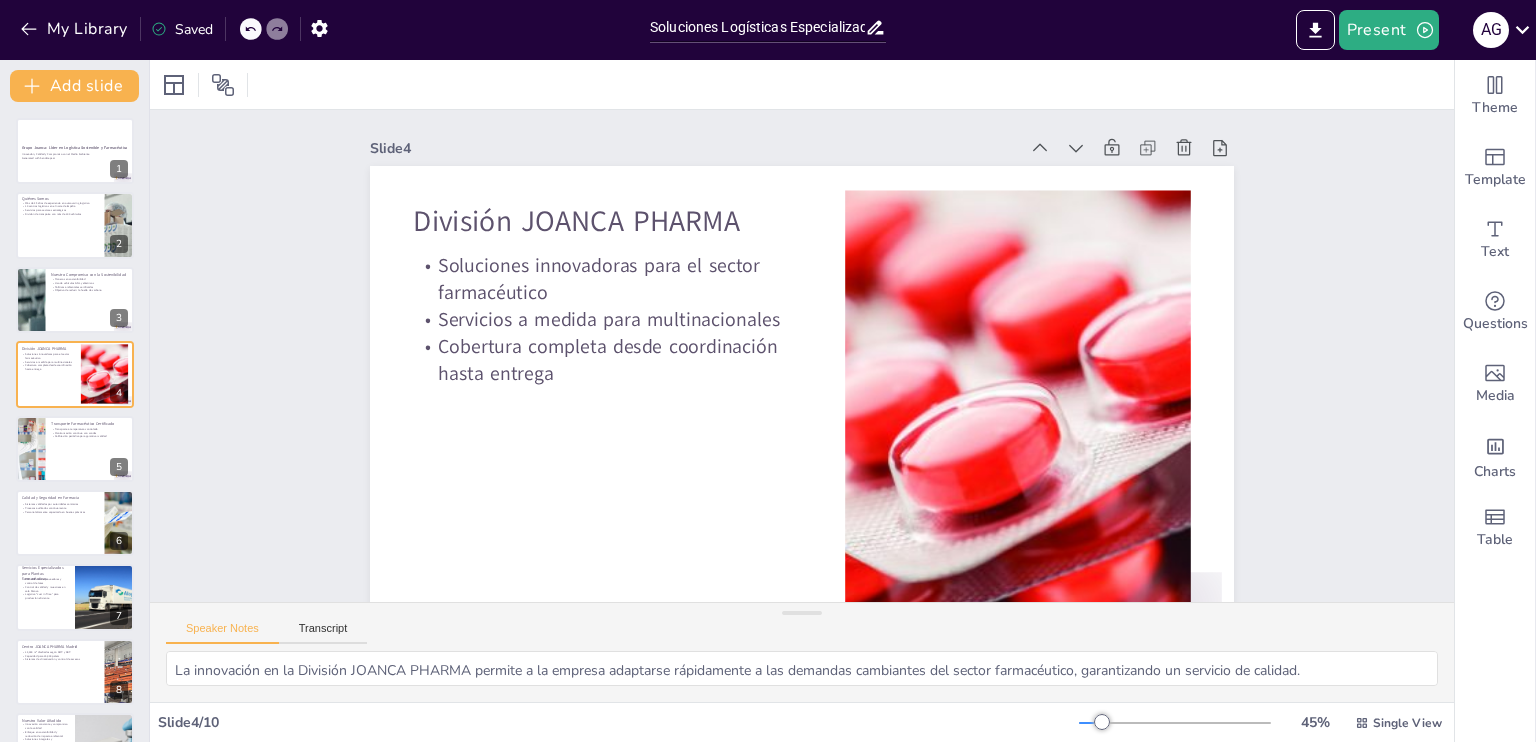 scroll, scrollTop: 64, scrollLeft: 0, axis: vertical 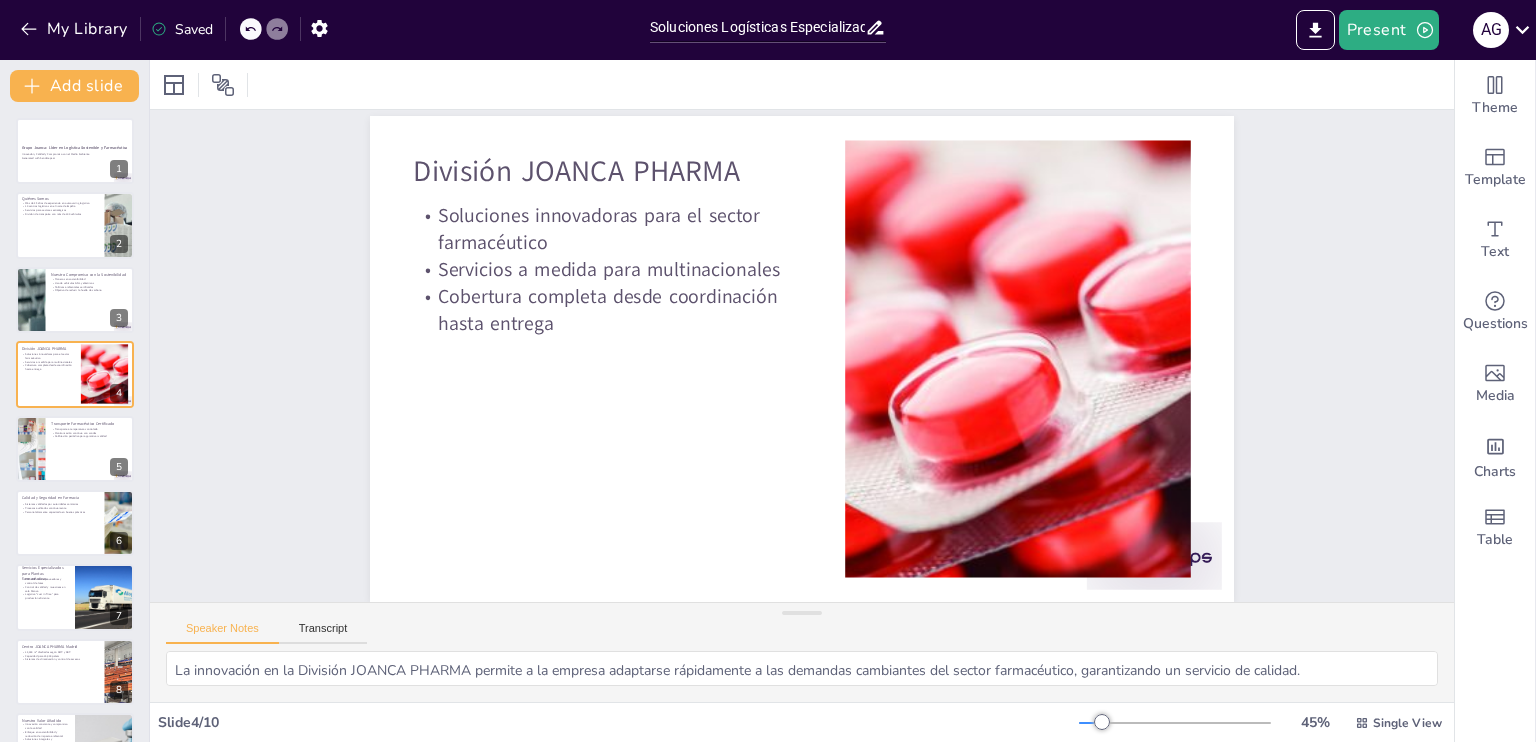 click on "Slide 1 Grupo [COMPANY]: Líder en Logística Sostenible y Farmacéutica Innovación, Calidad y Compromiso con el Medio Ambiente Generated with Sendsteps.ai Slide 2 Quiénes Somos Más de 25 años de experiencia en outsourcing logístico 10 centros logísticos en el norte de España Servicios para sectores estratégicos División de transporte con más de 100 vehículos Slide 3 Nuestro Compromiso con la Sostenibilidad Pioneros en sostenibilidad Uso de vehículos GNL y eléctricos Políticas ambientales certificadas Objetivo de reducir la huella de carbono Slide 4 División [COMPANY] Soluciones innovadoras para el sector farmacéutico Servicios a medida para multinacionales Cobertura completa desde coordinación hasta entrega Slide 5 Transporte Farmacéutico Certificado Transporte a temperatura controlada Monitorización continua con sondas Calibración periódica para garantizar calidad Slide 6 Calidad y Seguridad en Farmacia Sistemas validados por autoridades sanitarias Slide 7 Slide 8 Slide 9 10" at bounding box center (802, 331) 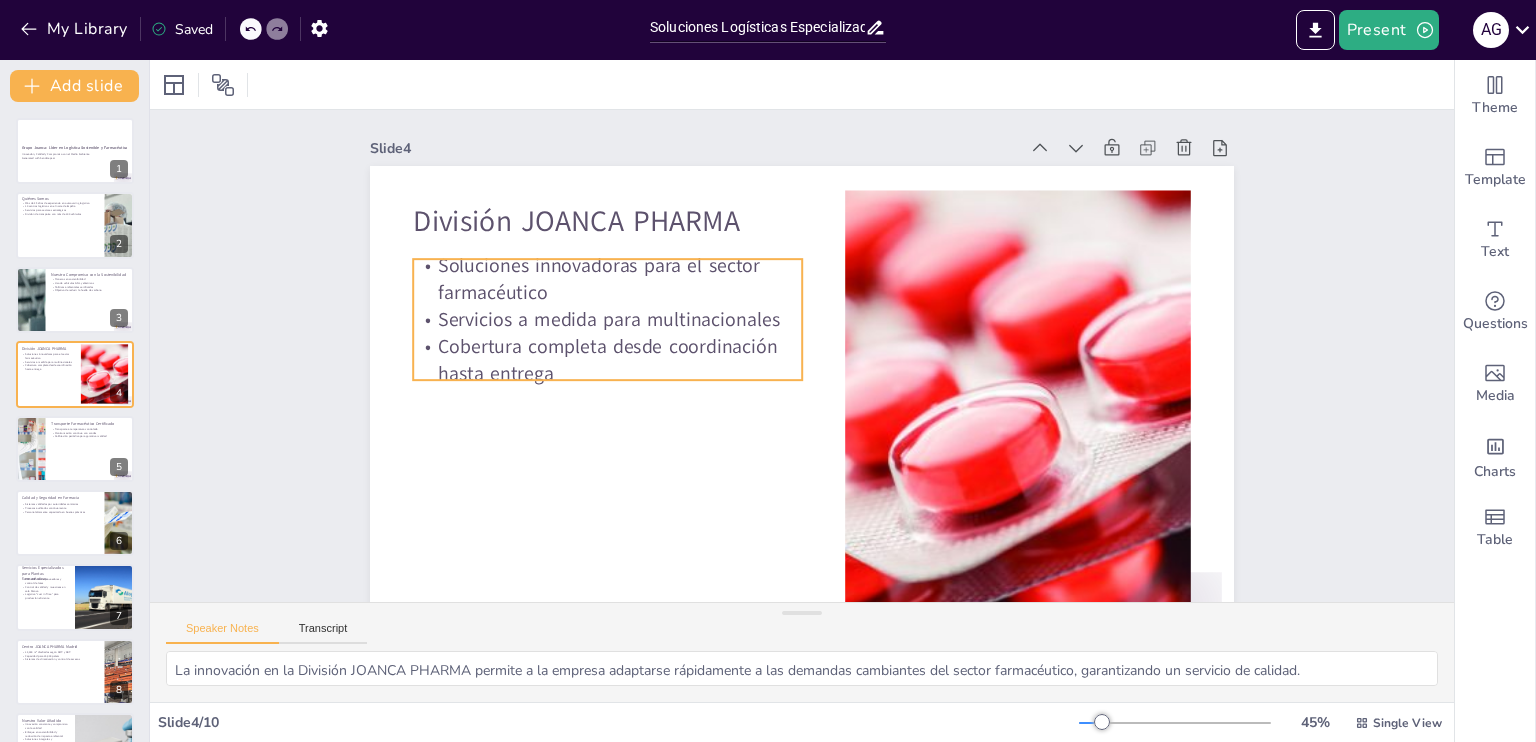 scroll, scrollTop: 64, scrollLeft: 0, axis: vertical 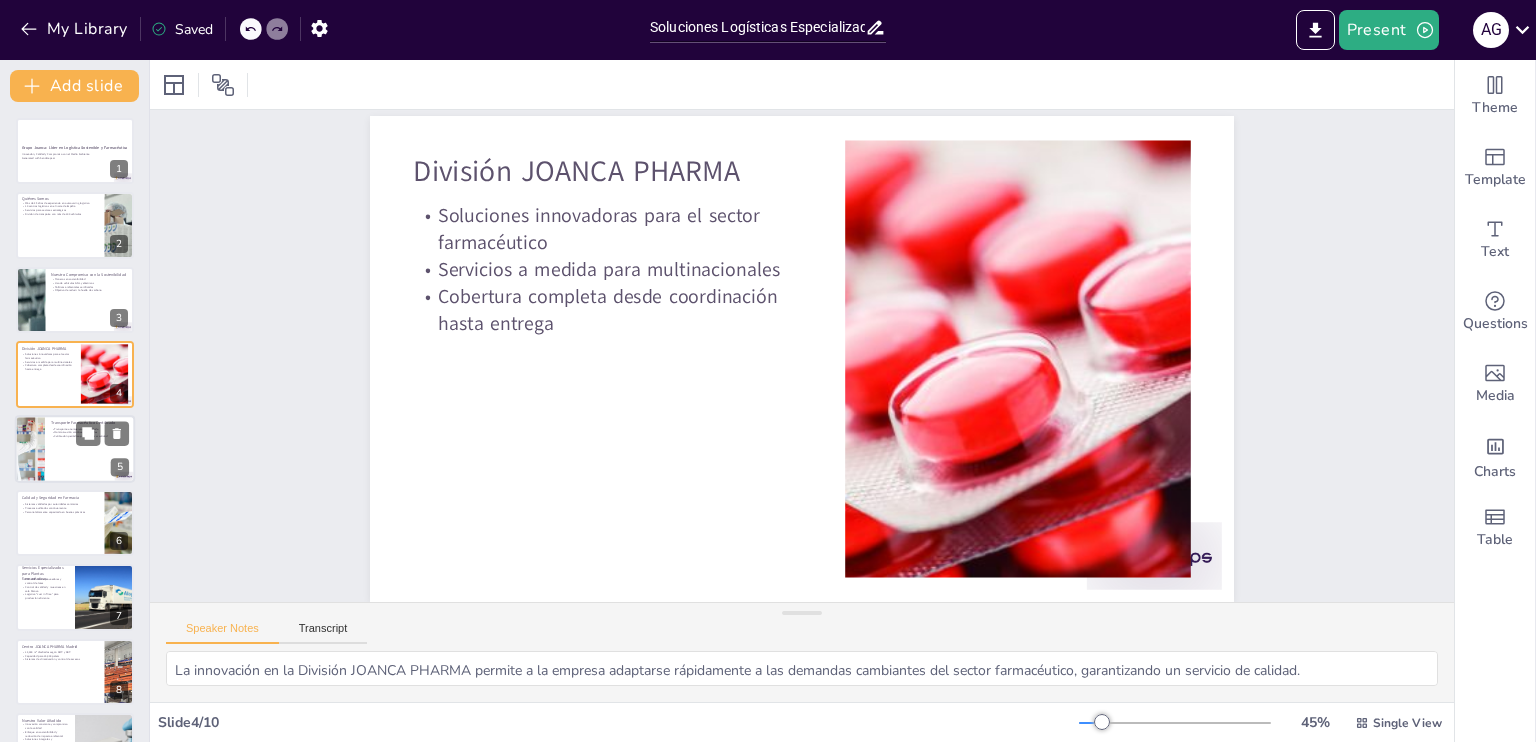 click at bounding box center (75, 449) 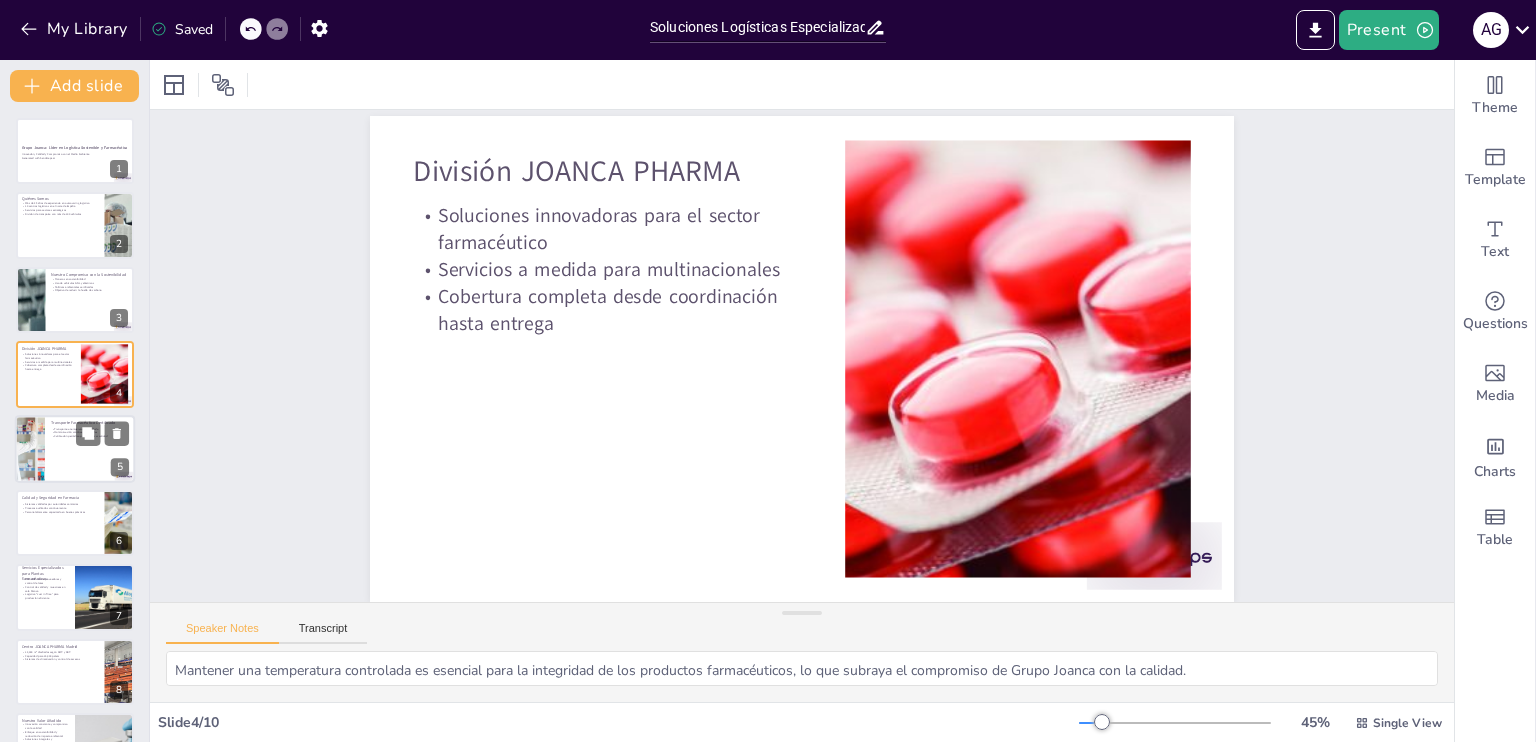 scroll, scrollTop: 26, scrollLeft: 0, axis: vertical 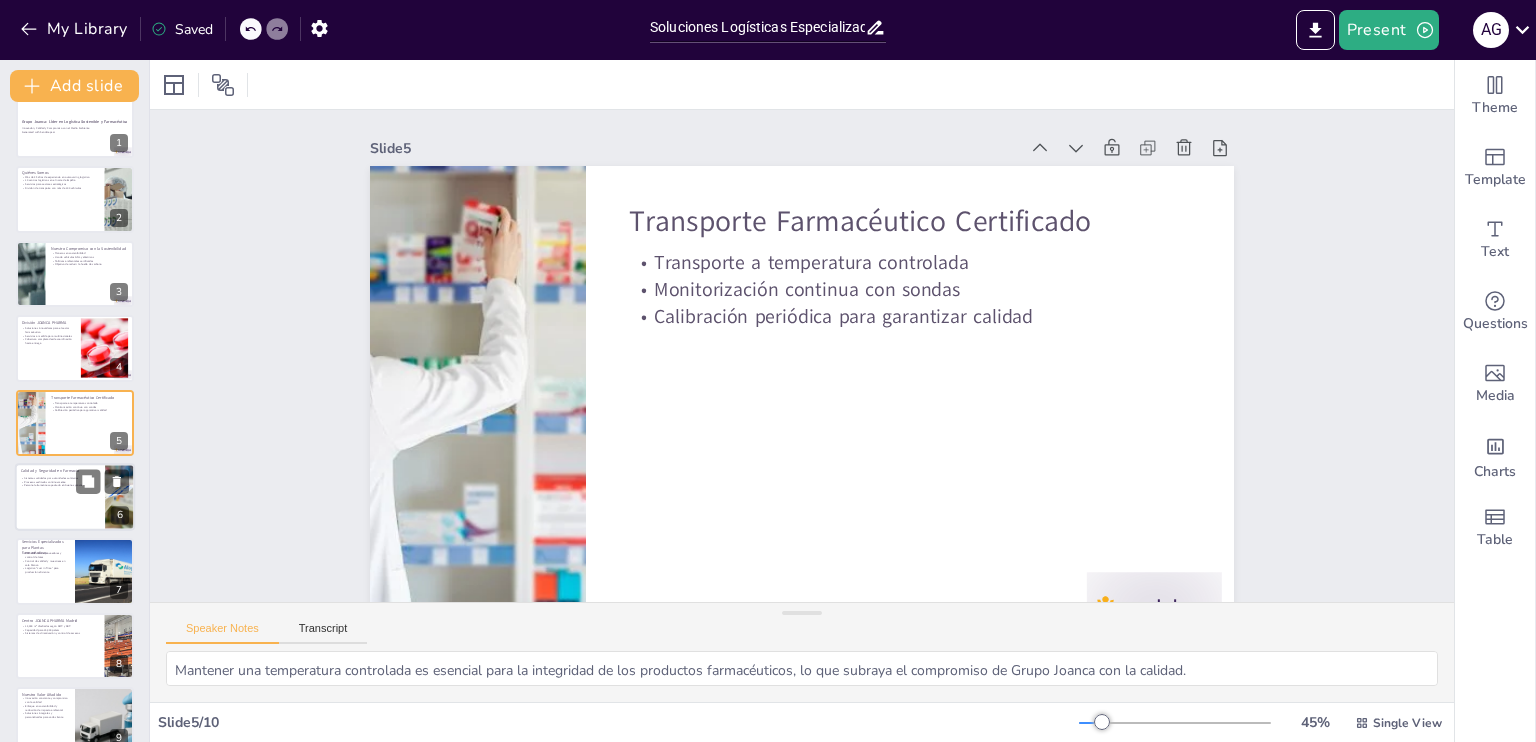 click at bounding box center (75, 497) 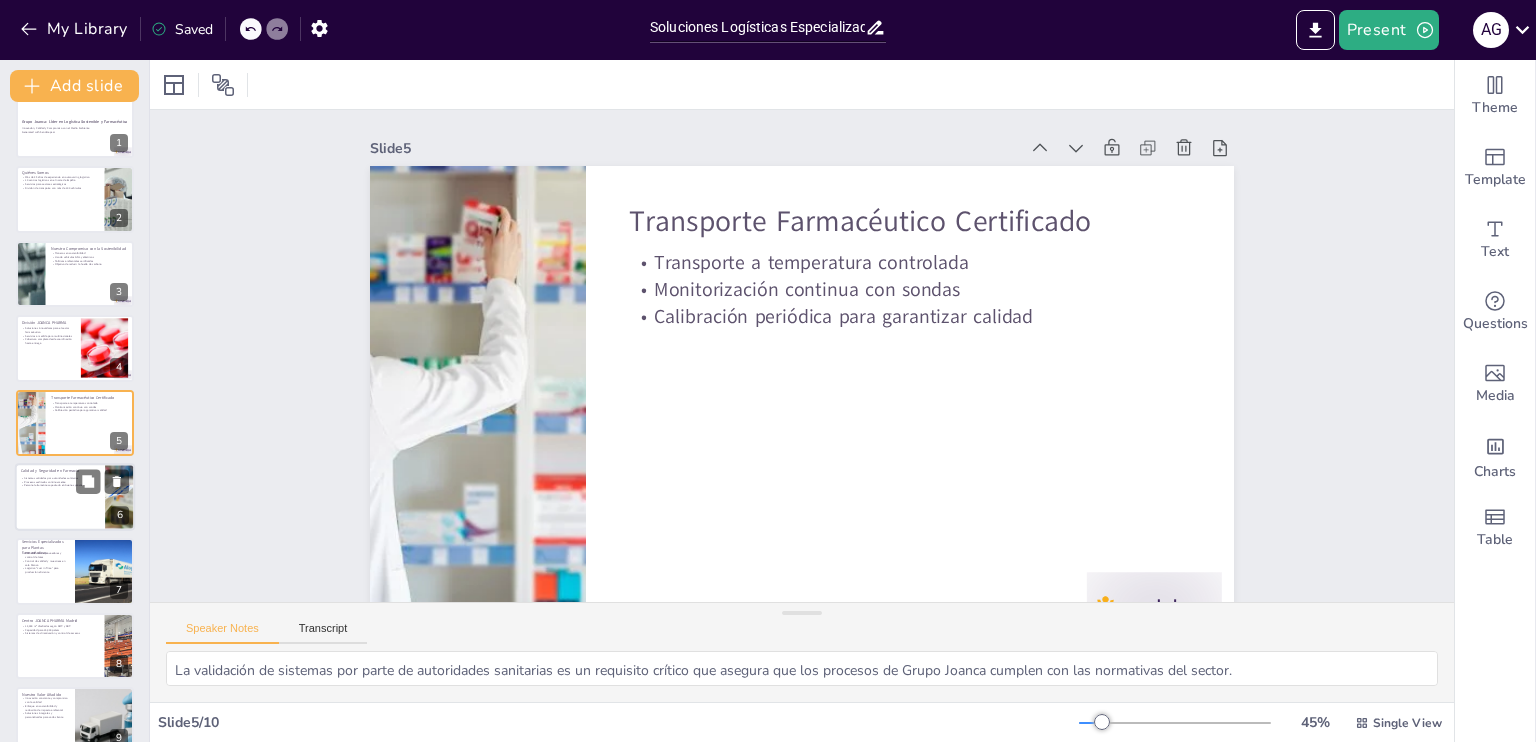 scroll, scrollTop: 100, scrollLeft: 0, axis: vertical 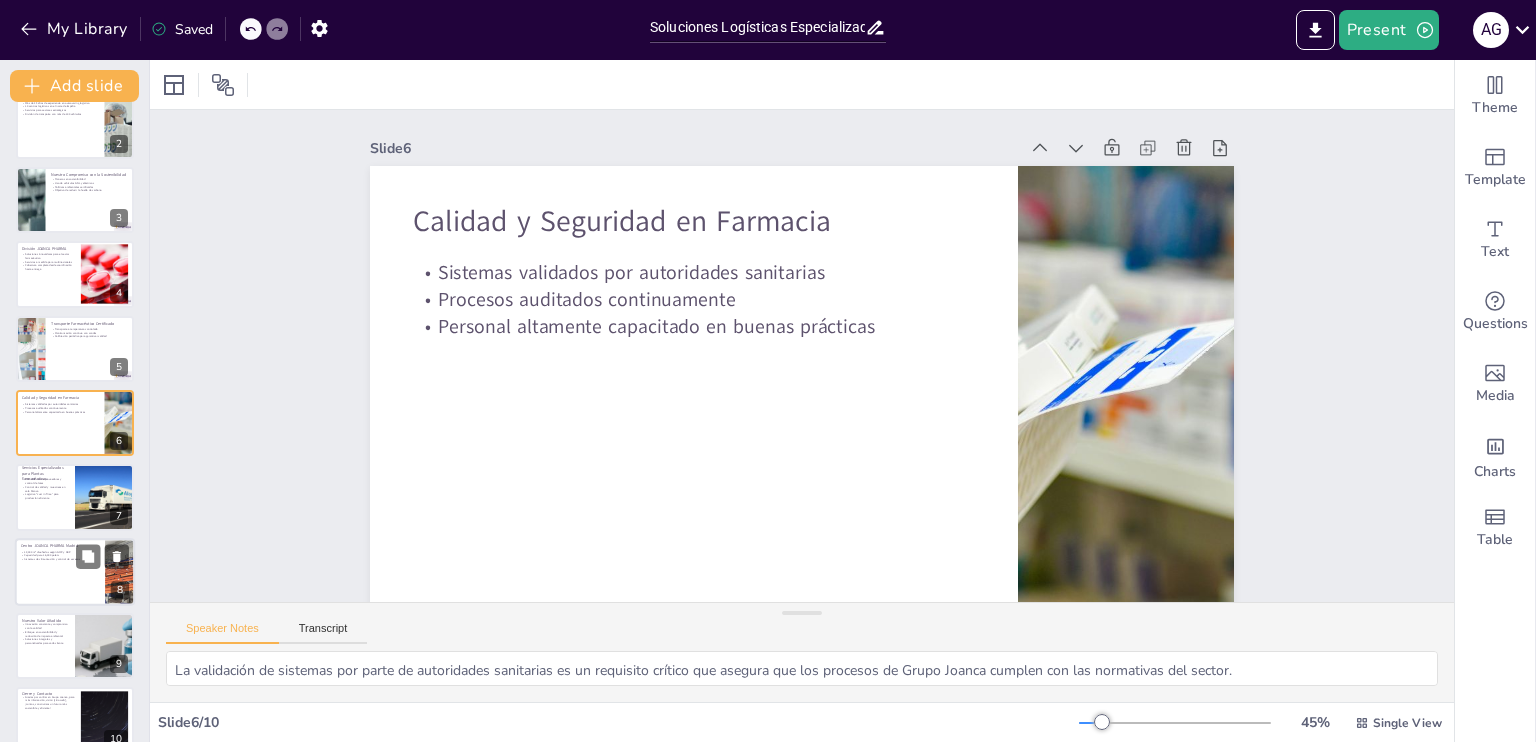 click at bounding box center (75, 572) 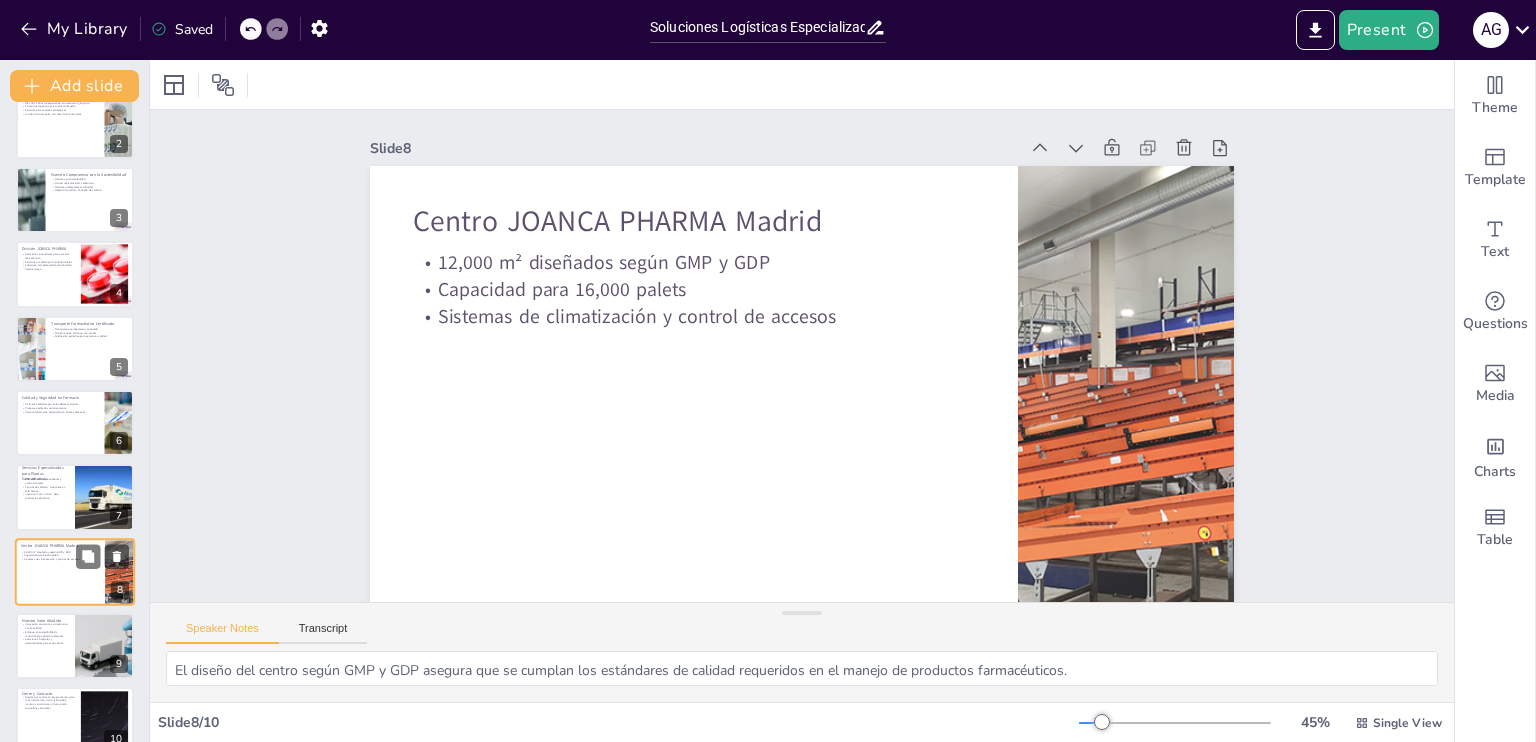 scroll, scrollTop: 128, scrollLeft: 0, axis: vertical 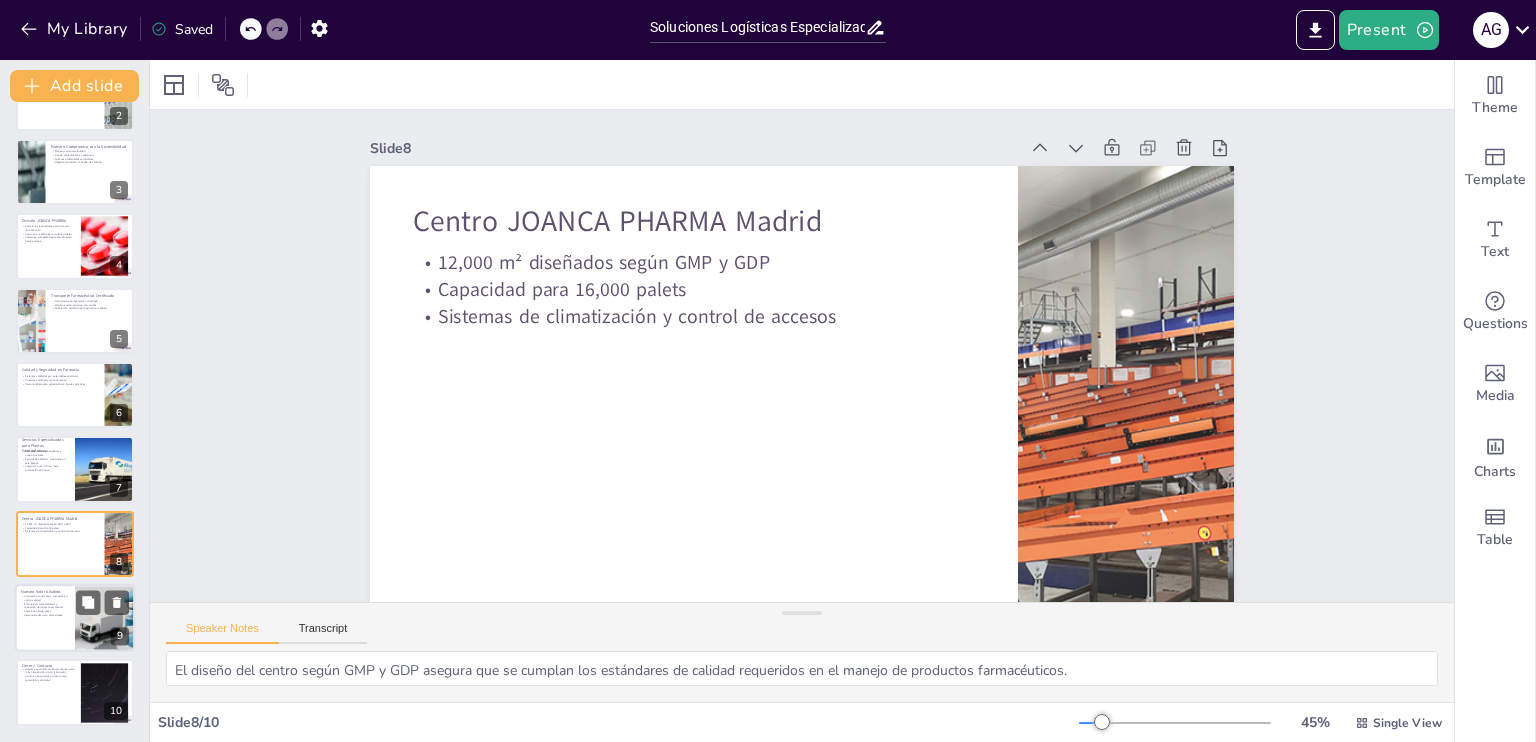 click at bounding box center (75, 618) 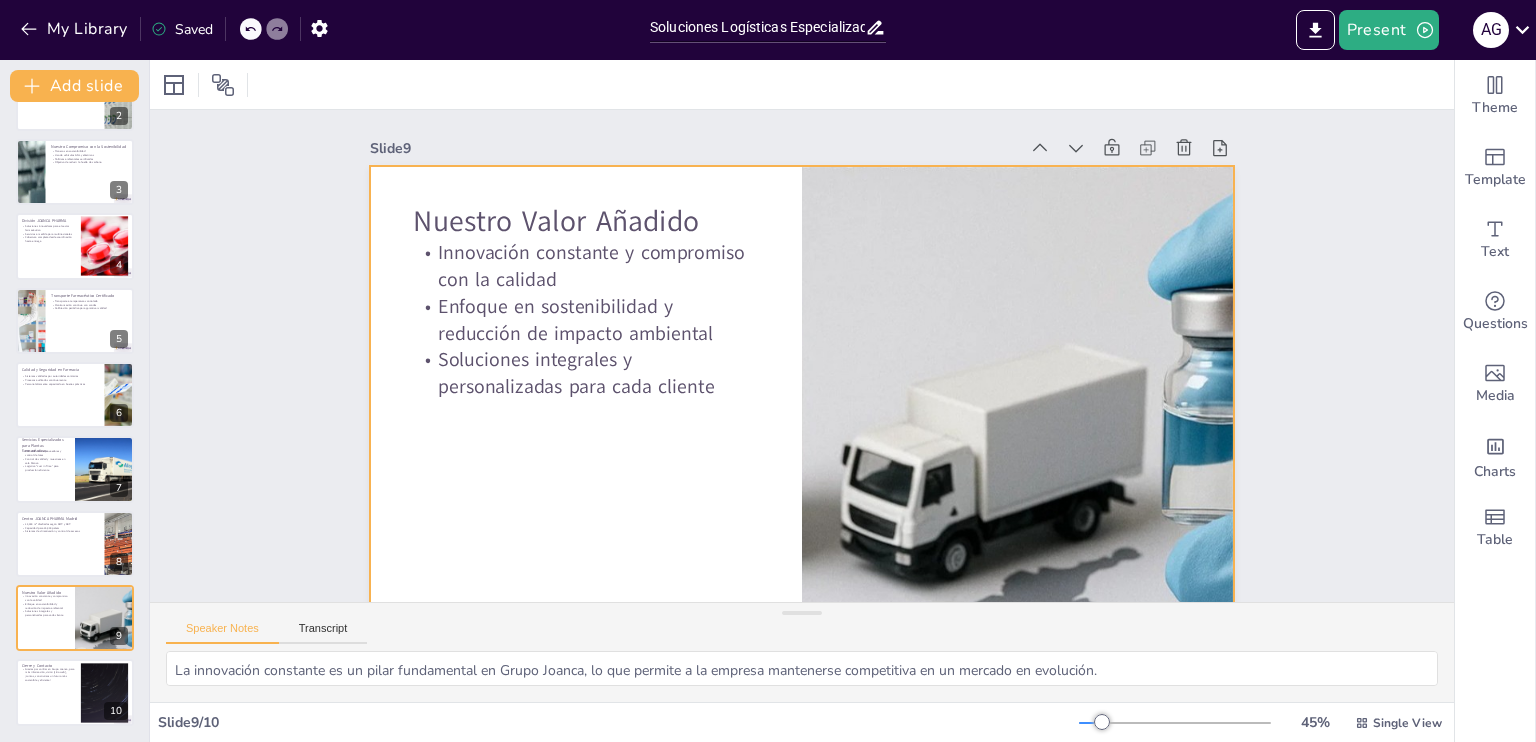 scroll, scrollTop: 65, scrollLeft: 0, axis: vertical 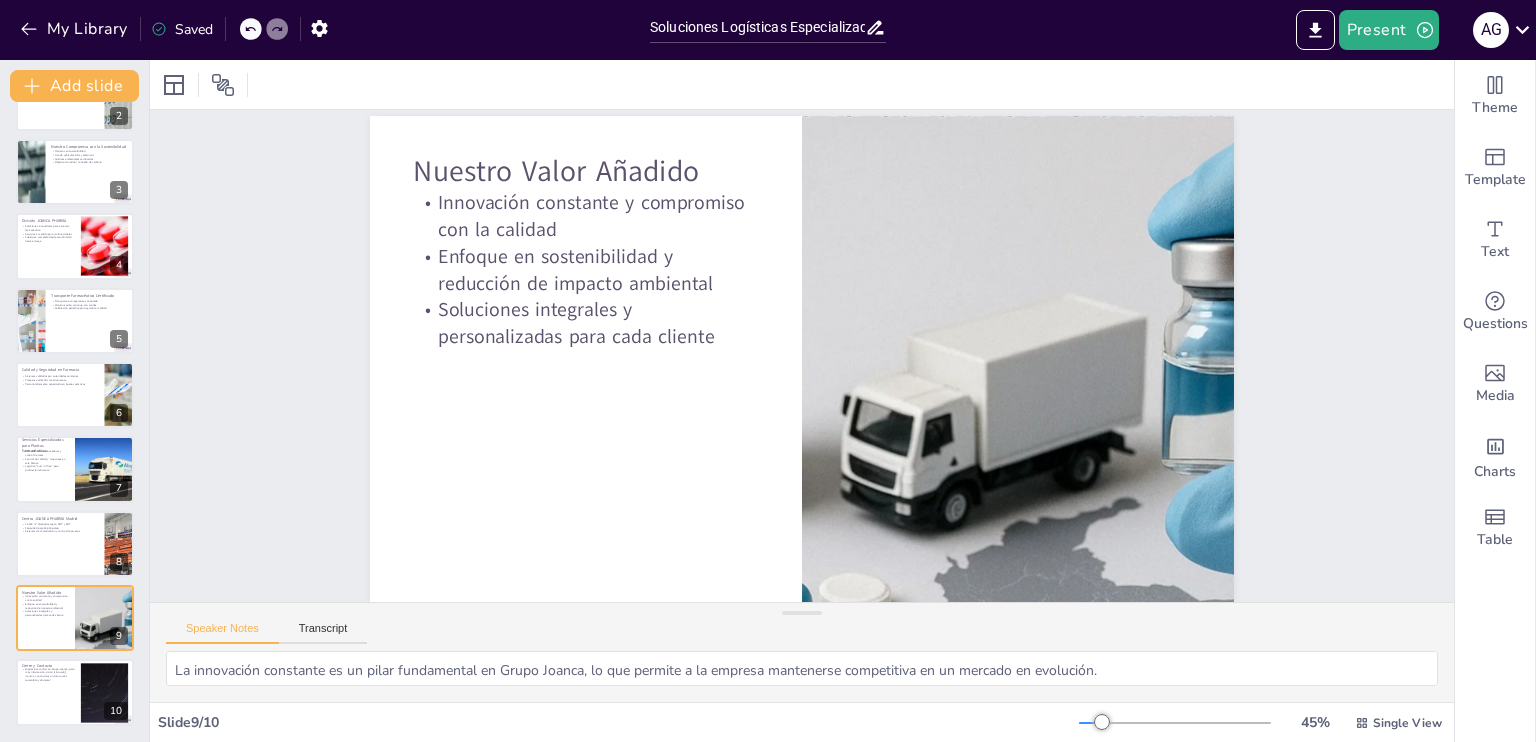 drag, startPoint x: 799, startPoint y: 611, endPoint x: 801, endPoint y: 647, distance: 36.05551 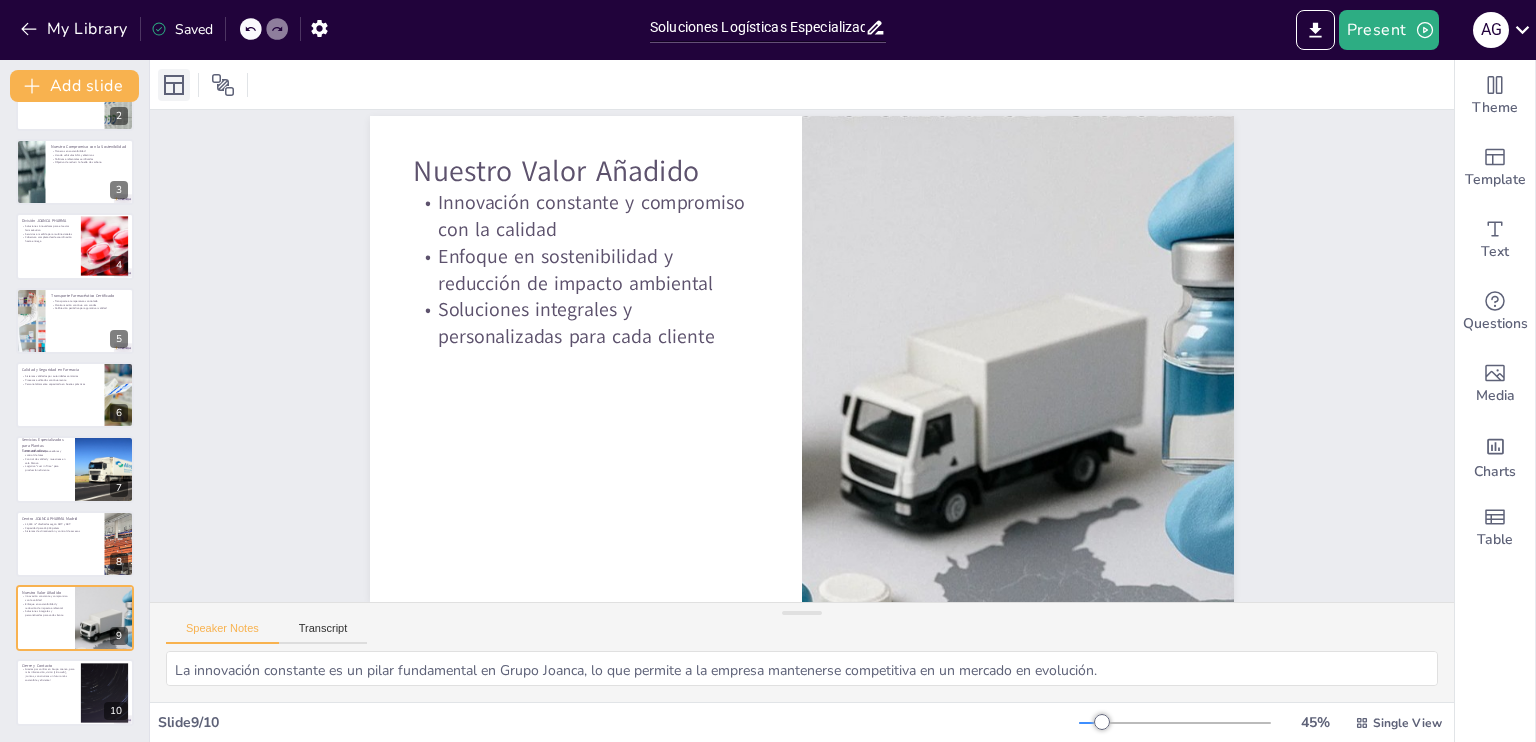 click 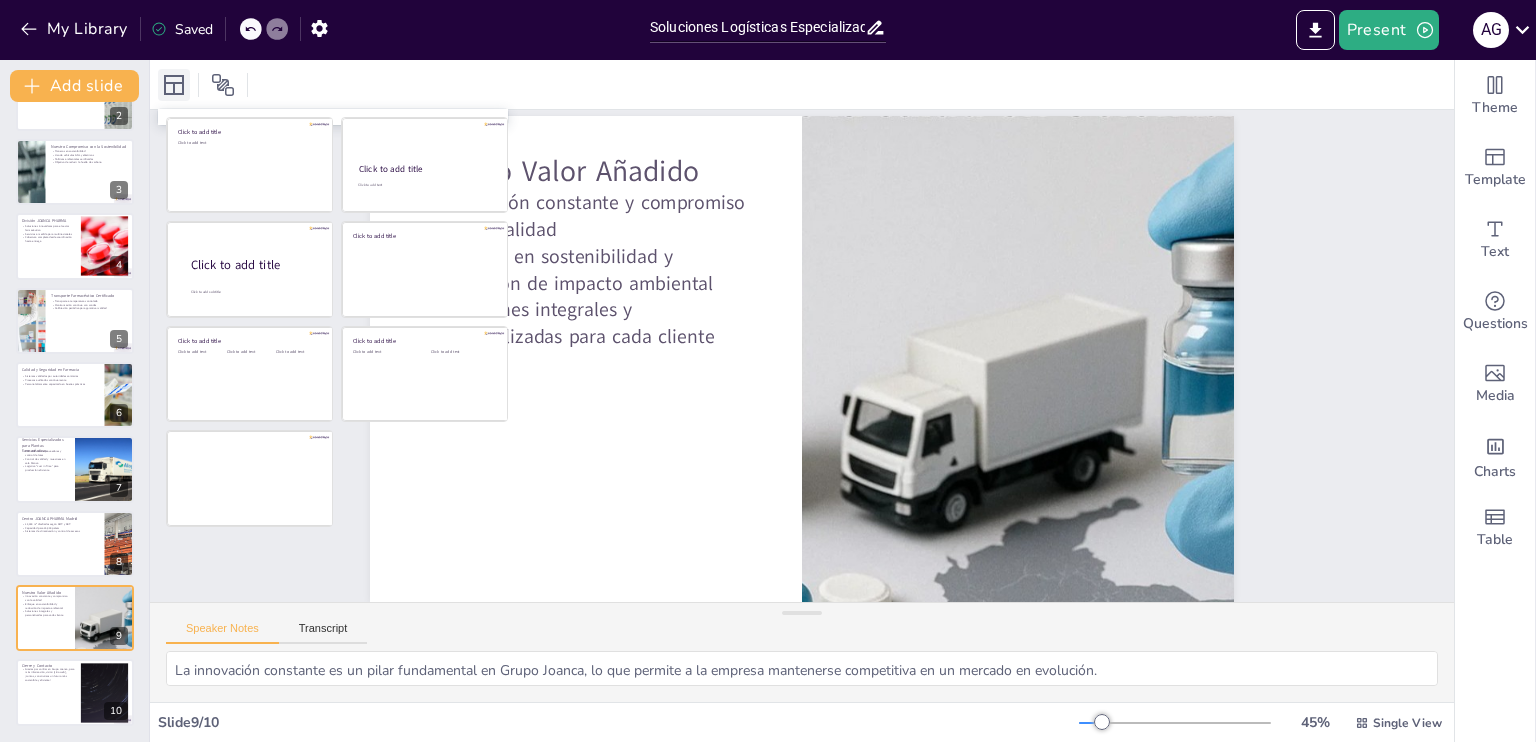 click 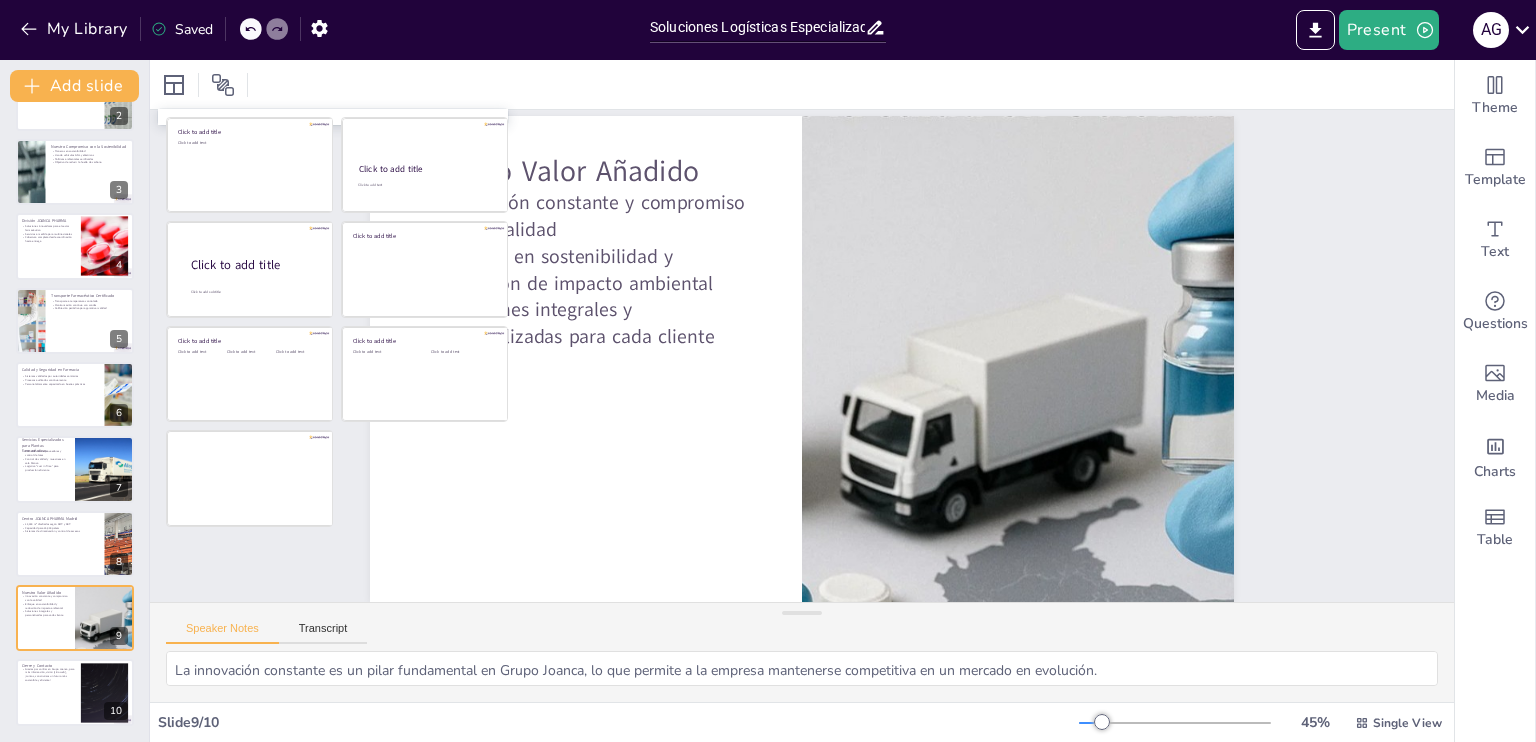 click on "Slide 1 Grupo [COMPANY]: Líder en Logística Sostenible y Farmacéutica Innovación, Calidad y Compromiso con el Medio Ambiente Generated with Sendsteps.ai Slide 2 Quiénes Somos Más de 25 años de experiencia en outsourcing logístico 10 centros logísticos en el norte de España Servicios para sectores estratégicos División de transporte con más de 100 vehículos Slide 3 Nuestro Compromiso con la Sostenibilidad Pioneros en sostenibilidad Uso de vehículos GNL y eléctricos Políticas ambientales certificadas Objetivo de reducir la huella de carbono Slide 4 División [COMPANY] Soluciones innovadoras para el sector farmacéutico Servicios a medida para multinacionales Cobertura completa desde coordinación hasta entrega Slide 5 Transporte Farmacéutico Certificado Transporte a temperatura controlada Monitorización continua con sondas Calibración periódica para garantizar calidad Slide 6 Calidad y Seguridad en Farmacia Sistemas validados por autoridades sanitarias Slide 7 Slide 8 Slide 9 10" at bounding box center (802, 331) 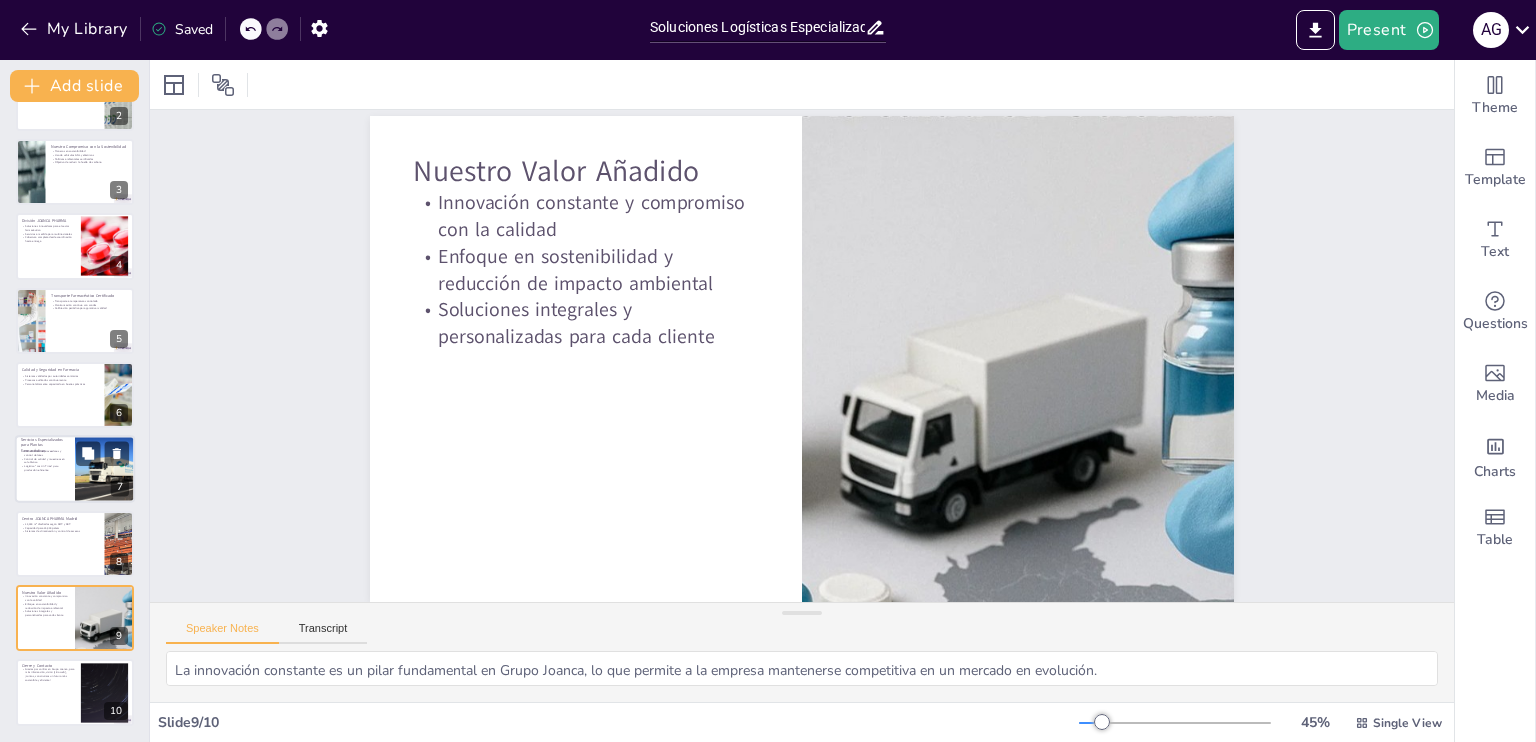 click on "Logística “Just in Time” para producción eficiente" at bounding box center [45, 468] 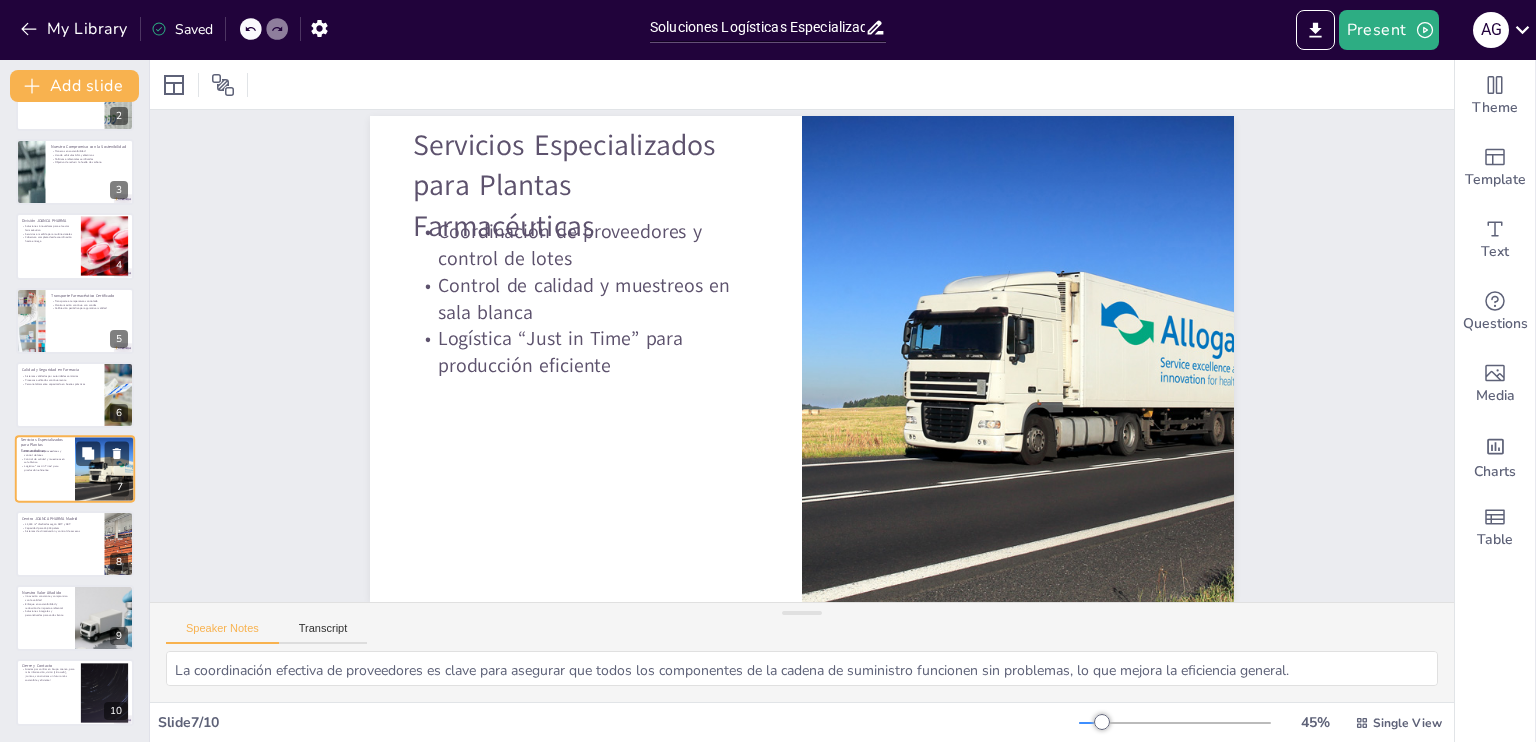 scroll, scrollTop: 0, scrollLeft: 0, axis: both 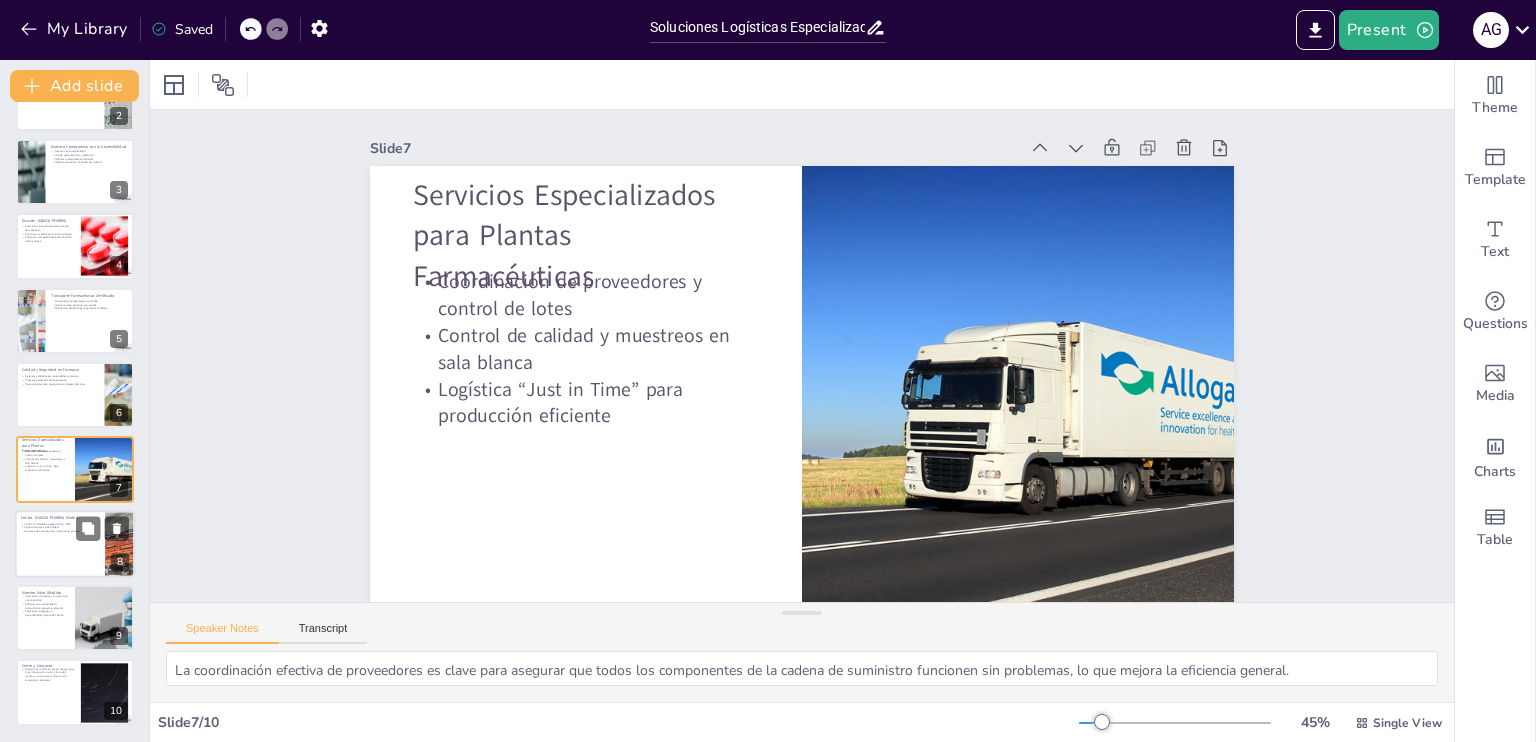 click at bounding box center (75, 544) 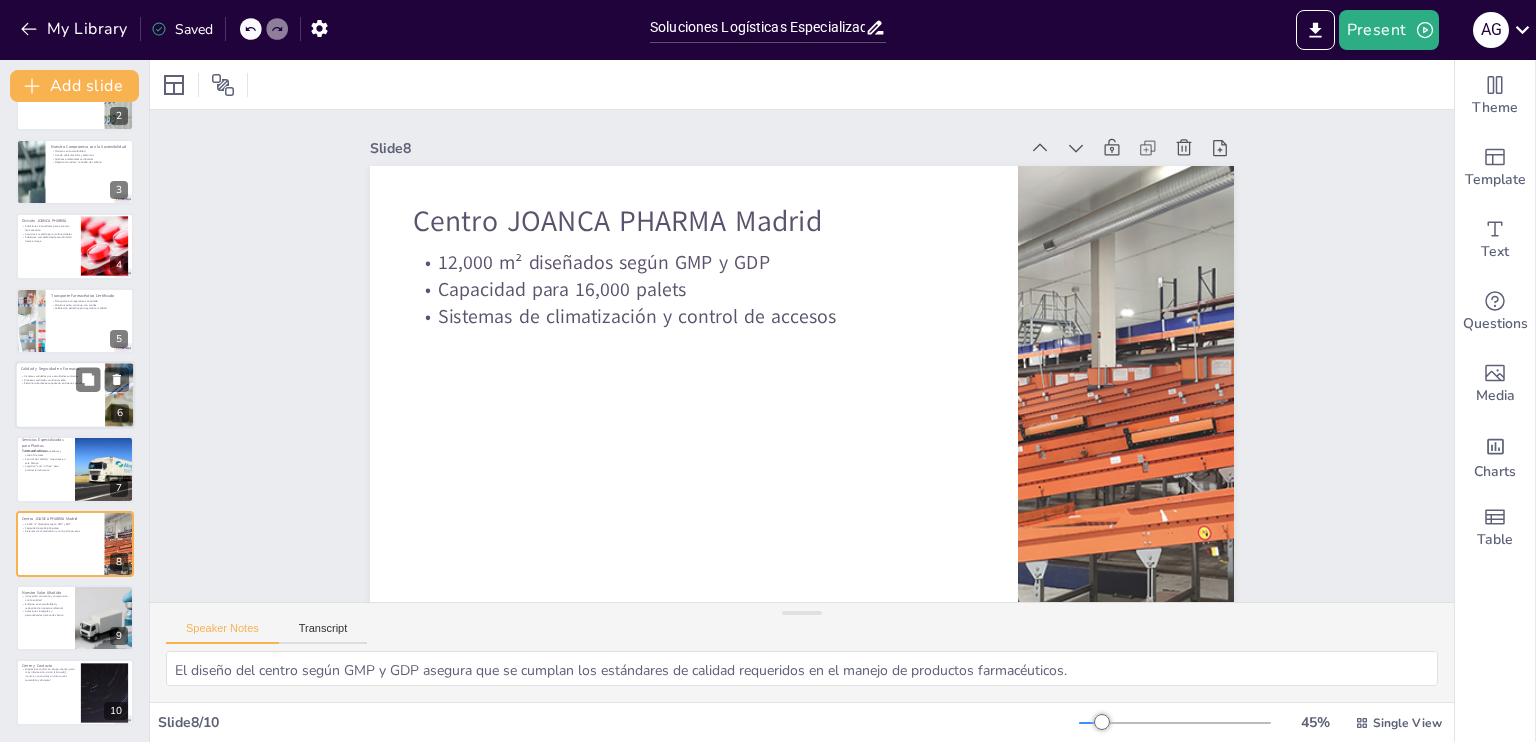 click at bounding box center (75, 395) 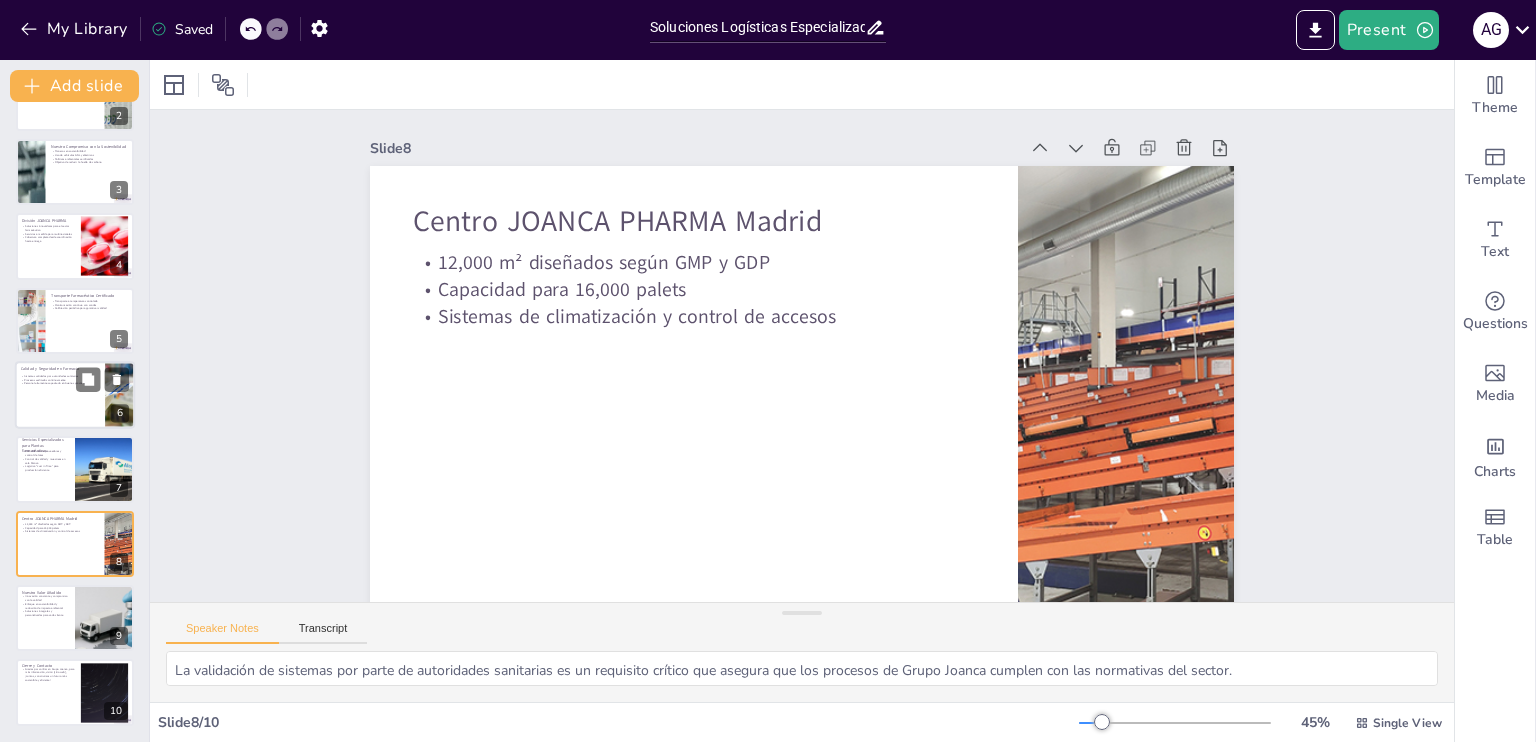 scroll, scrollTop: 100, scrollLeft: 0, axis: vertical 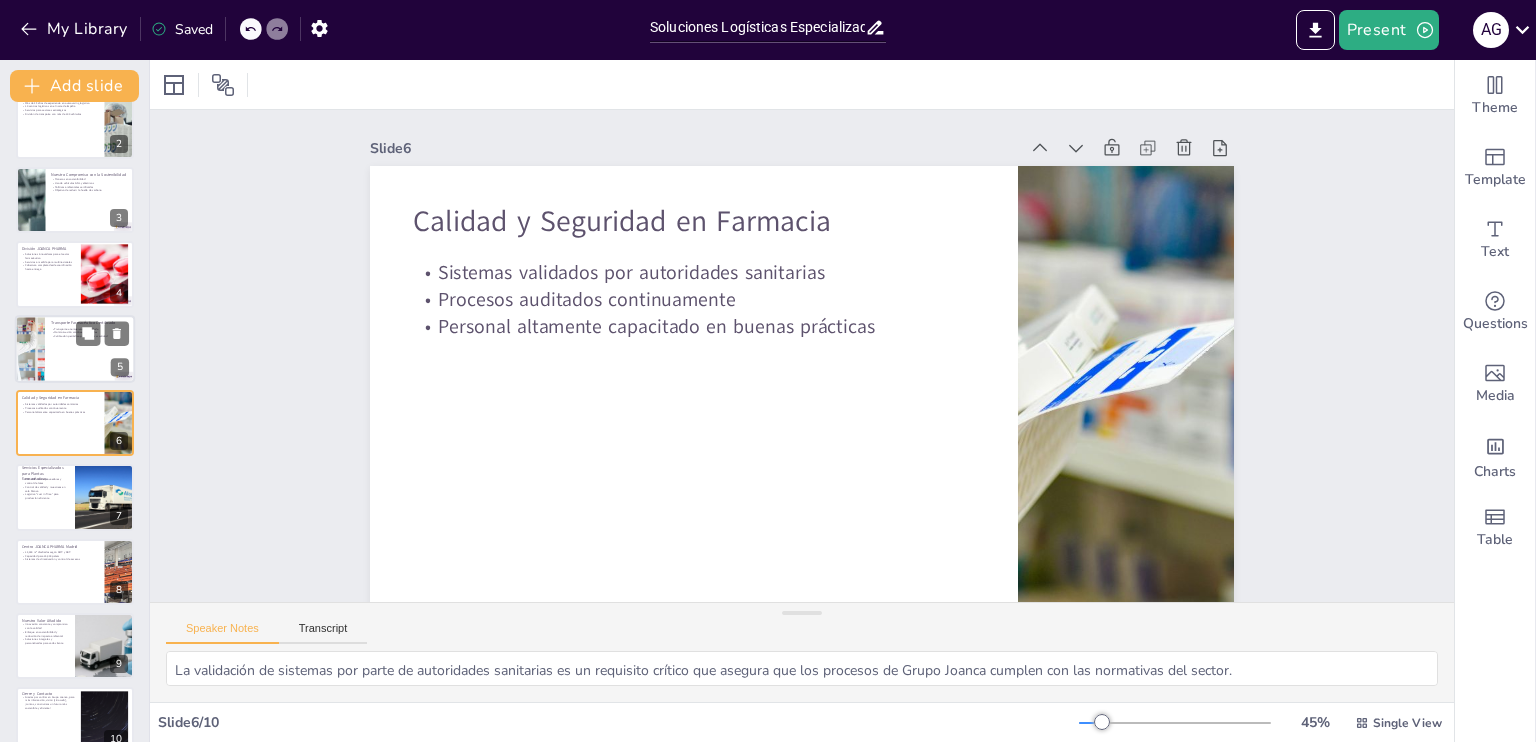 click at bounding box center (75, 349) 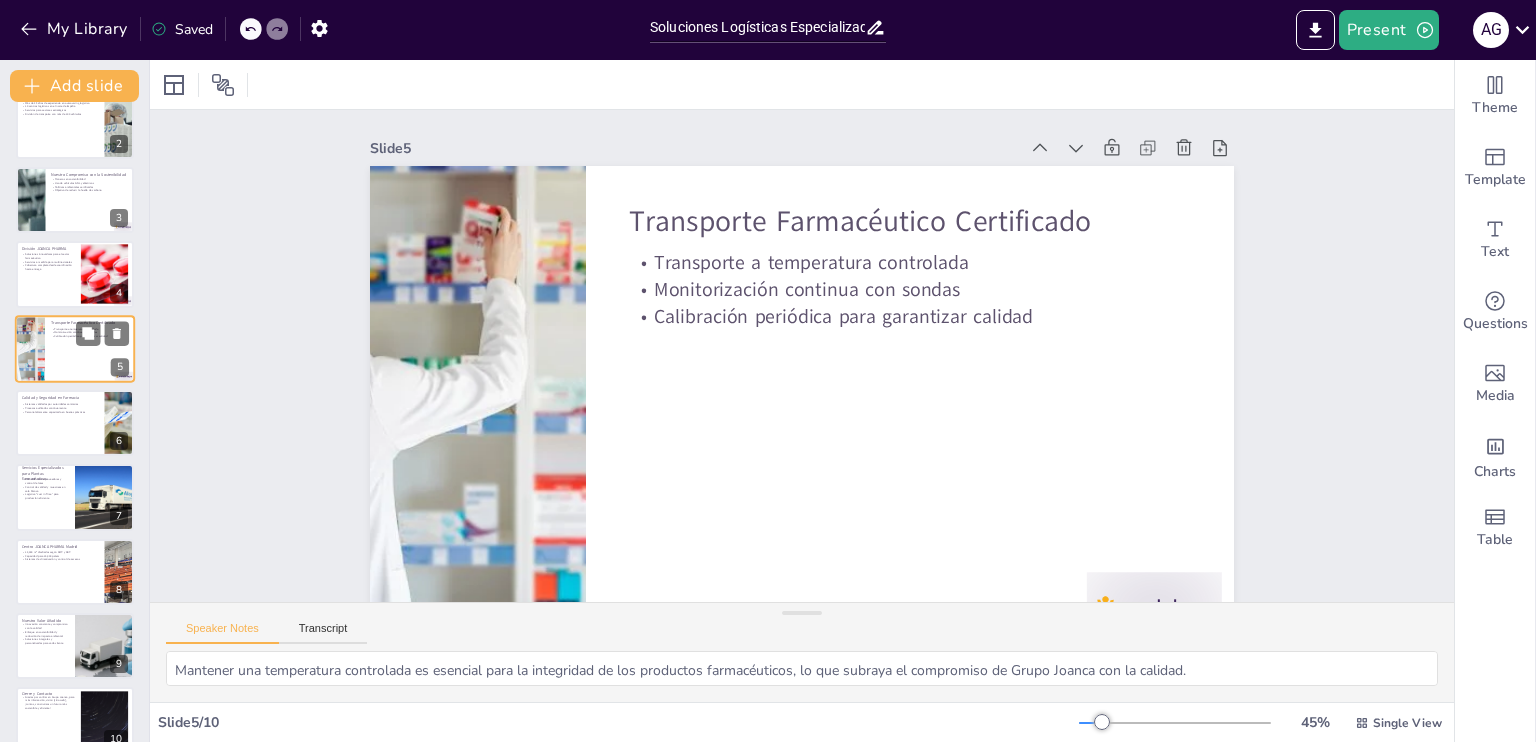 scroll, scrollTop: 26, scrollLeft: 0, axis: vertical 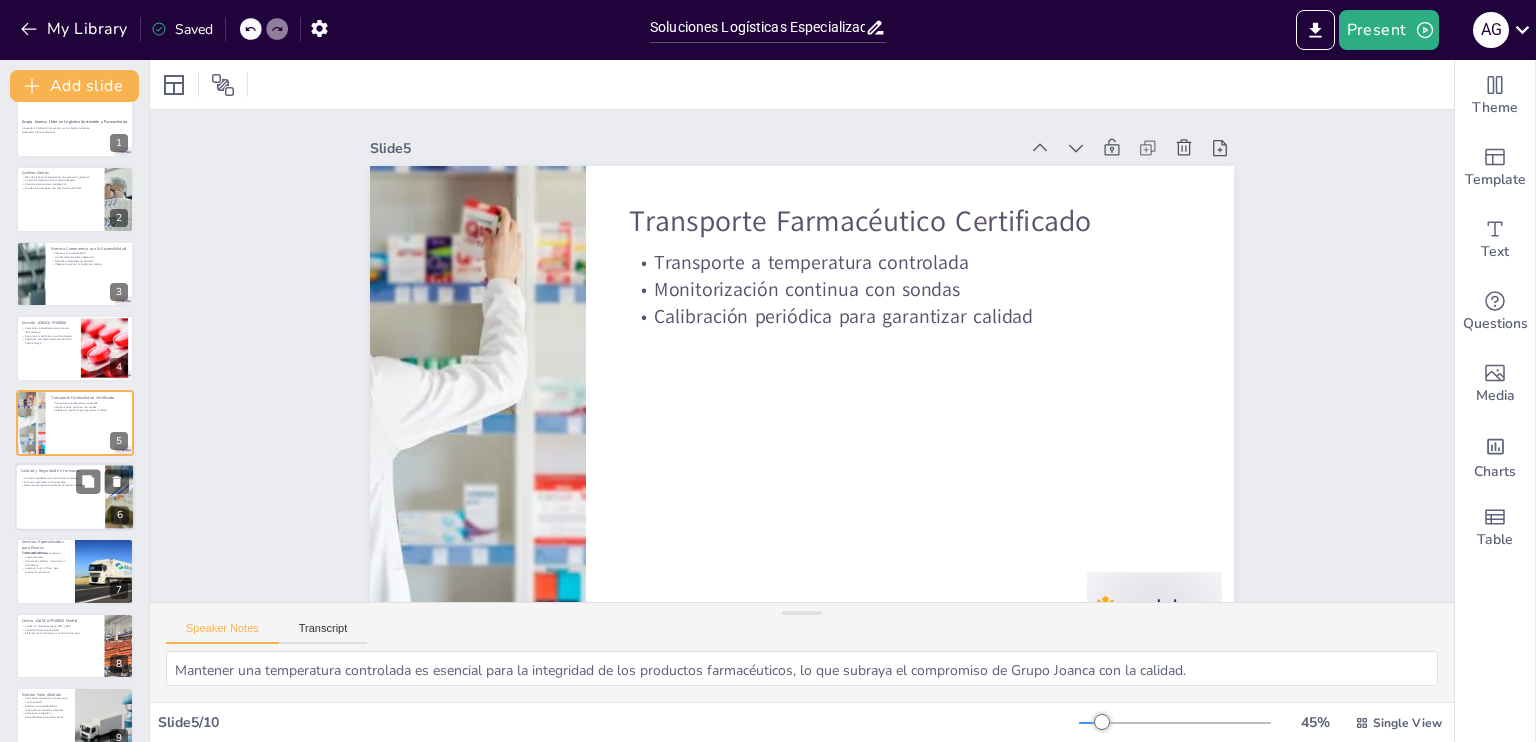 click at bounding box center [75, 497] 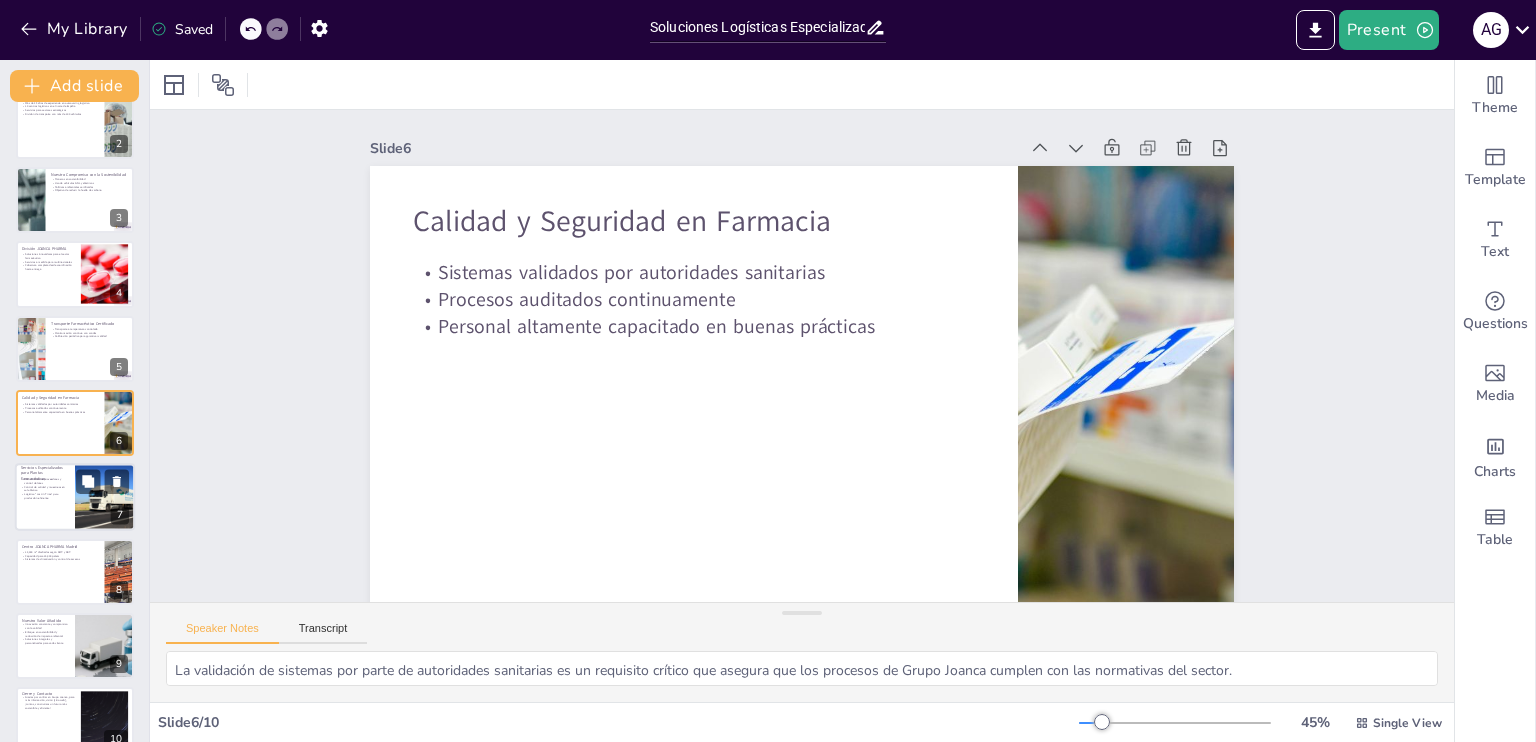 scroll, scrollTop: 127, scrollLeft: 0, axis: vertical 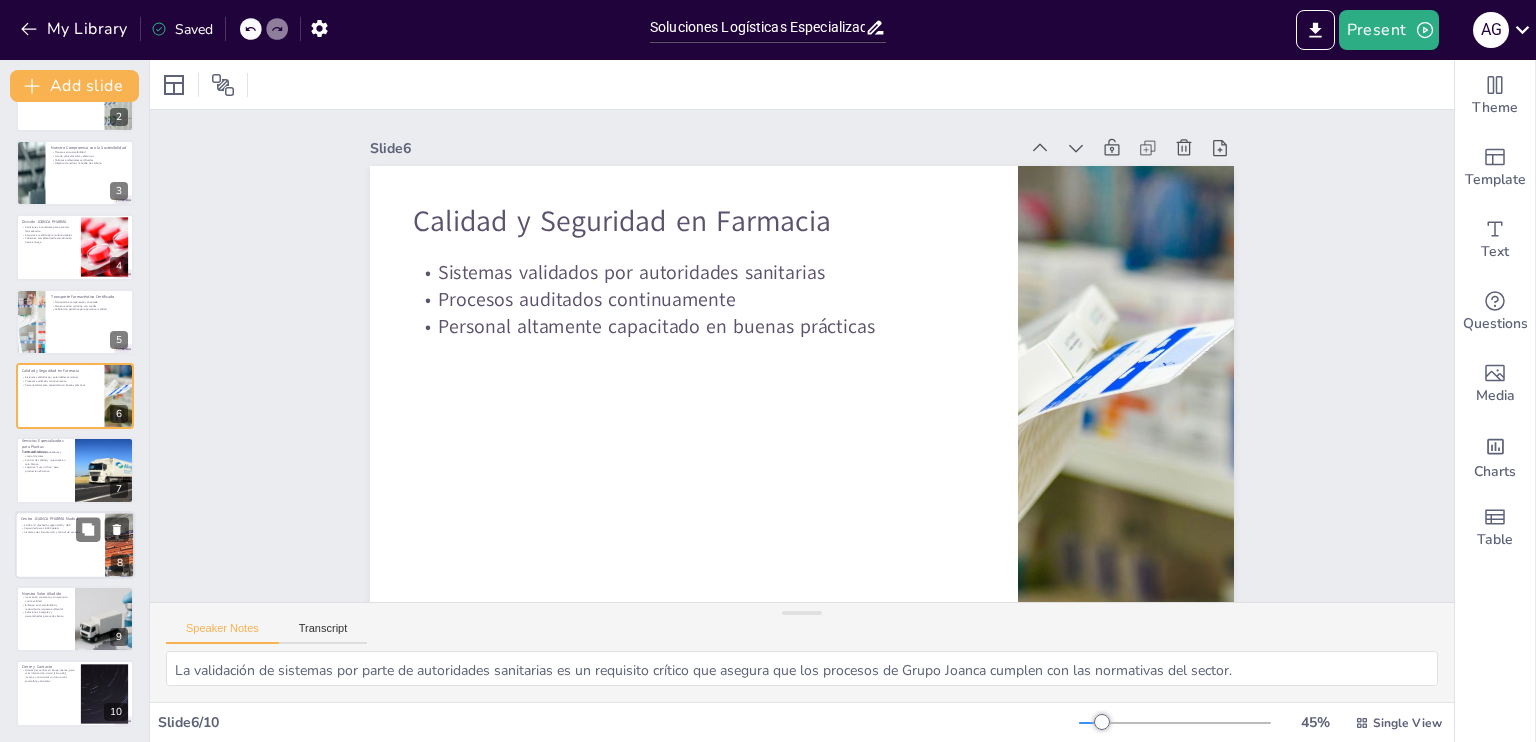 click at bounding box center (75, 545) 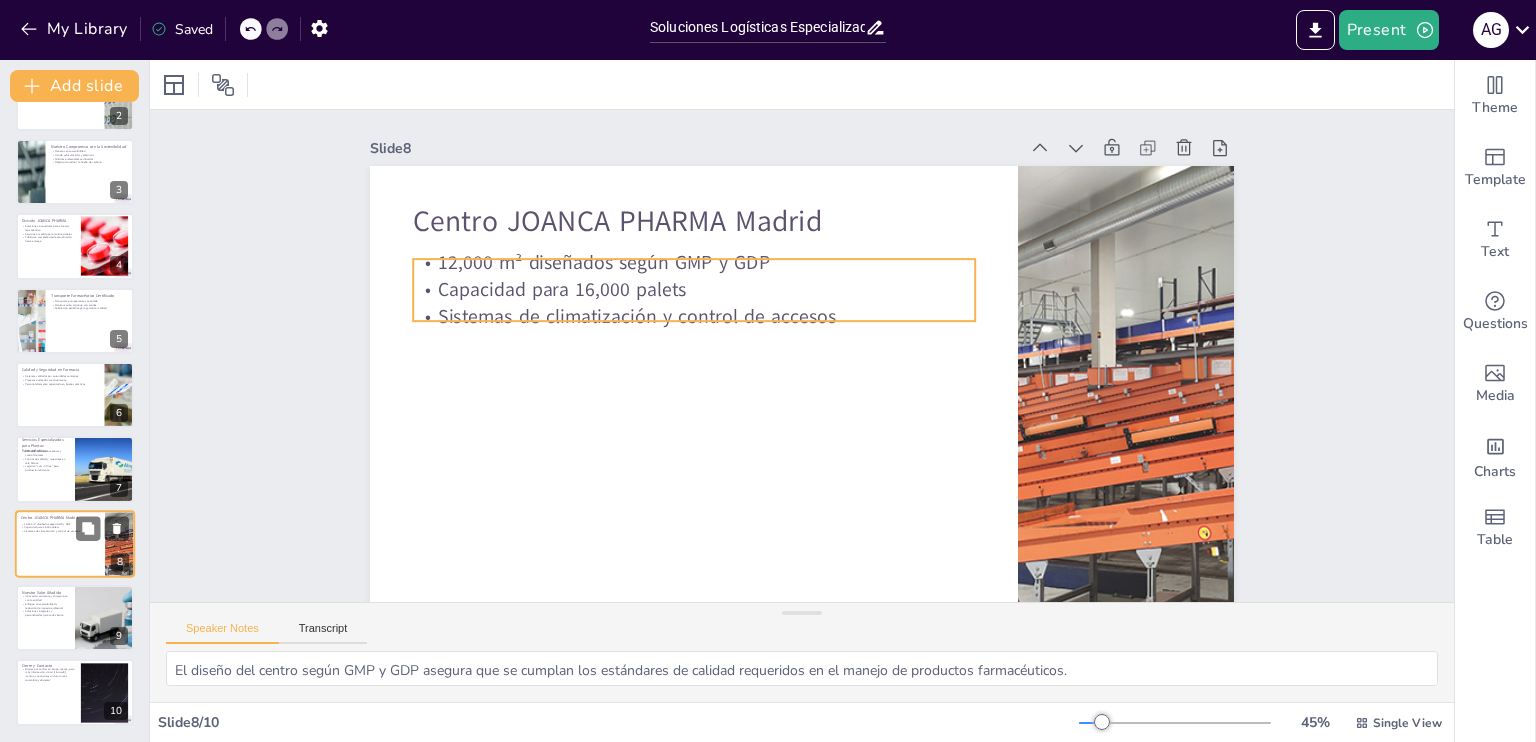 scroll, scrollTop: 127, scrollLeft: 0, axis: vertical 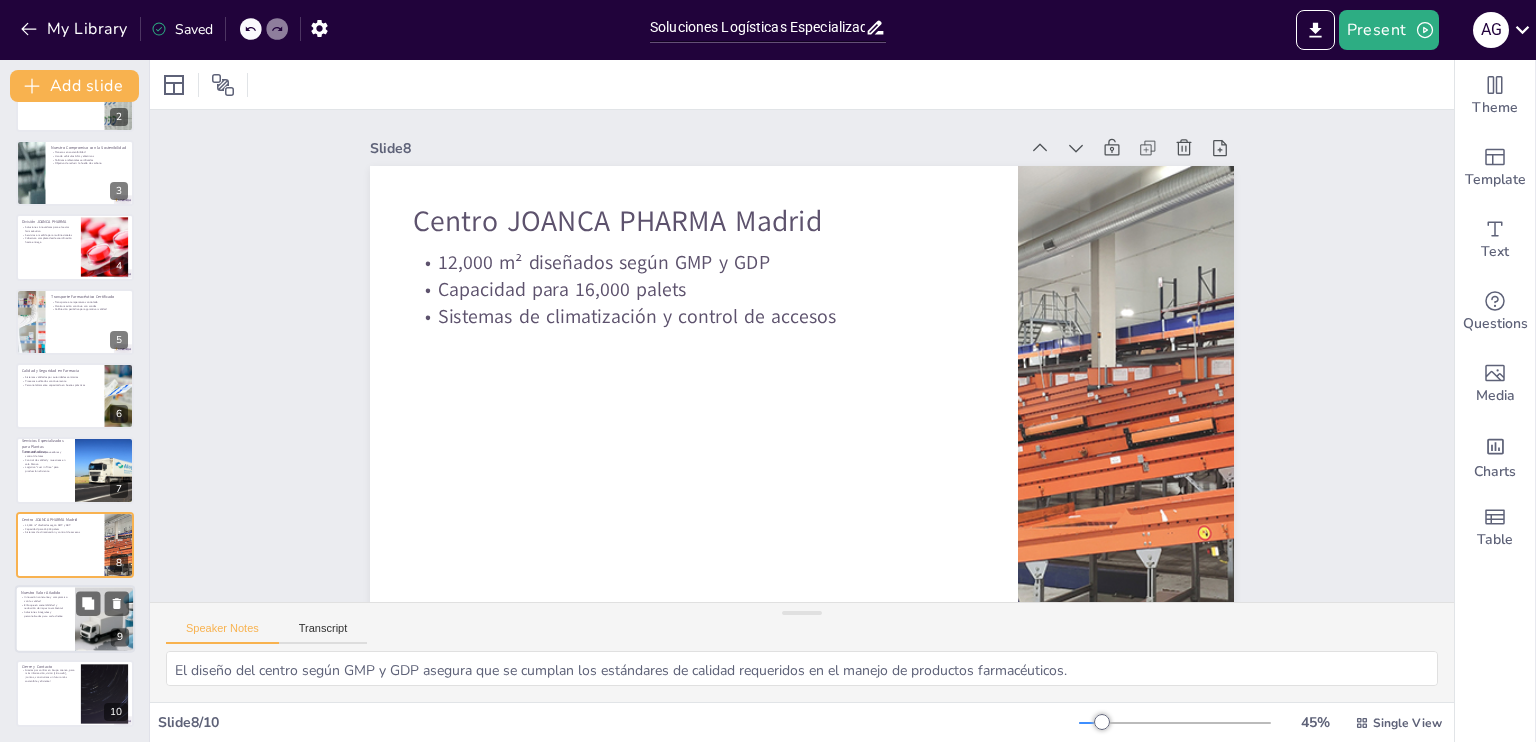 click on "Soluciones integrales y personalizadas para cada cliente" at bounding box center [45, 613] 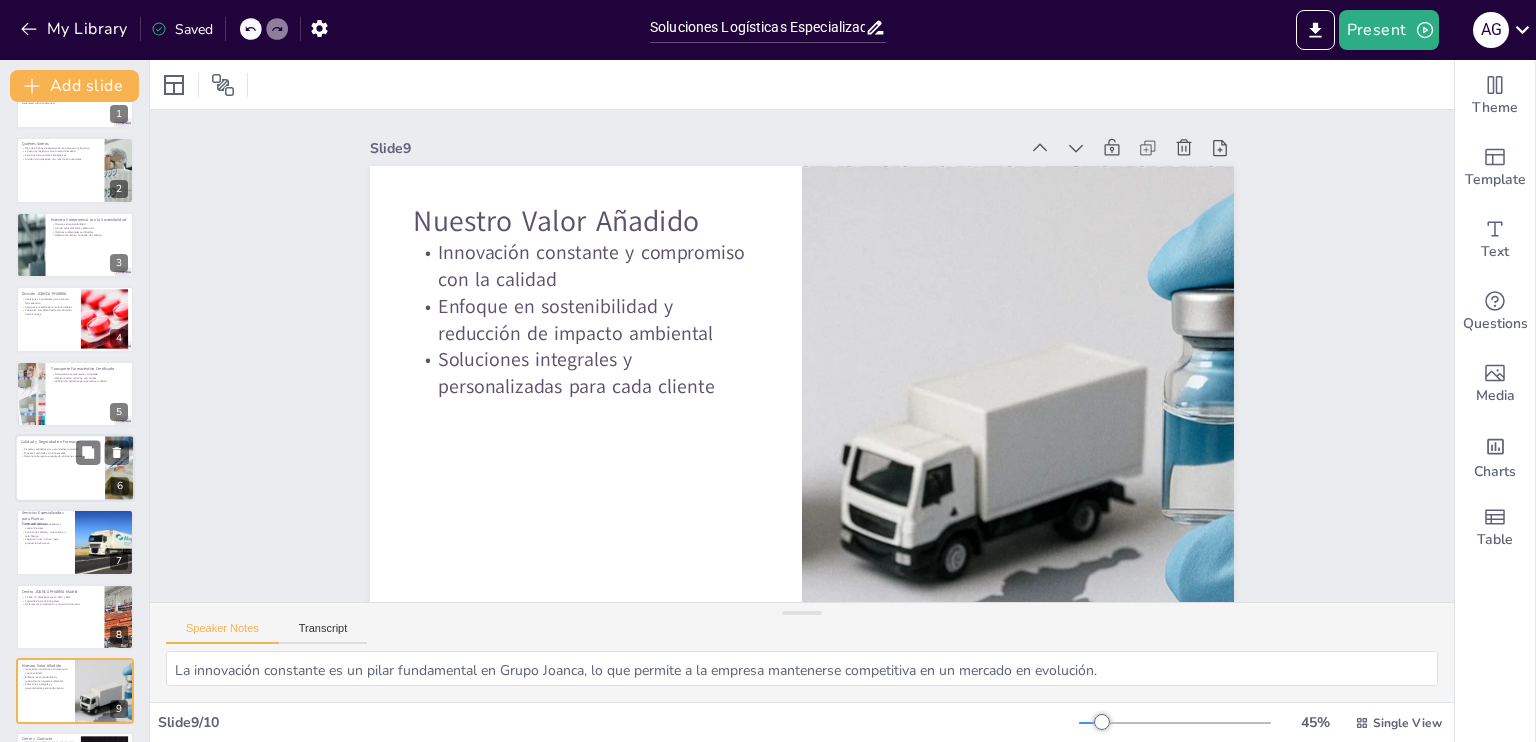 scroll, scrollTop: 0, scrollLeft: 0, axis: both 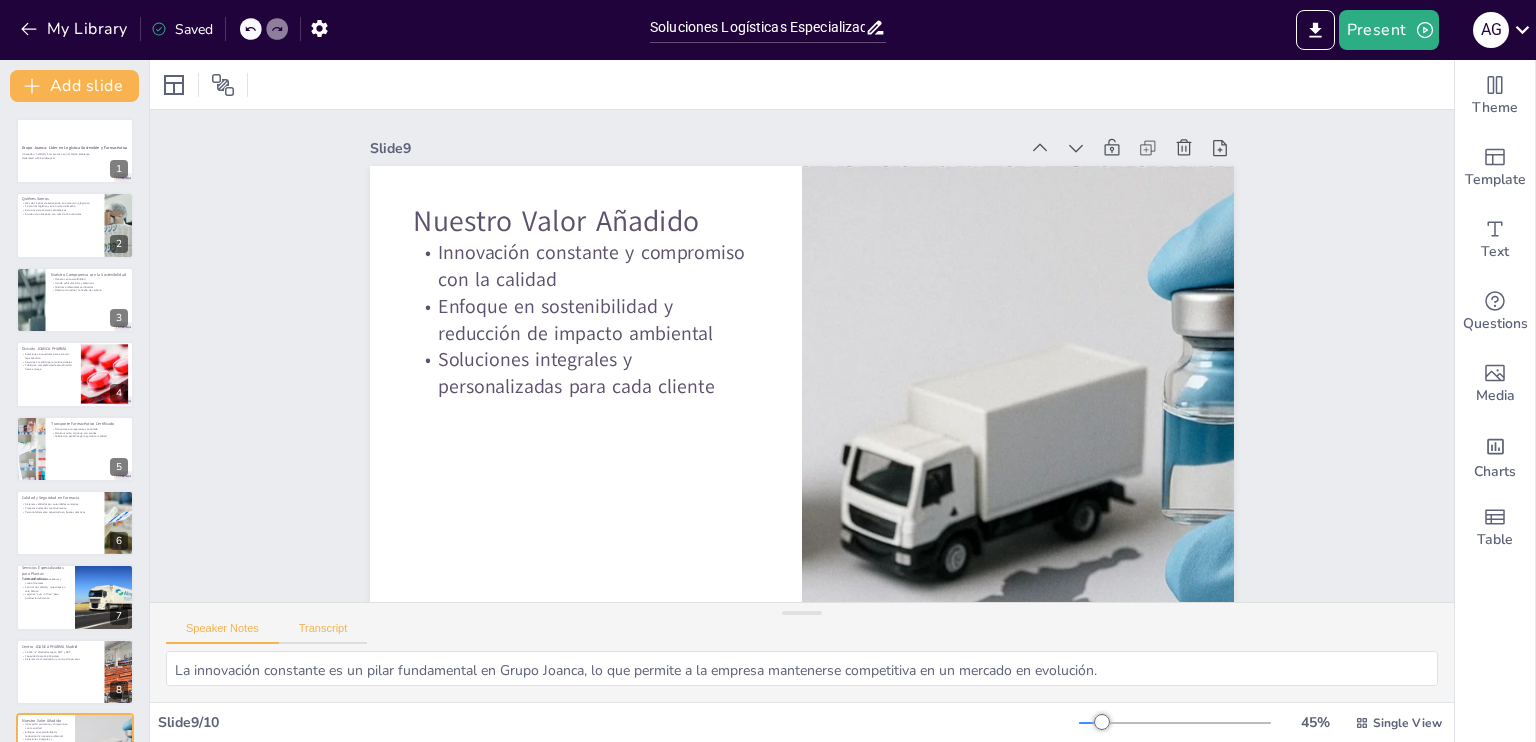 click on "Transcript" at bounding box center [323, 633] 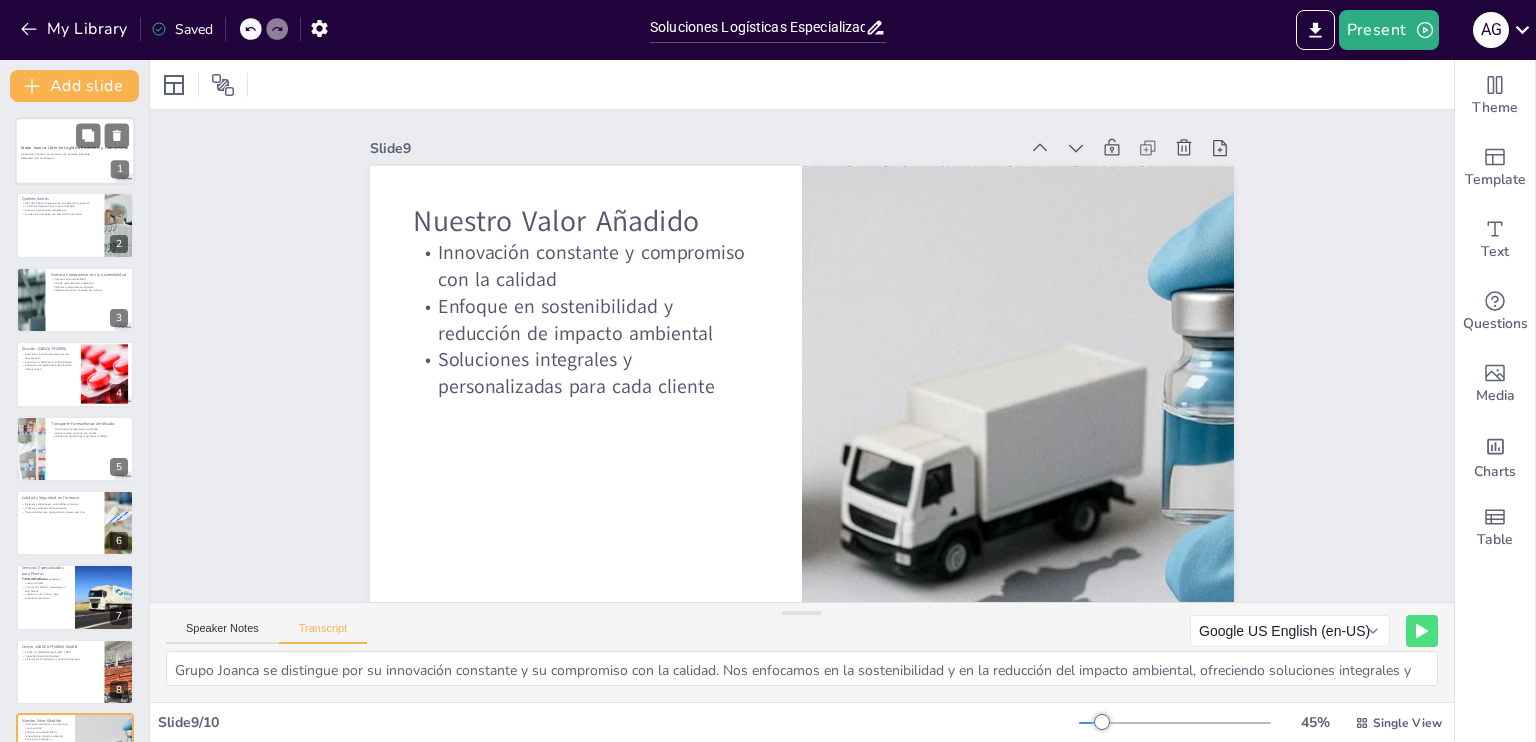 click at bounding box center [75, 151] 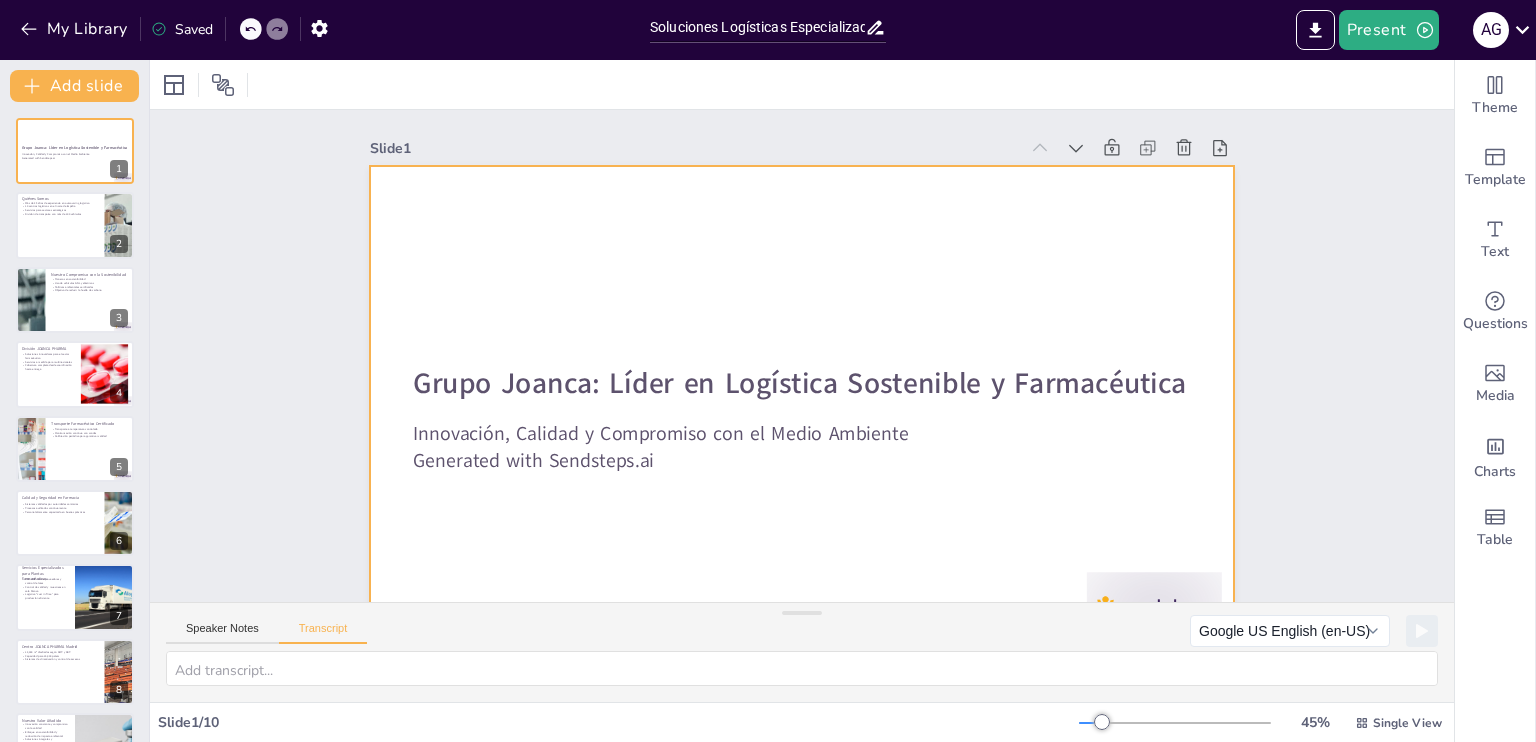 scroll, scrollTop: 64, scrollLeft: 0, axis: vertical 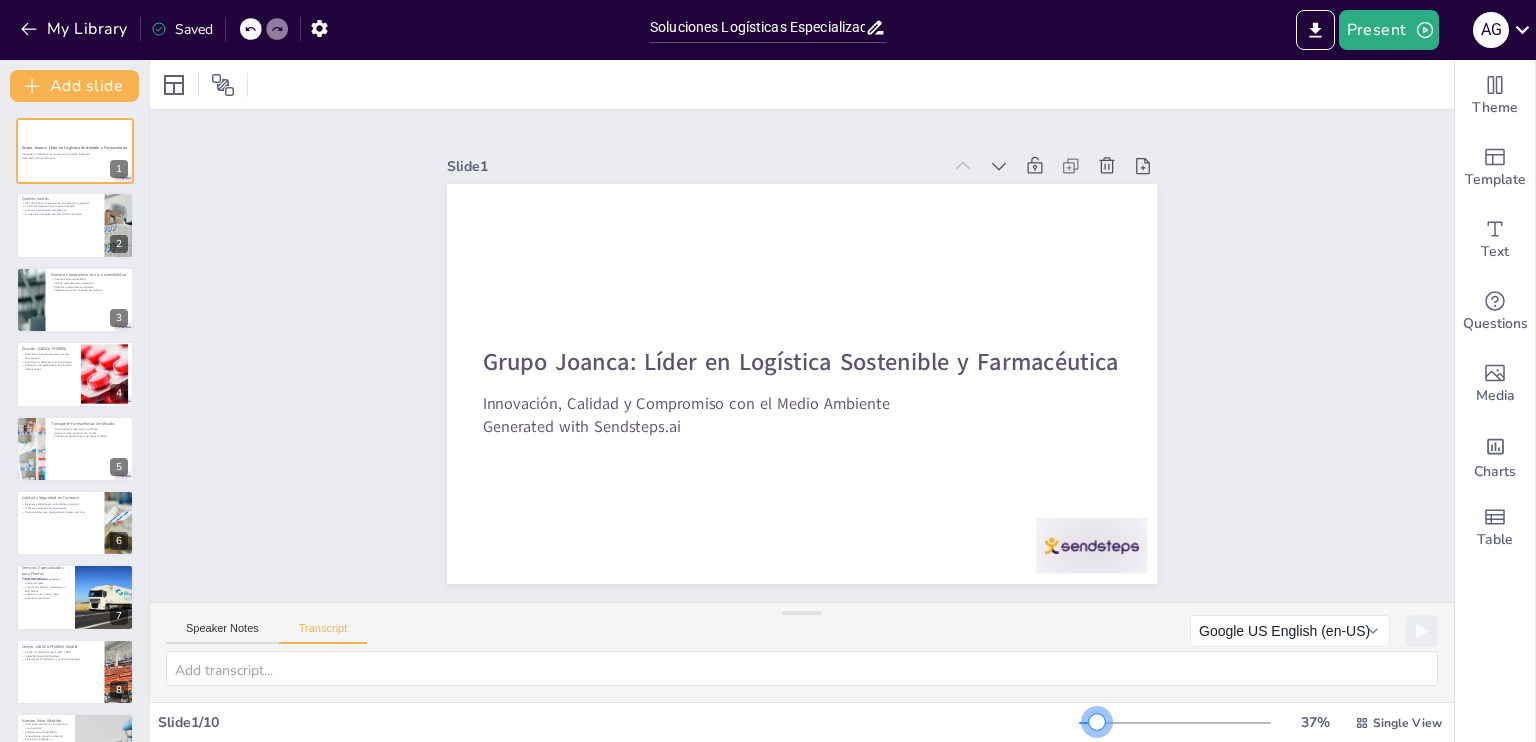 click at bounding box center [1097, 722] 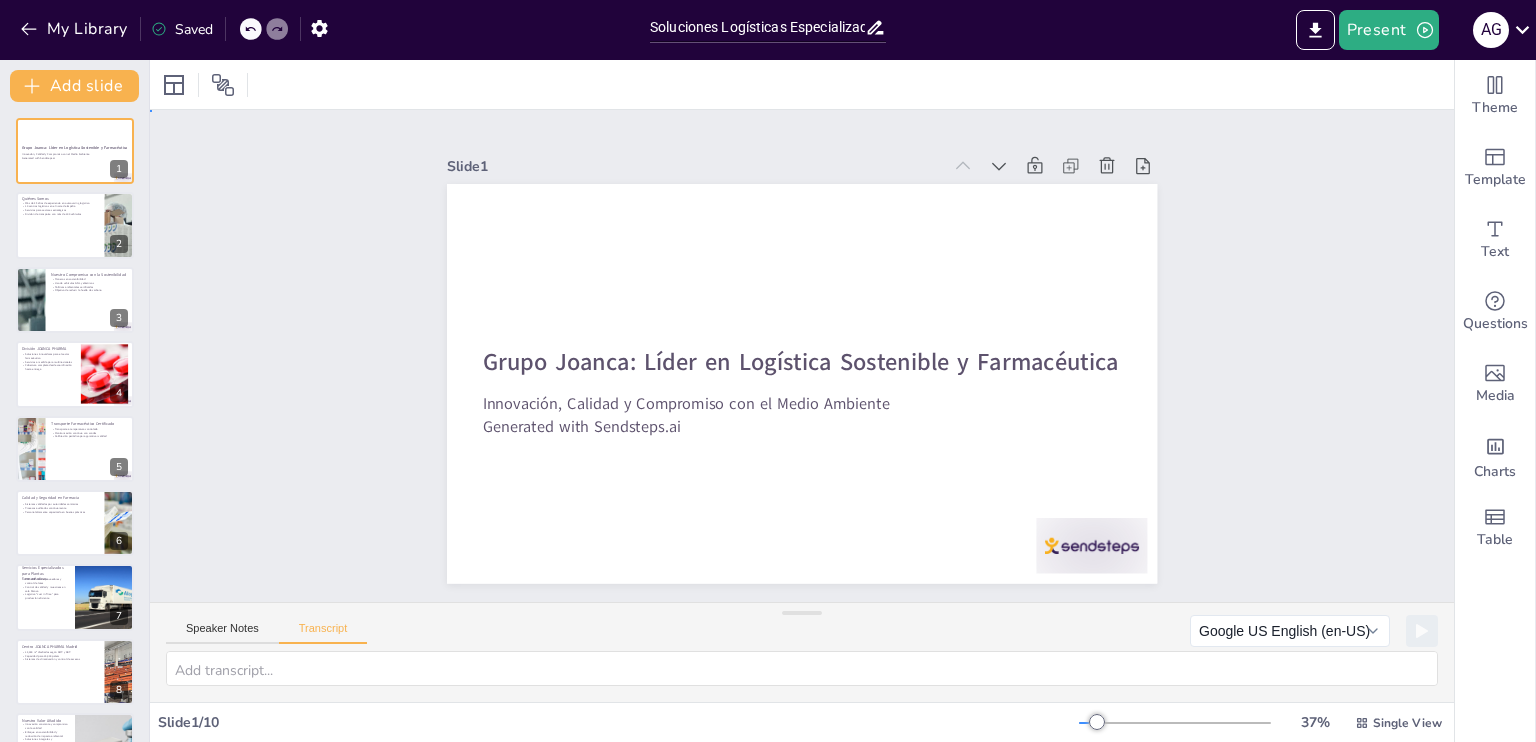 click on "Slide 1 Grupo [COMPANY]: Líder en Logística Sostenible y Farmacéutica Innovación, Calidad y Compromiso con el Medio Ambiente Generated with Sendsteps.ai Slide 2 Quiénes Somos Más de 25 años de experiencia en outsourcing logístico 10 centros logísticos en el norte de España Servicios para sectores estratégicos División de transporte con más de 100 vehículos Slide 3 Nuestro Compromiso con la Sostenibilidad Pioneros en sostenibilidad Uso de vehículos GNL y eléctricos Políticas ambientales certificadas Objetivo de reducir la huella de carbono Slide 4 División [COMPANY] Soluciones innovadoras para el sector farmacéutico Servicios a medida para multinacionales Cobertura completa desde coordinación hasta entrega Slide 5 Transporte Farmacéutico Certificado Transporte a temperatura controlada Monitorización continua con sondas Calibración periódica para garantizar calidad Slide 6 Calidad y Seguridad en Farmacia Sistemas validados por autoridades sanitarias Slide 7 Slide 8 Slide 9 10" at bounding box center [802, 356] 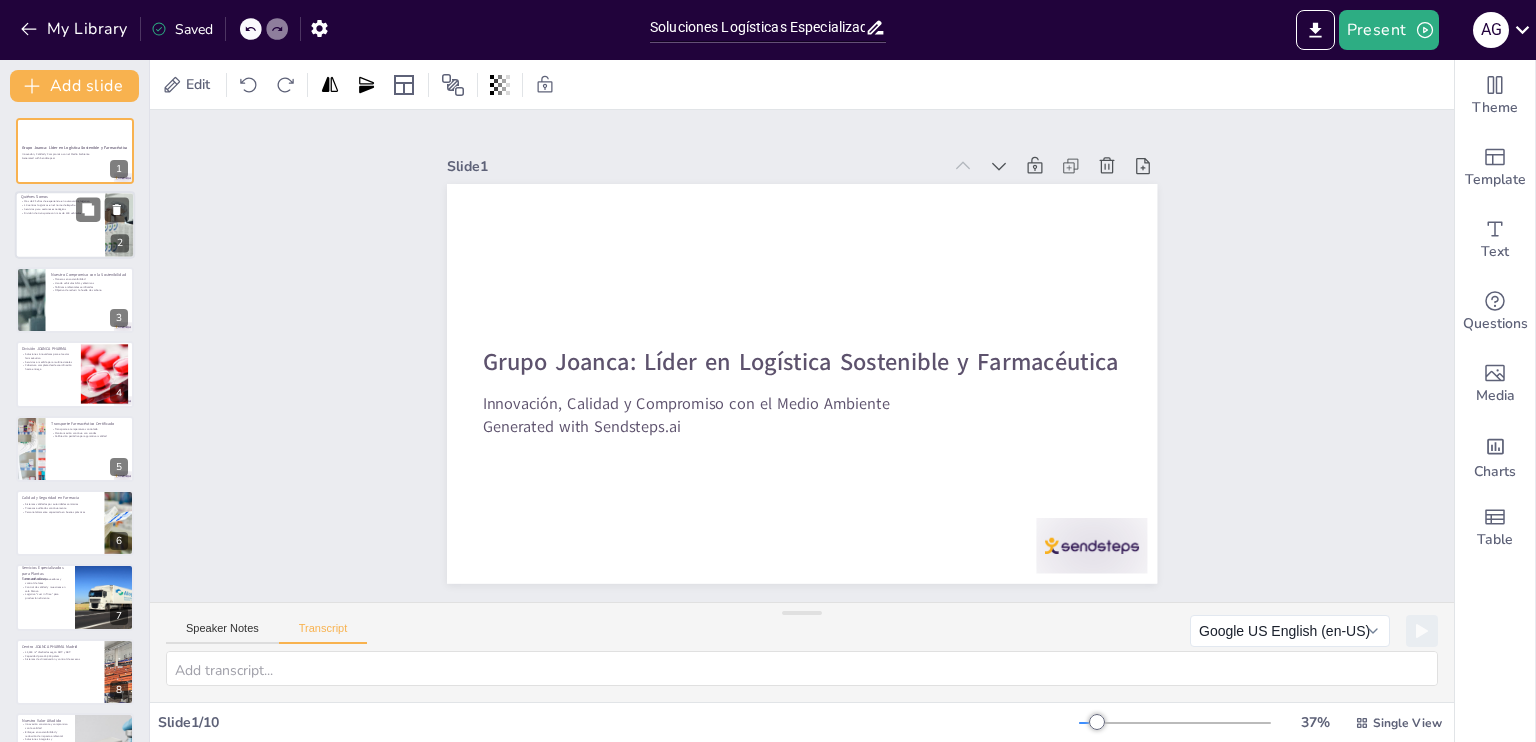 click at bounding box center [75, 226] 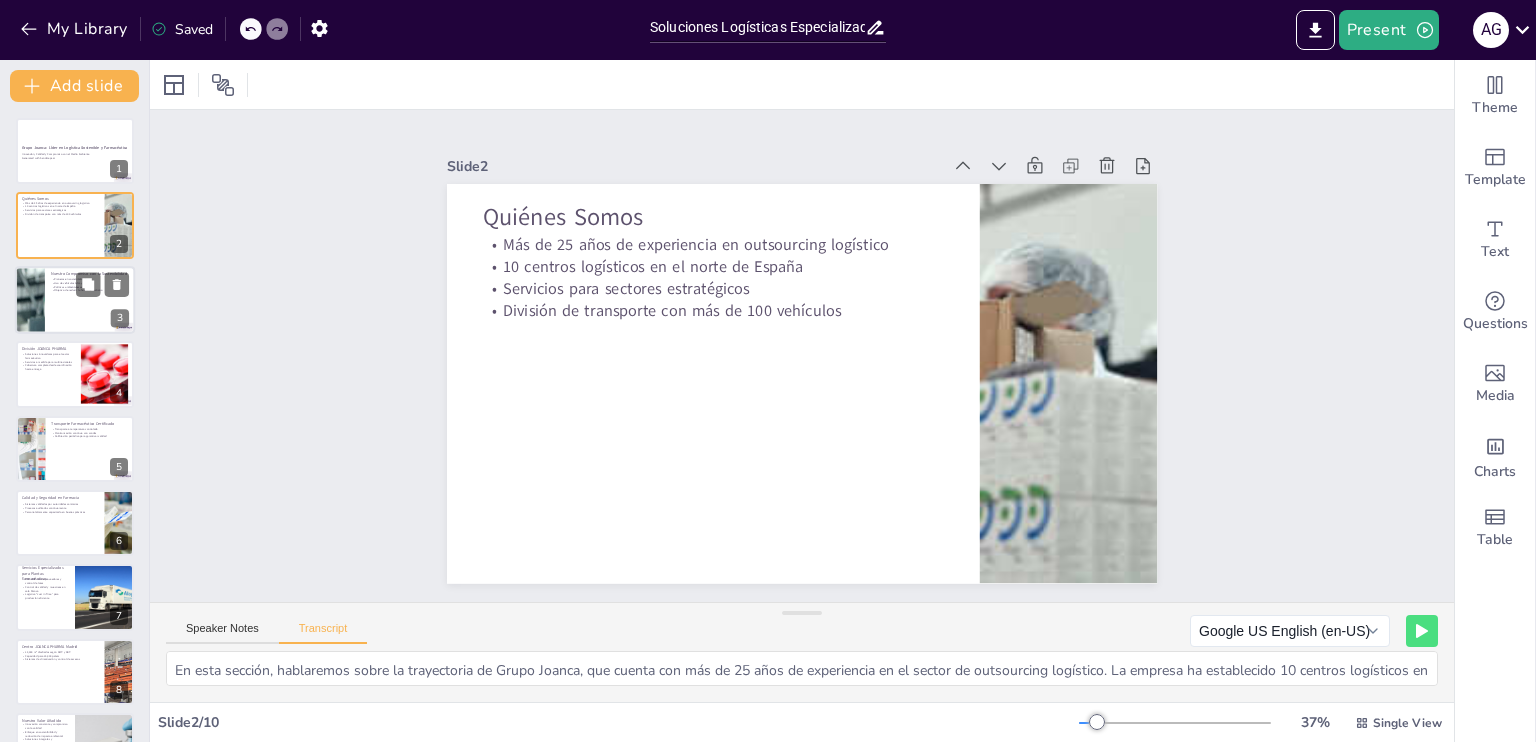 click at bounding box center [75, 300] 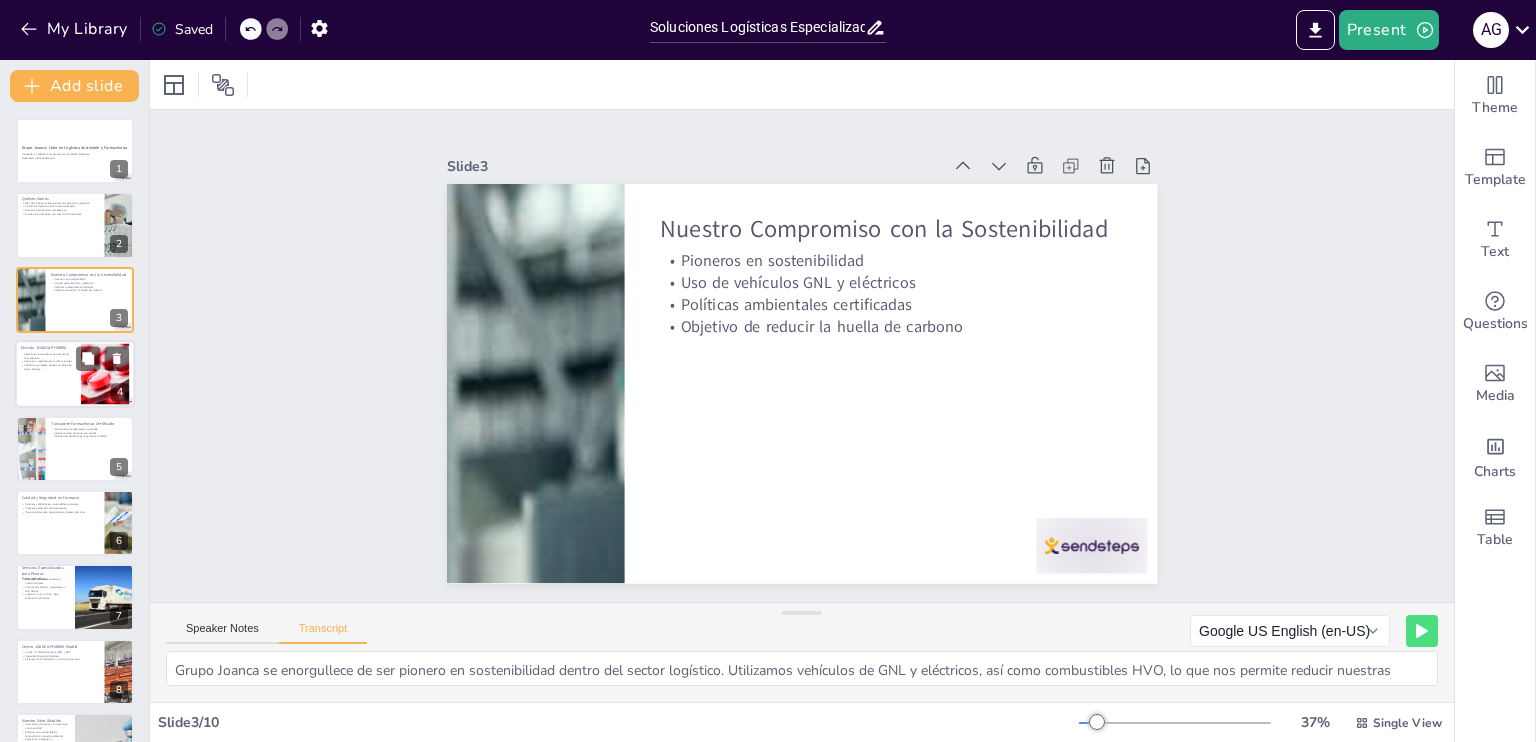 click at bounding box center [75, 374] 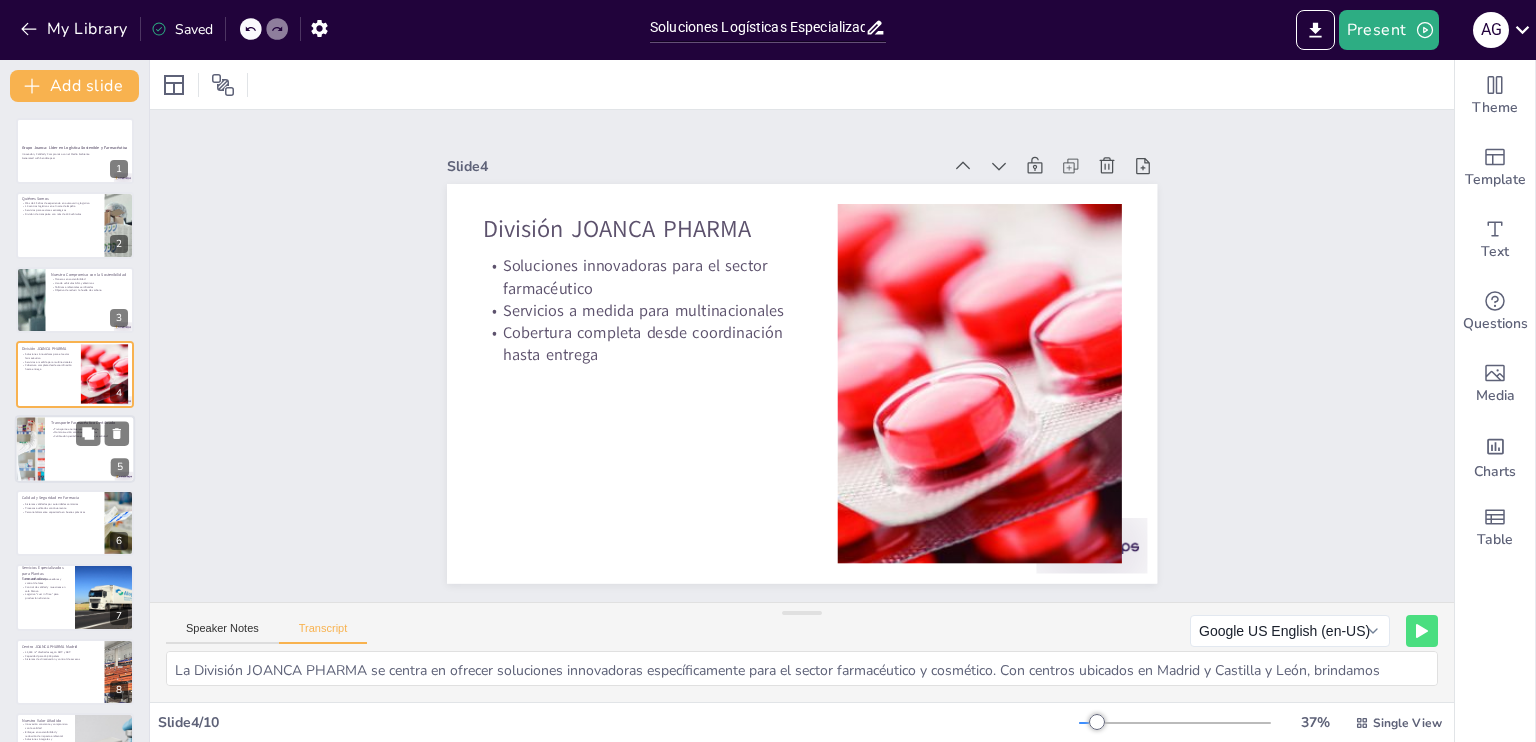 click at bounding box center [75, 449] 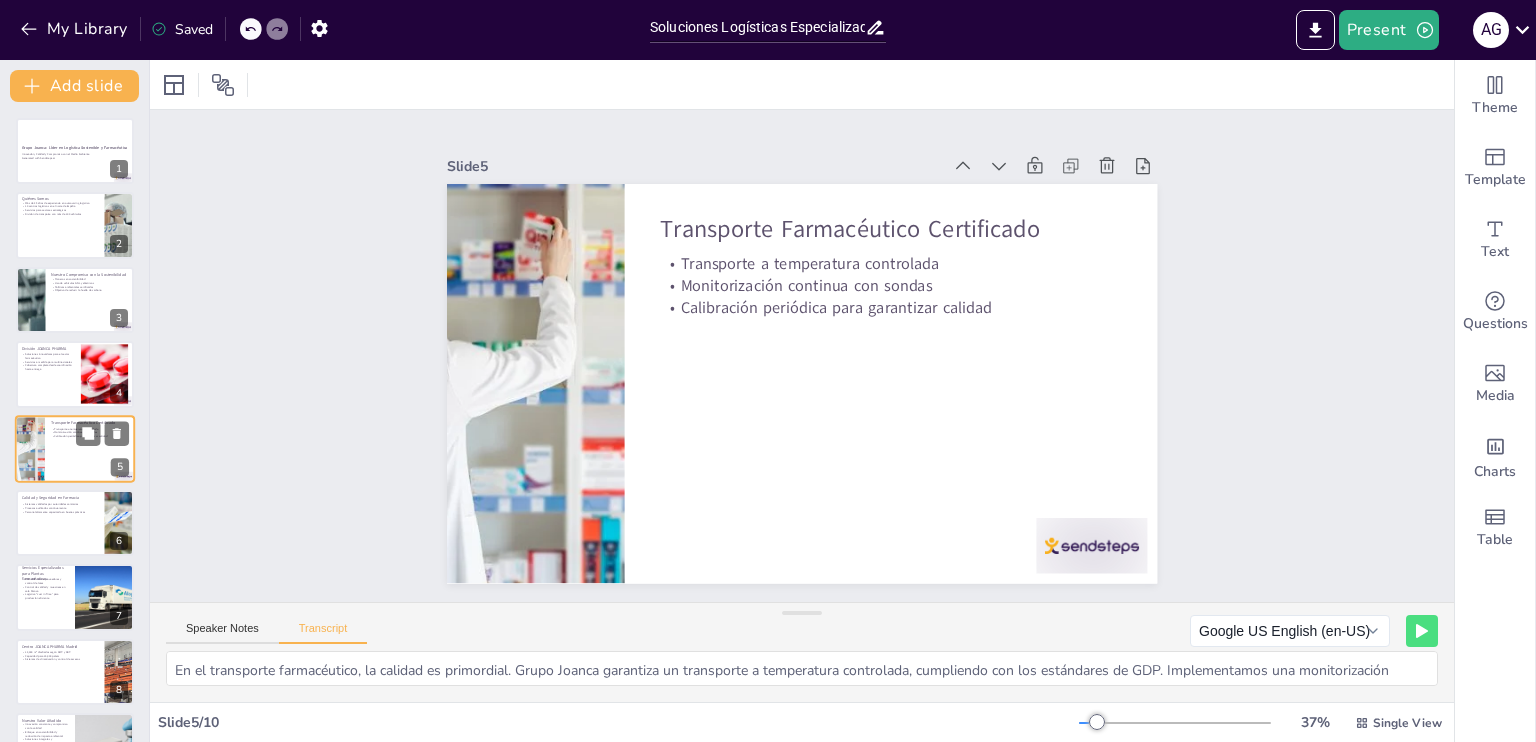 scroll, scrollTop: 26, scrollLeft: 0, axis: vertical 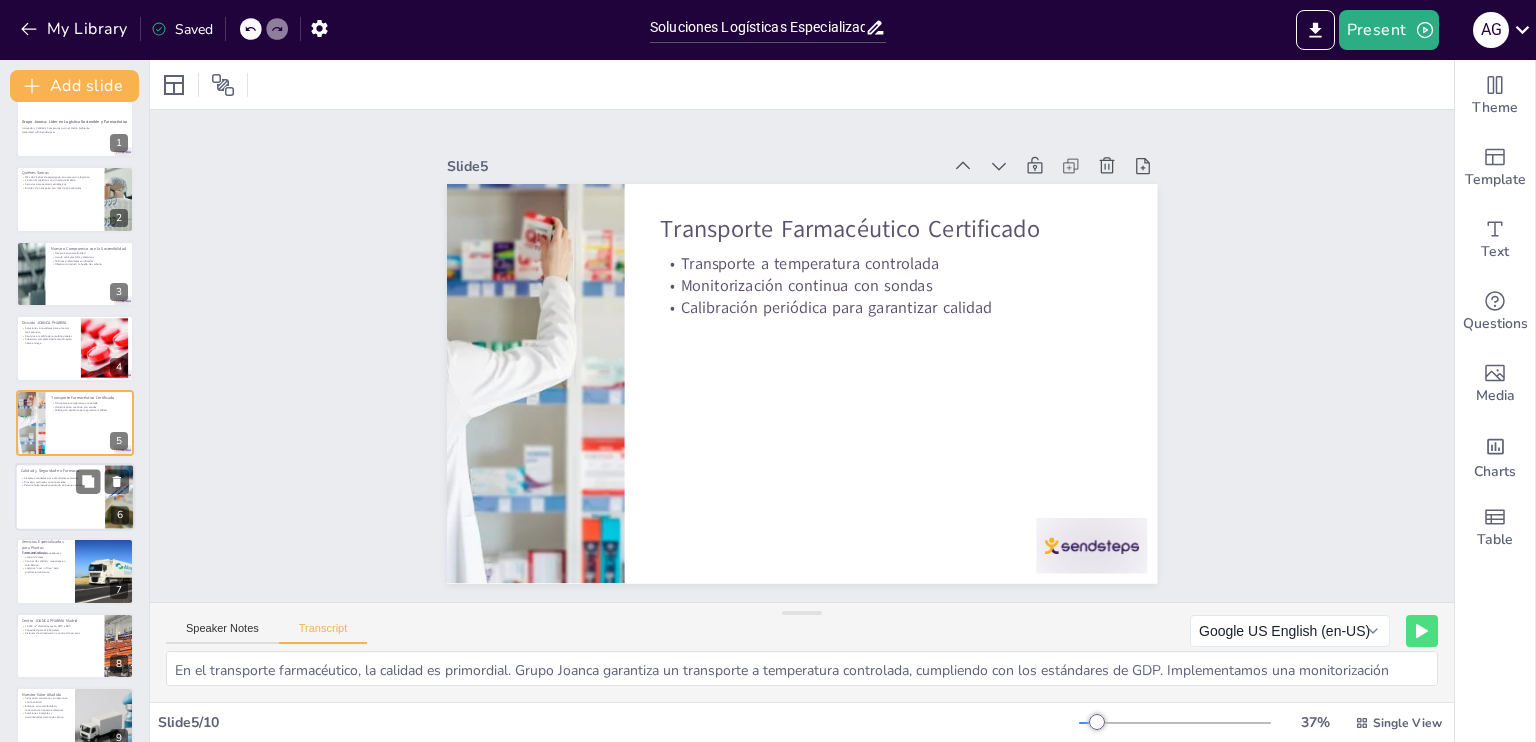 click at bounding box center [75, 497] 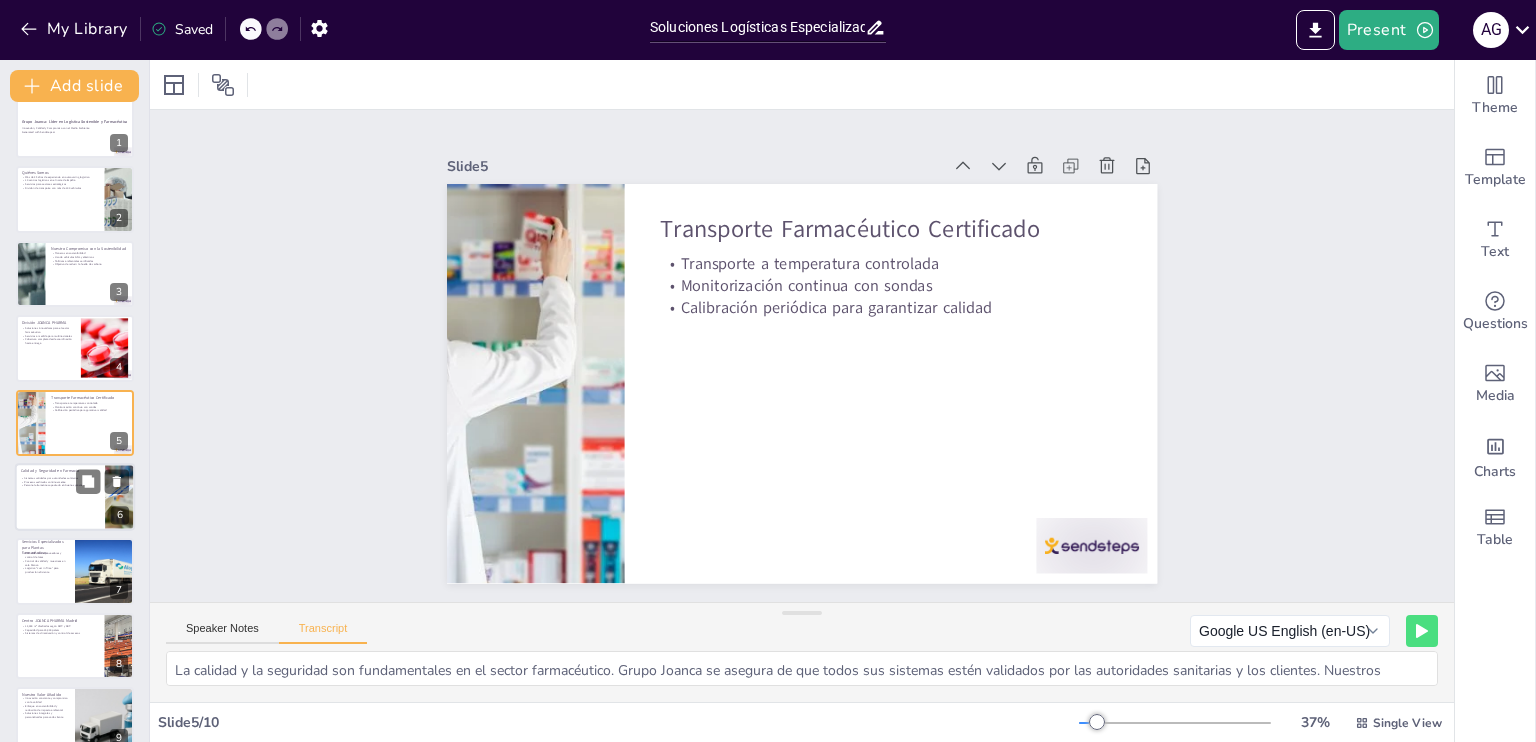 scroll, scrollTop: 100, scrollLeft: 0, axis: vertical 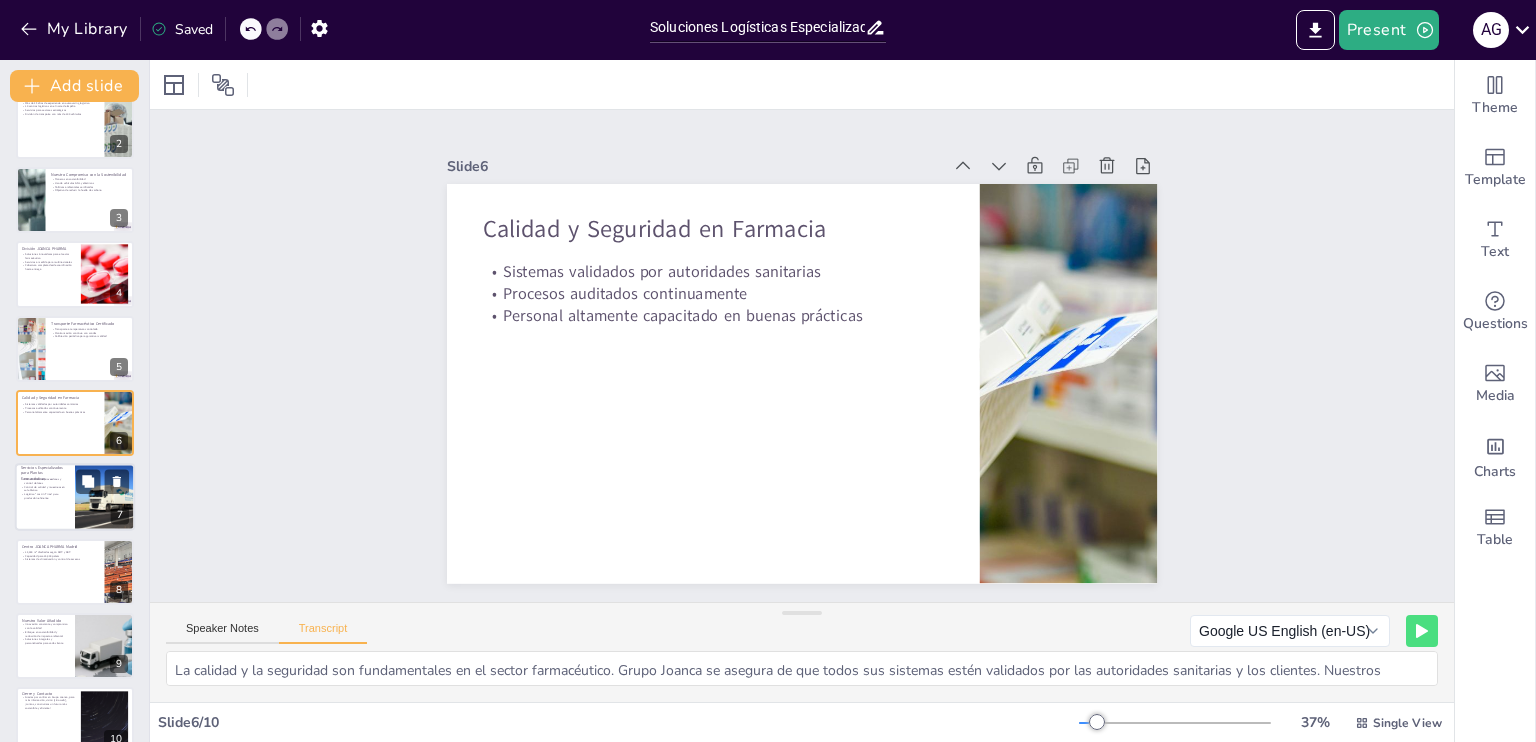 click at bounding box center [75, 498] 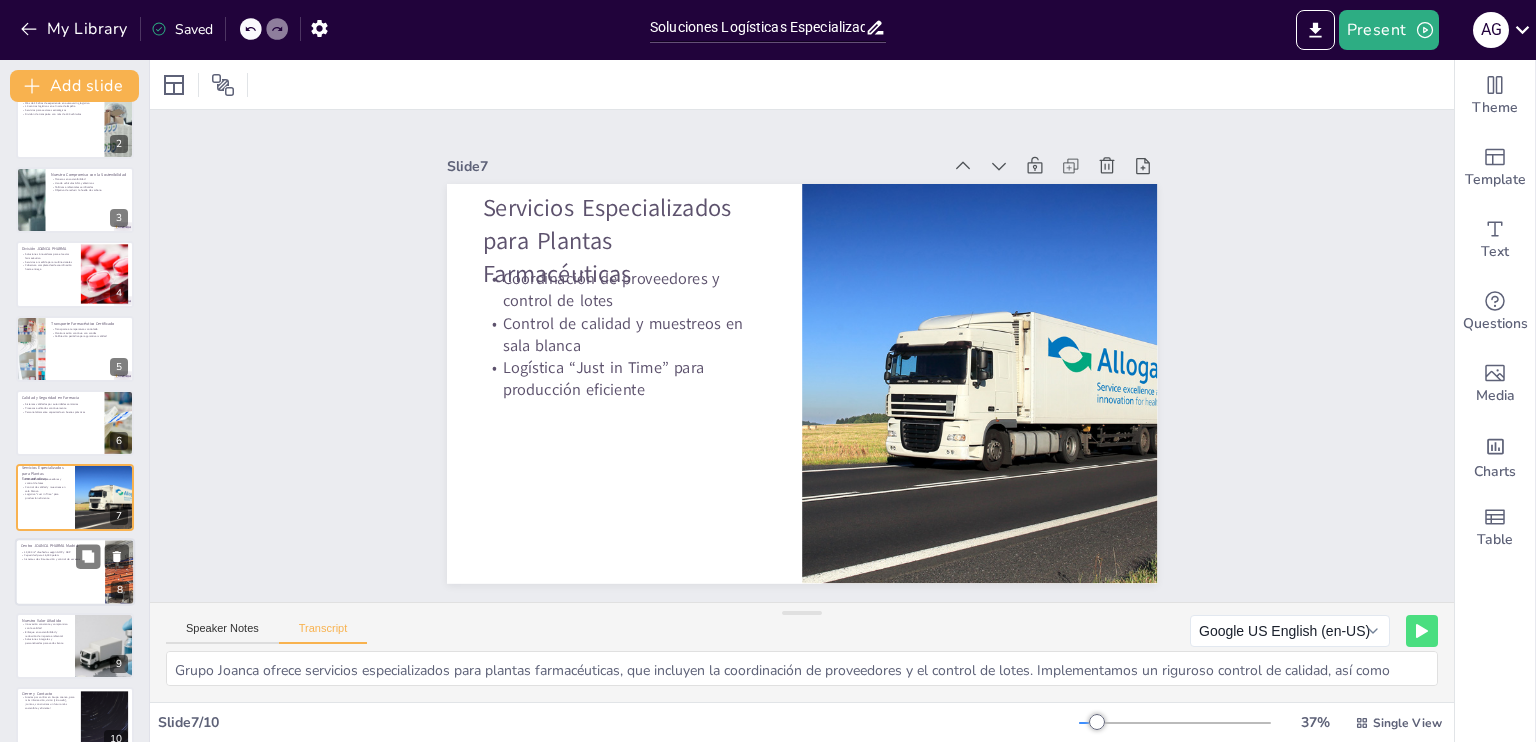 scroll, scrollTop: 128, scrollLeft: 0, axis: vertical 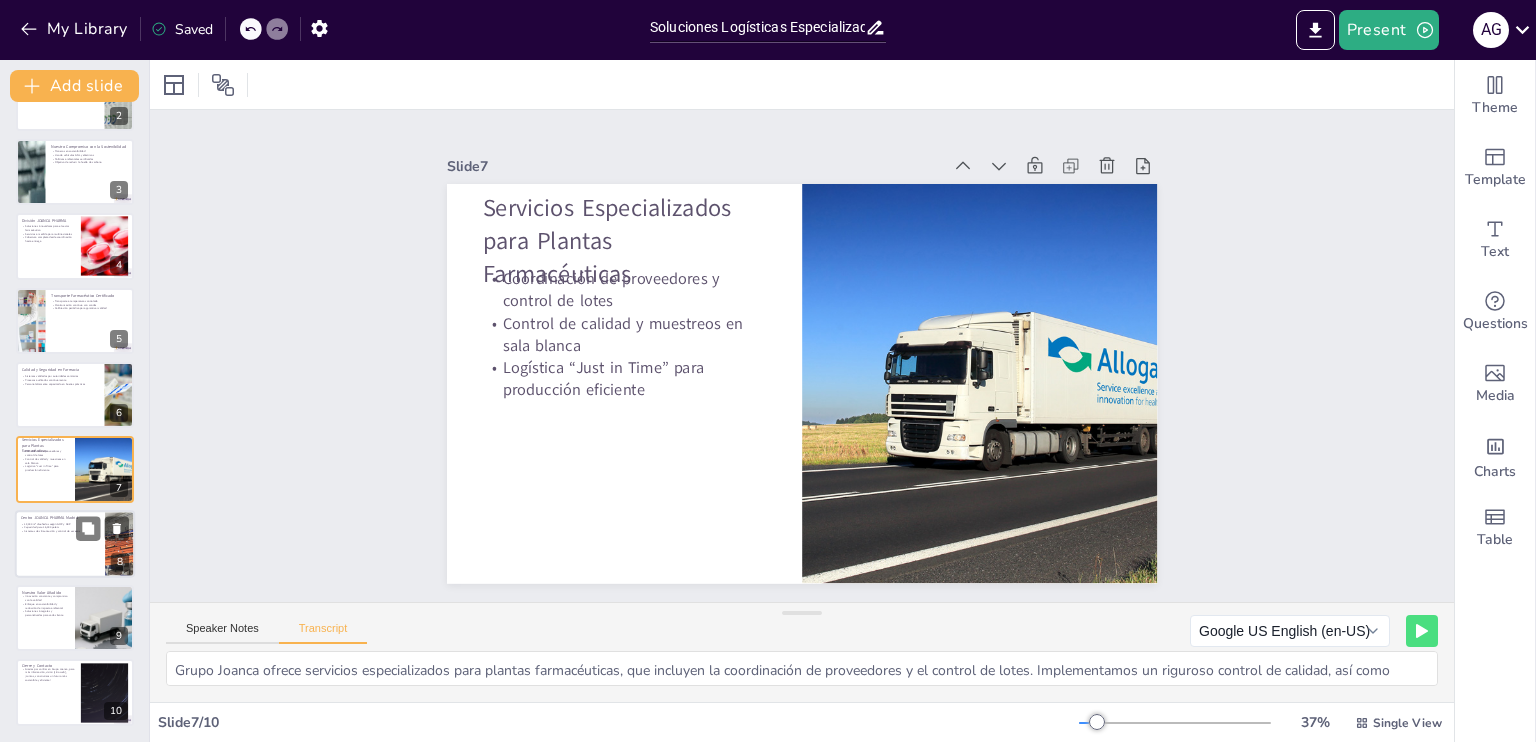 click at bounding box center (75, 544) 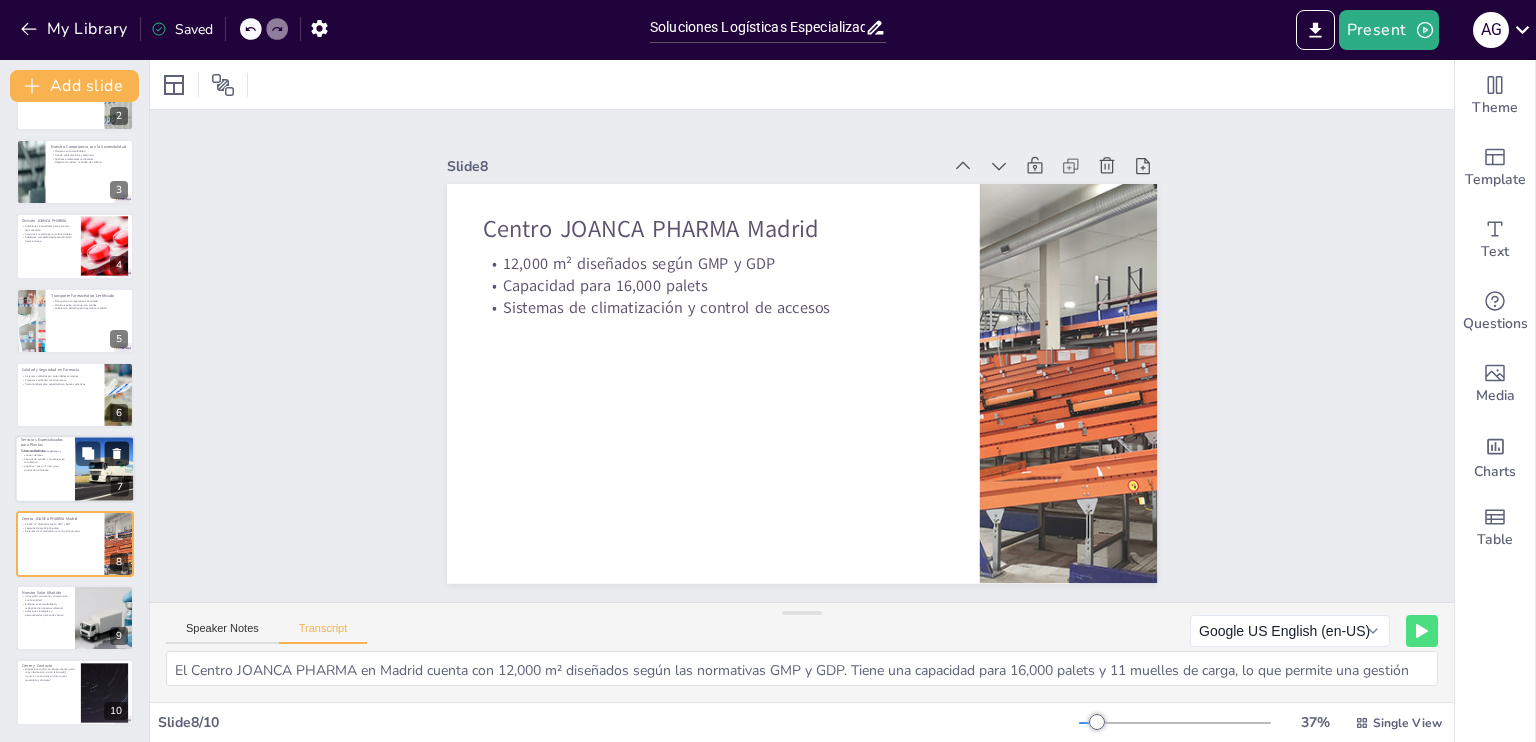 scroll, scrollTop: 127, scrollLeft: 0, axis: vertical 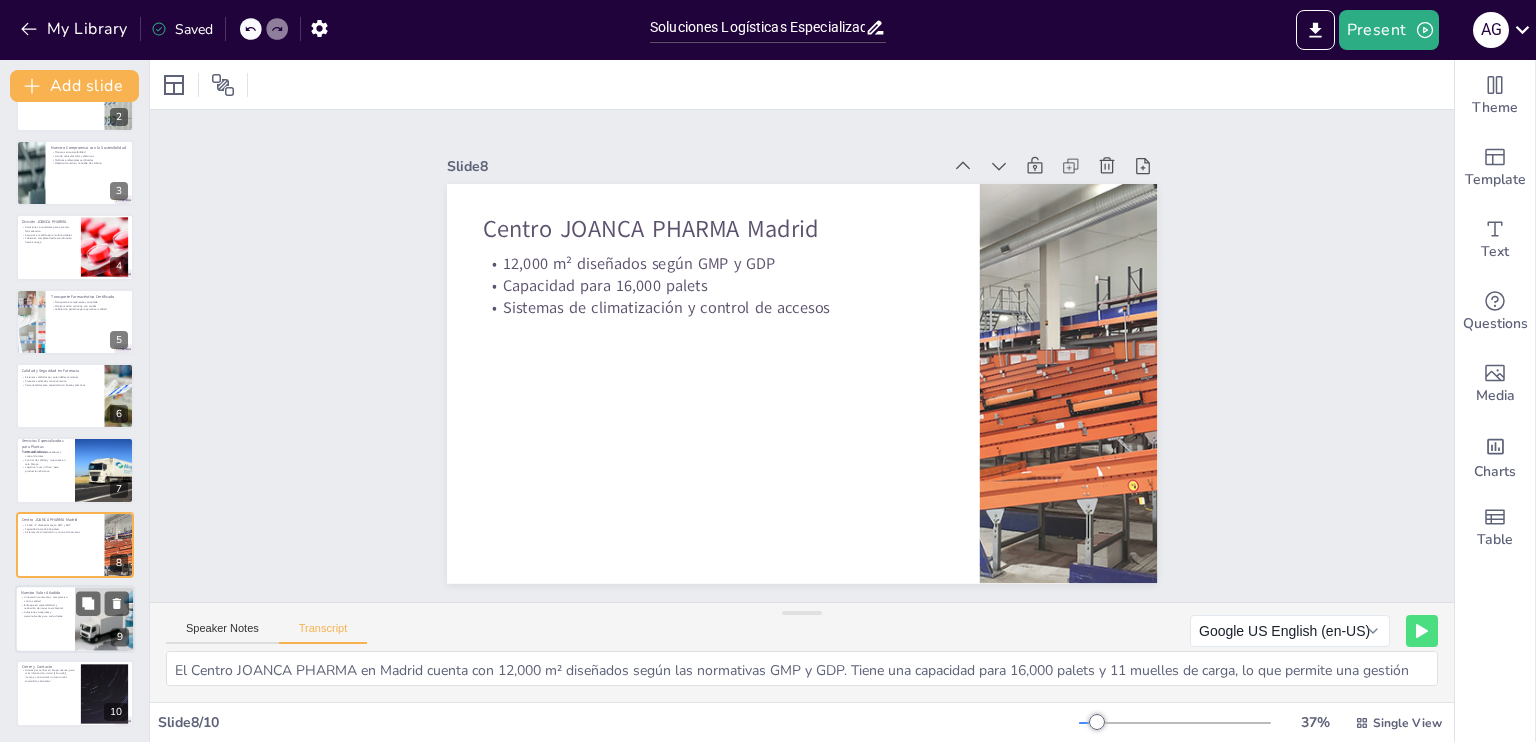click at bounding box center (75, 619) 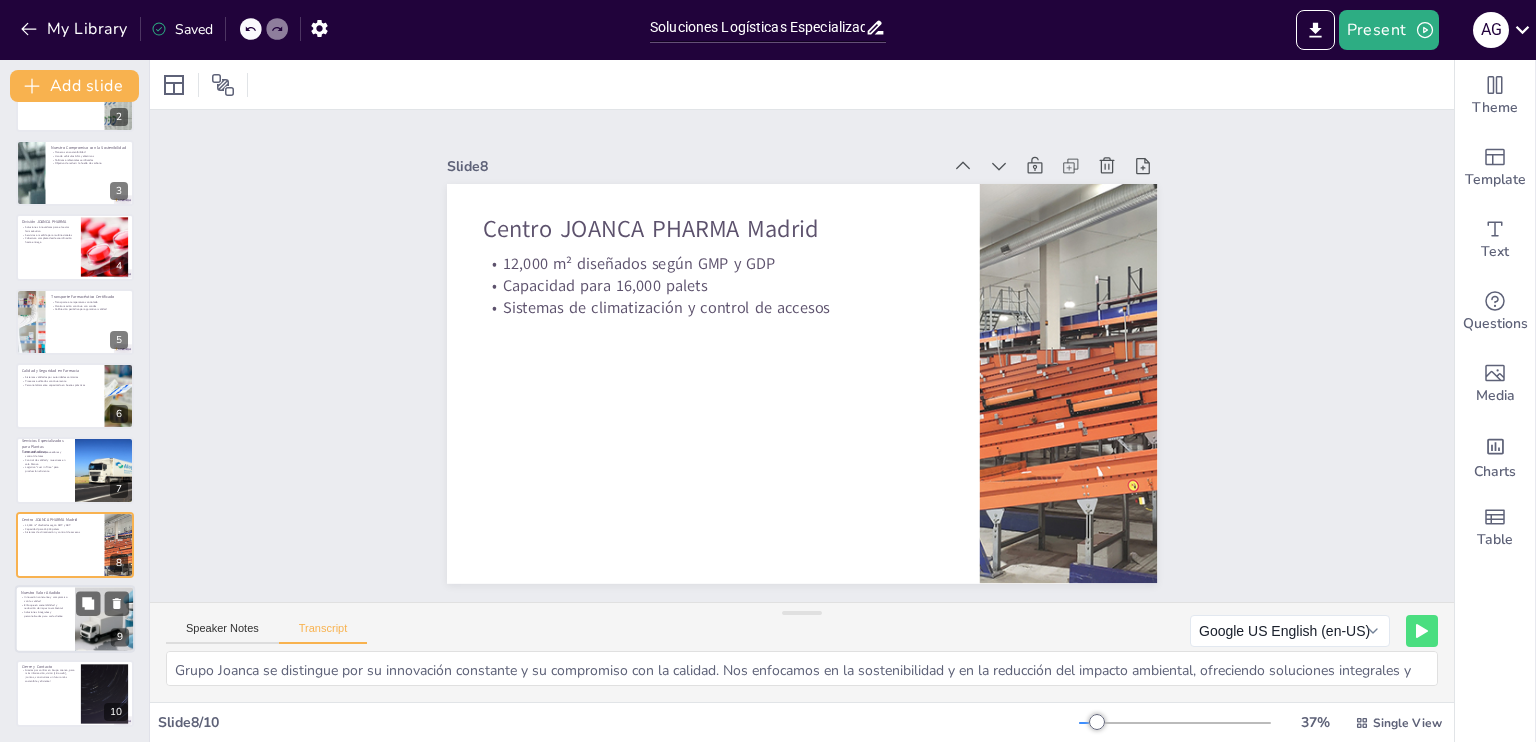 scroll, scrollTop: 128, scrollLeft: 0, axis: vertical 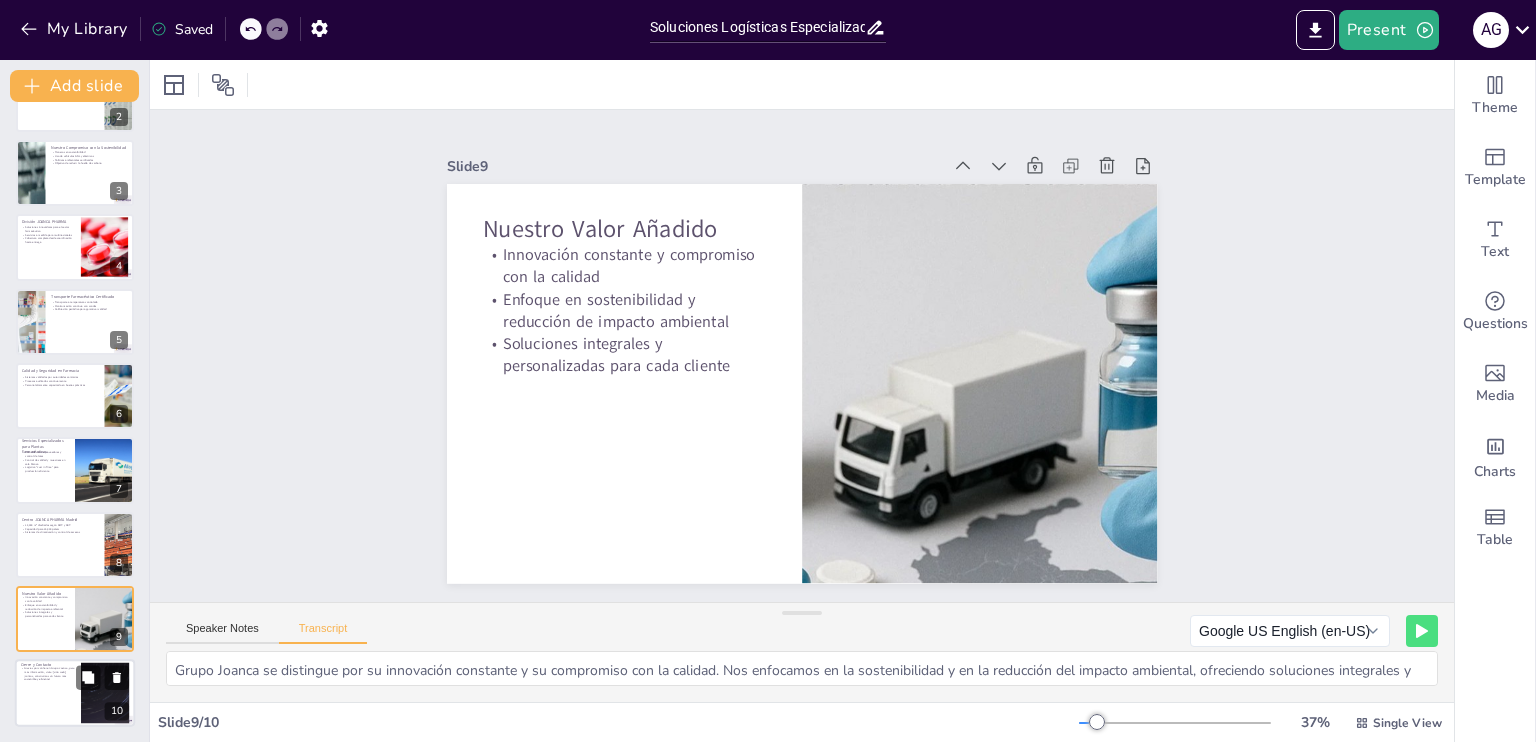 click at bounding box center [75, 694] 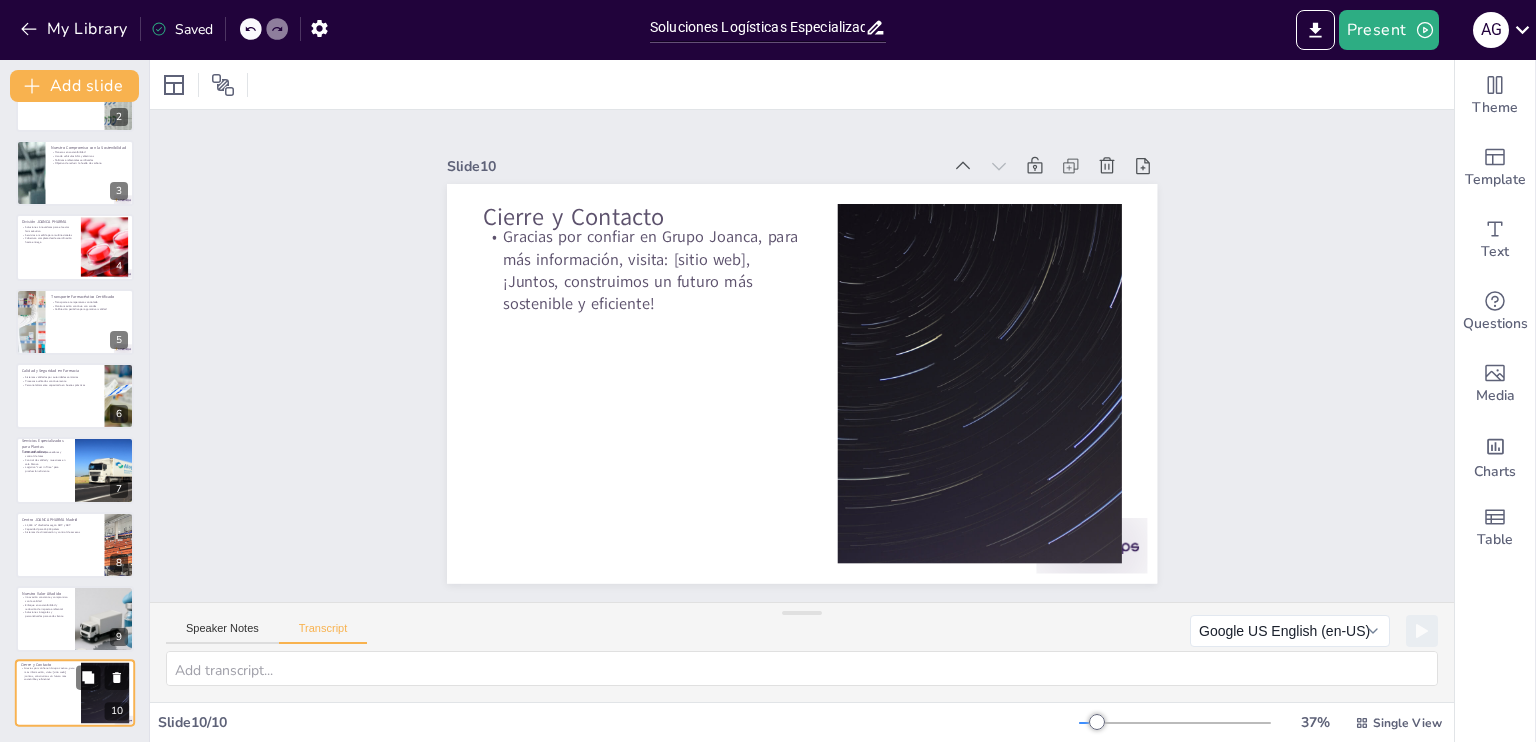 scroll, scrollTop: 128, scrollLeft: 0, axis: vertical 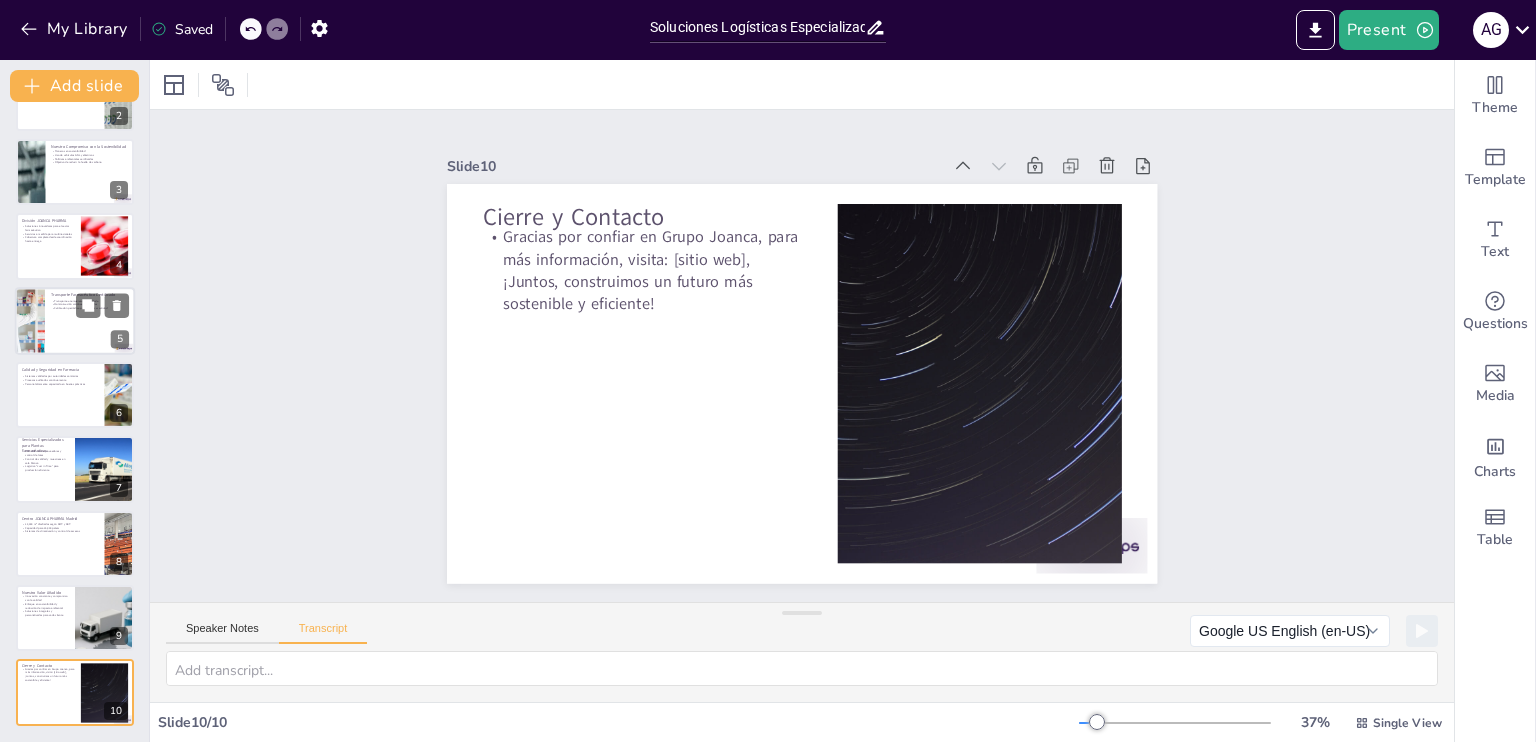 click at bounding box center [75, 321] 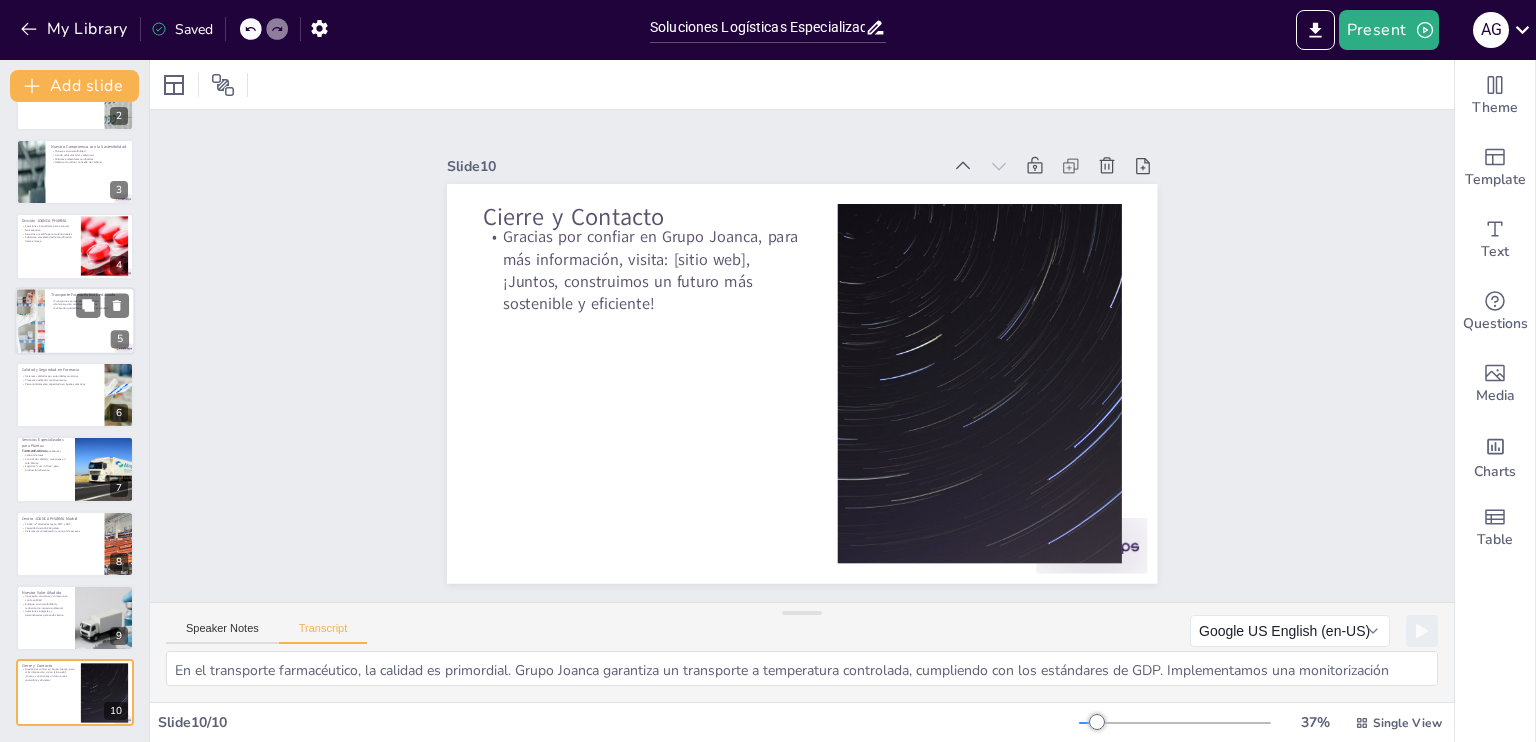 scroll, scrollTop: 26, scrollLeft: 0, axis: vertical 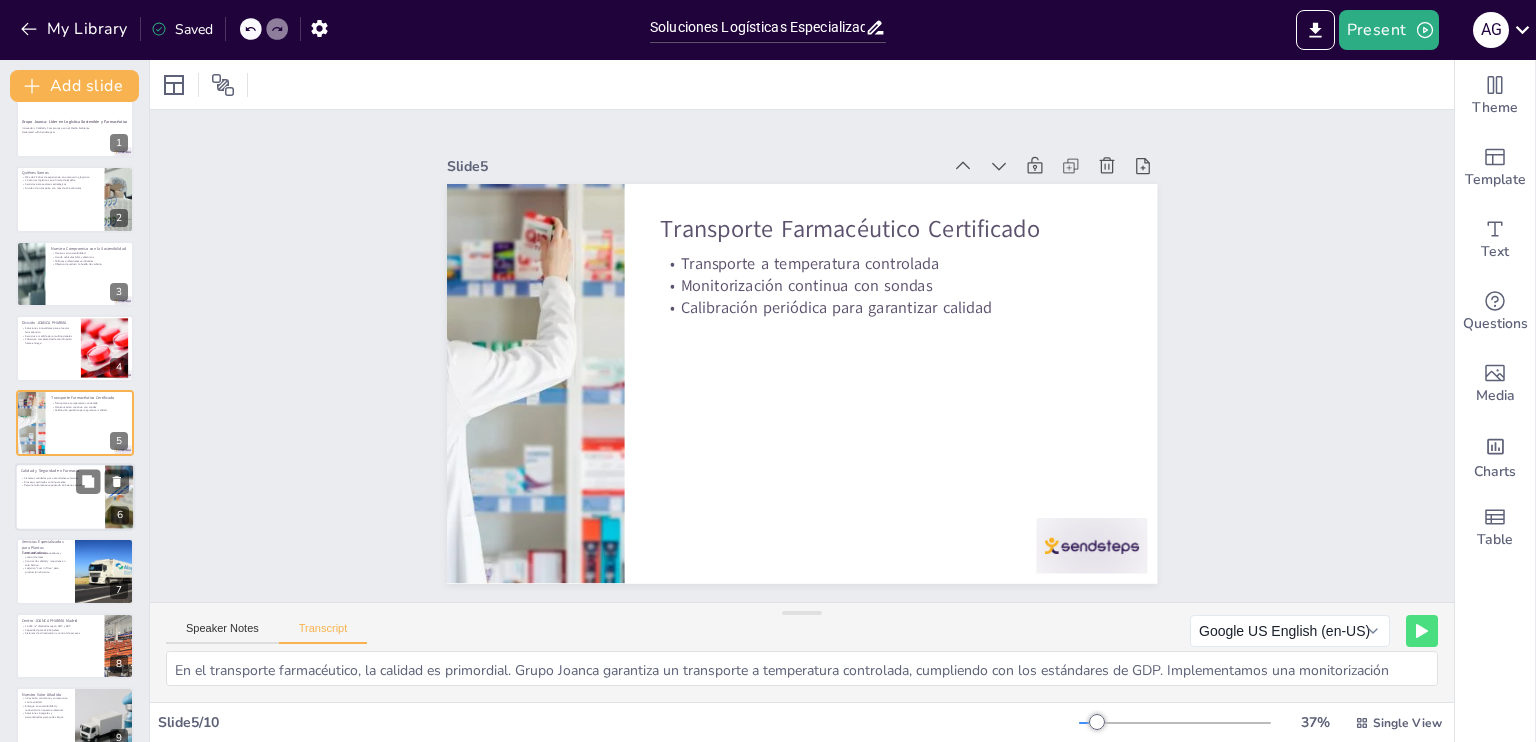 click at bounding box center [75, 497] 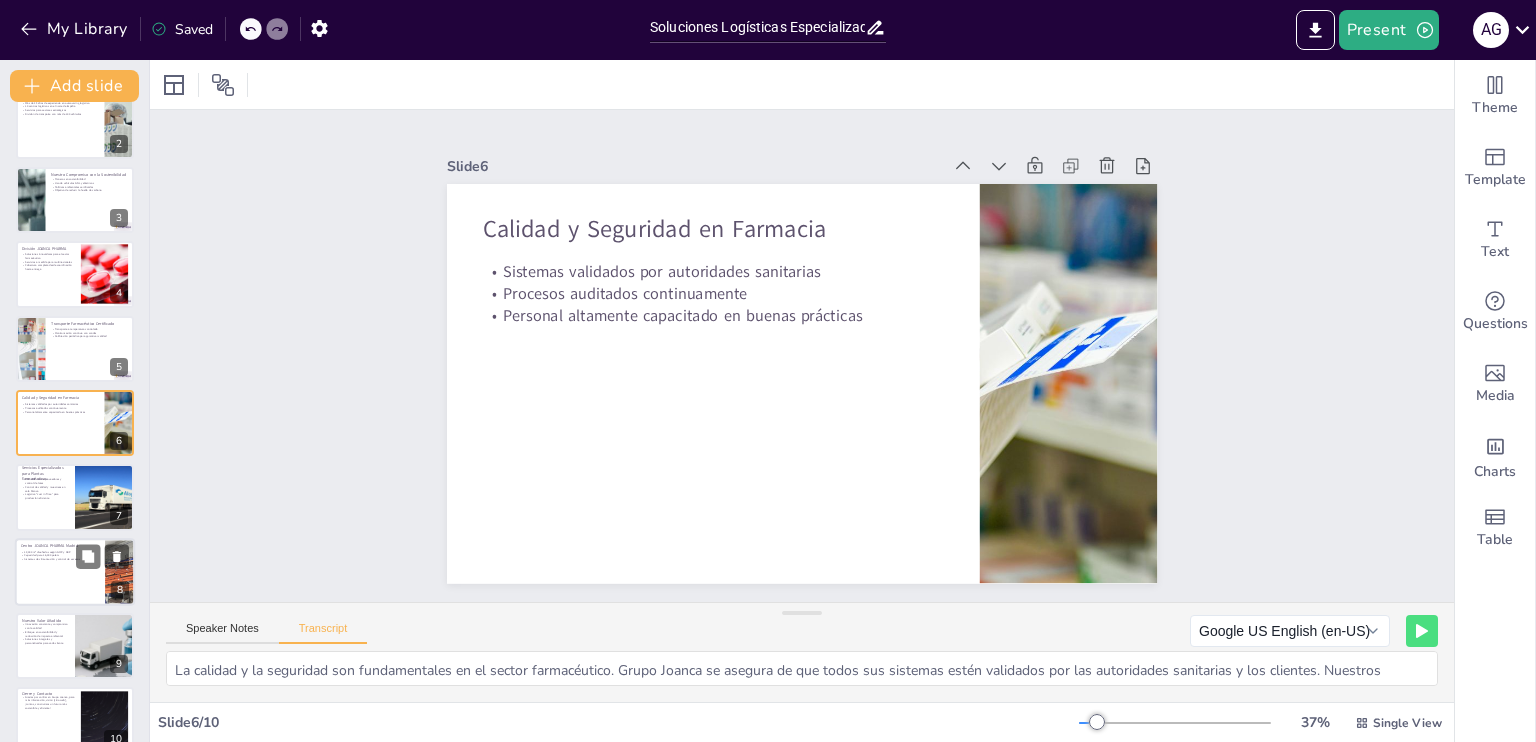 click on "Sistemas de climatización y control de accesos" at bounding box center [60, 559] 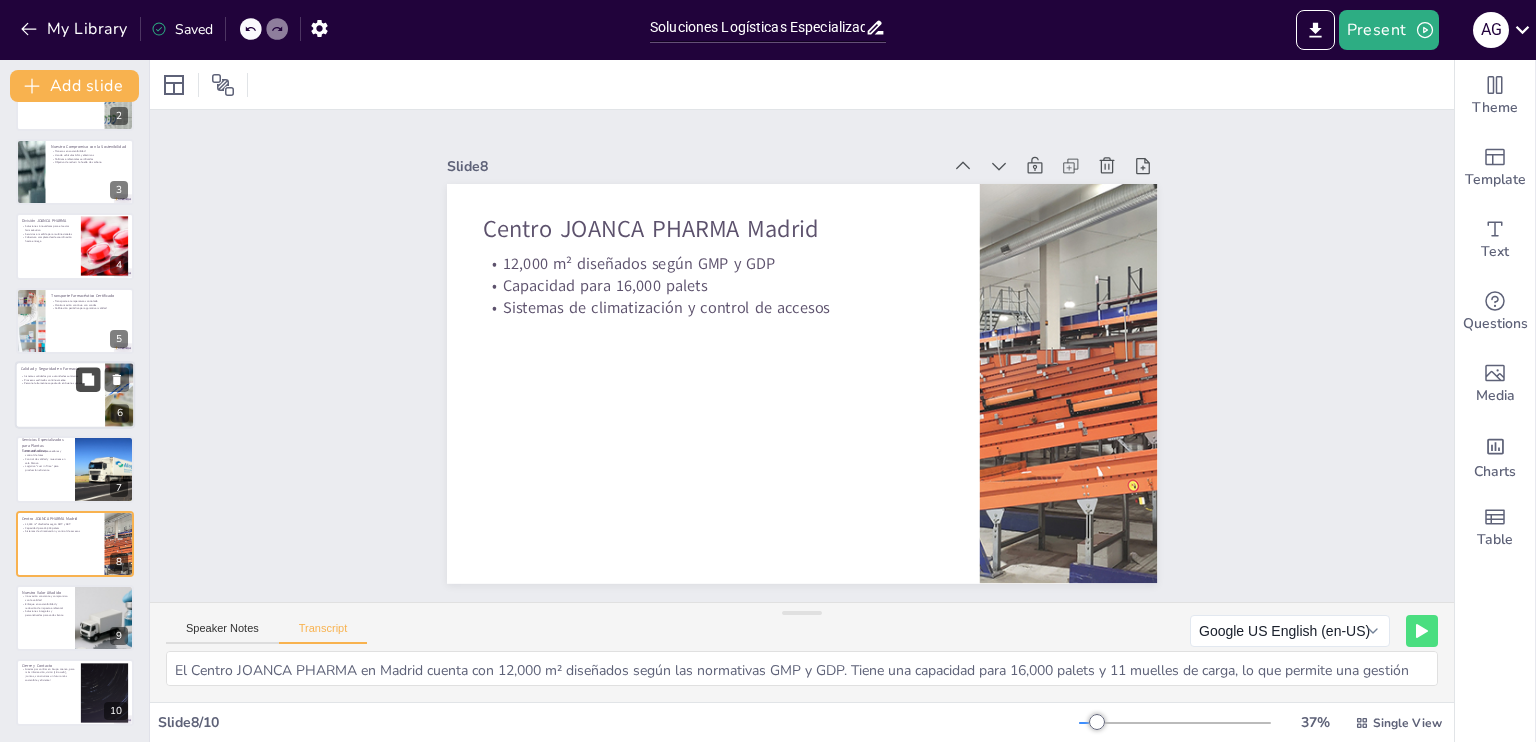 click at bounding box center (88, 379) 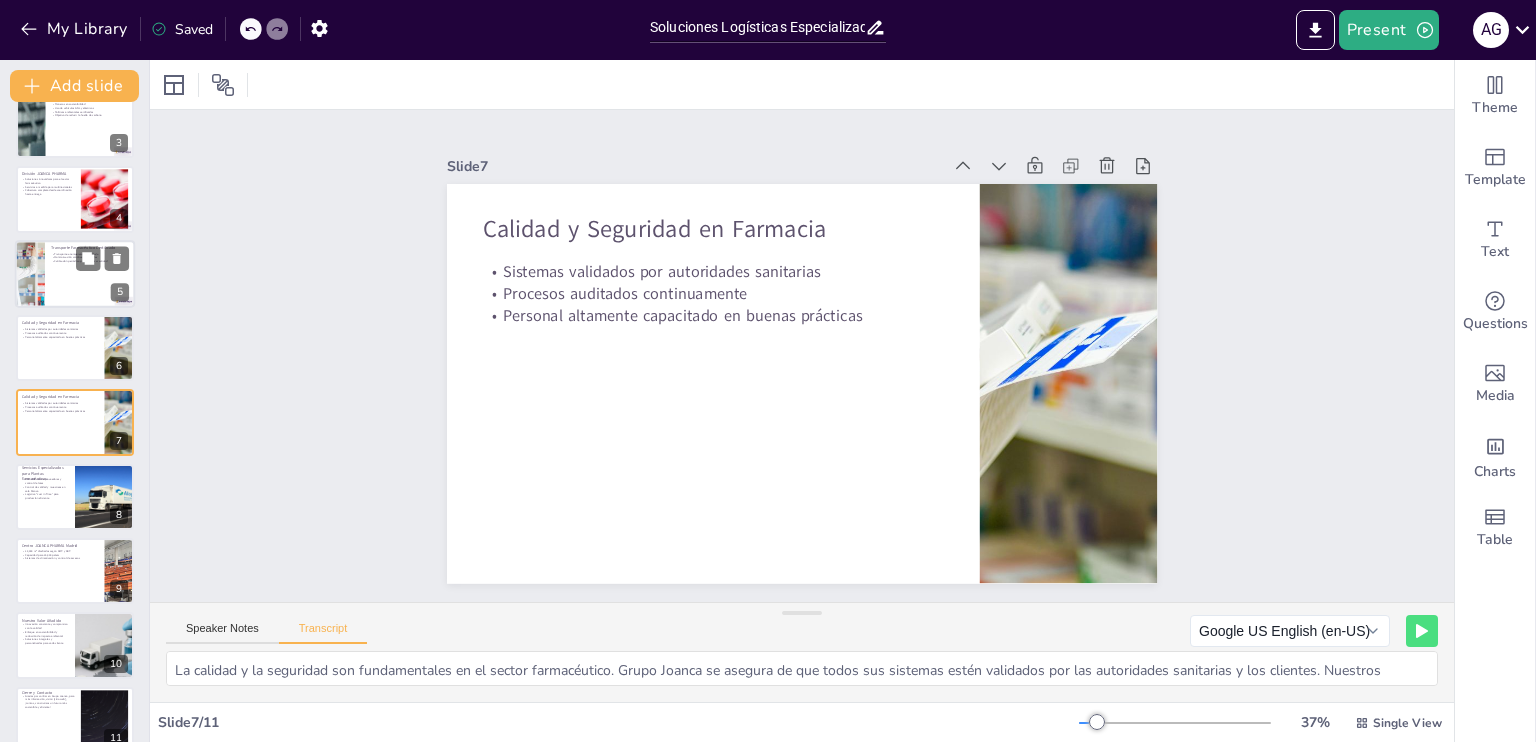 click at bounding box center [75, 274] 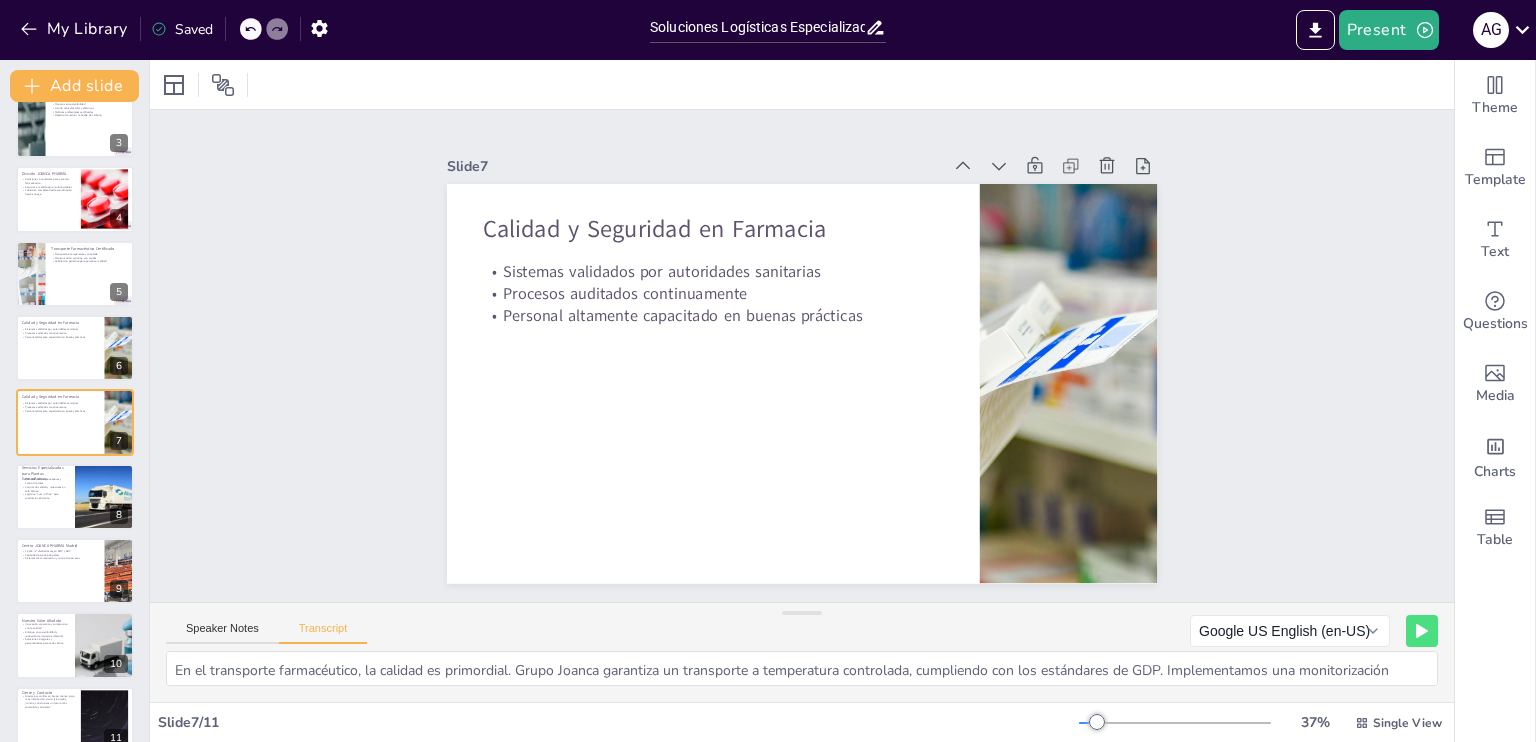 scroll, scrollTop: 26, scrollLeft: 0, axis: vertical 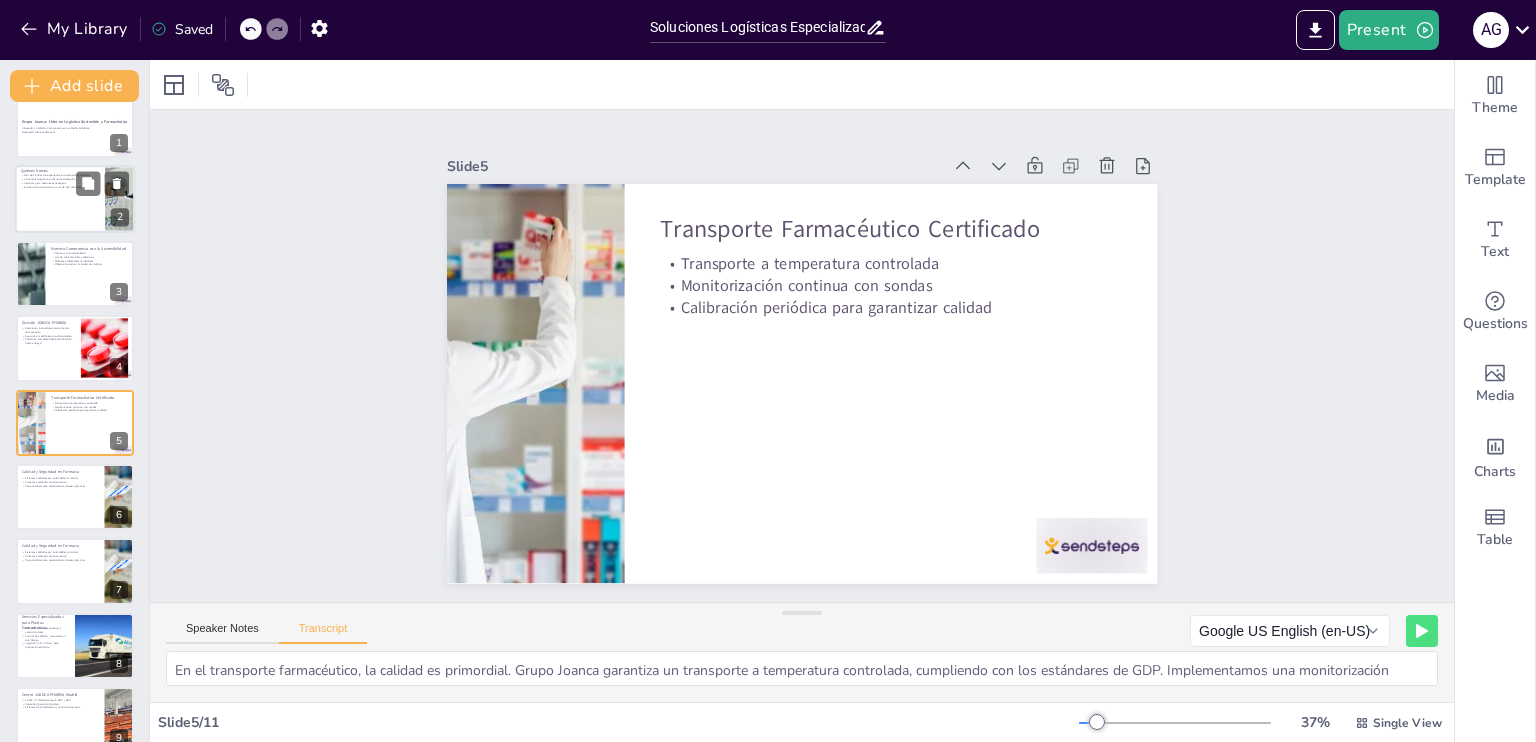 click at bounding box center [75, 200] 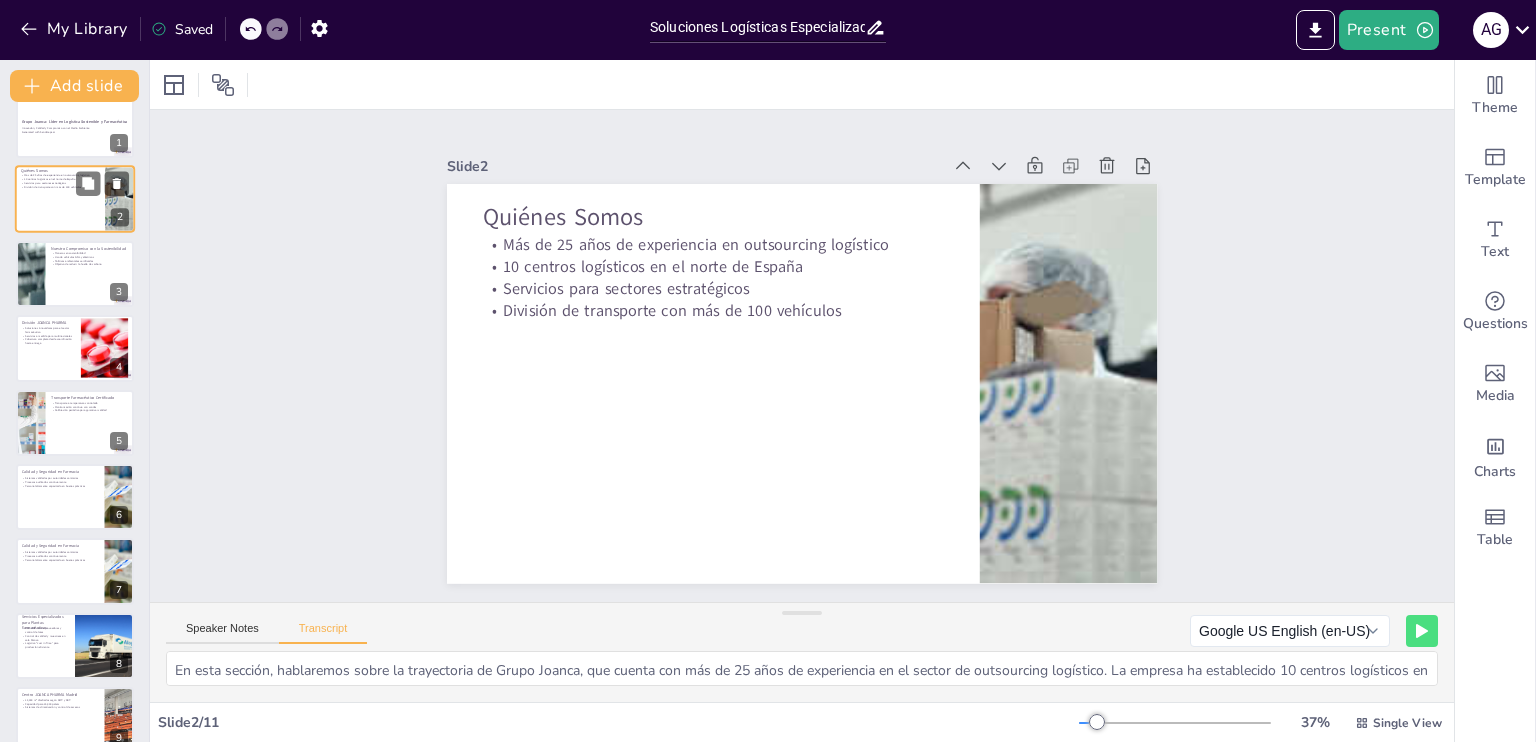 scroll, scrollTop: 0, scrollLeft: 0, axis: both 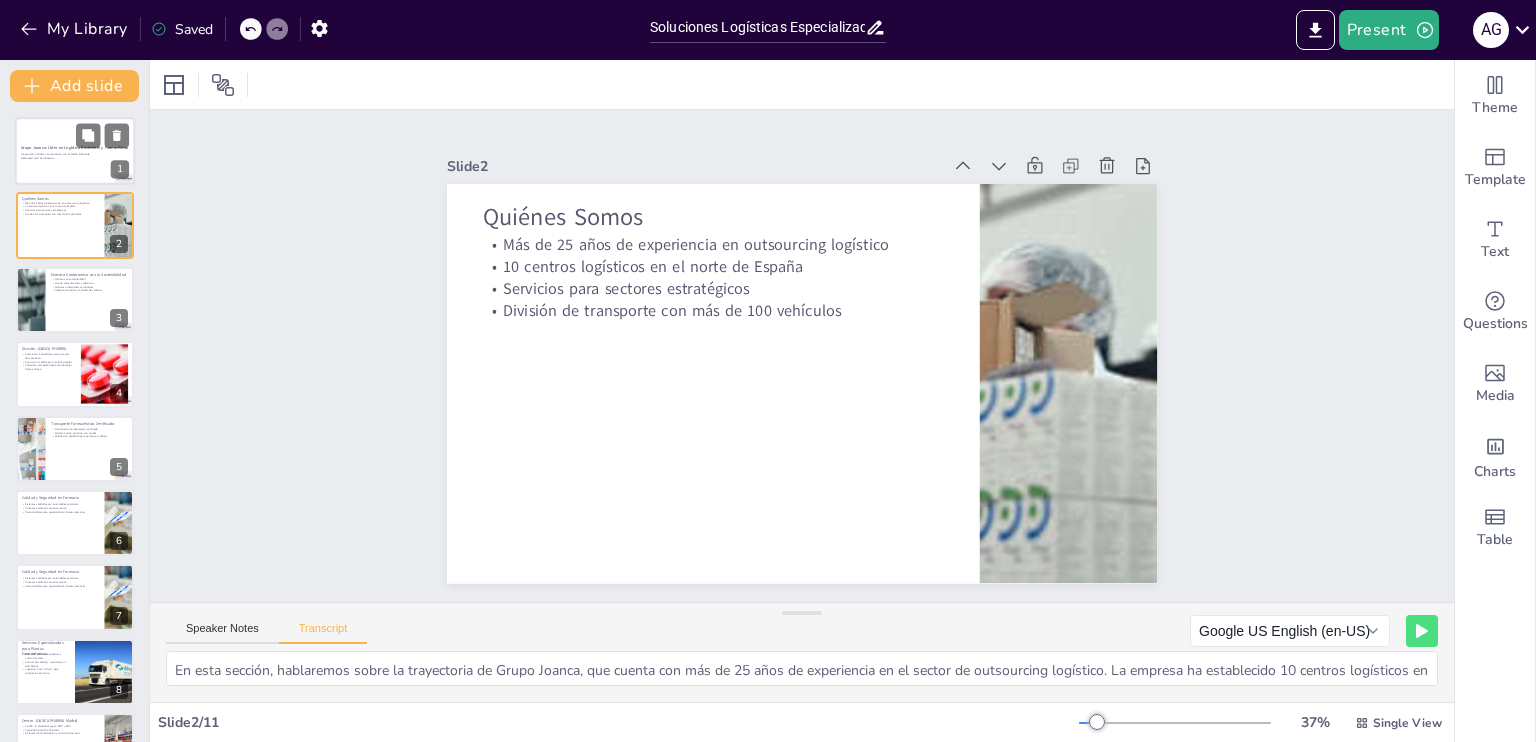 click on "Innovación, Calidad y Compromiso con el Medio Ambiente" at bounding box center (75, 155) 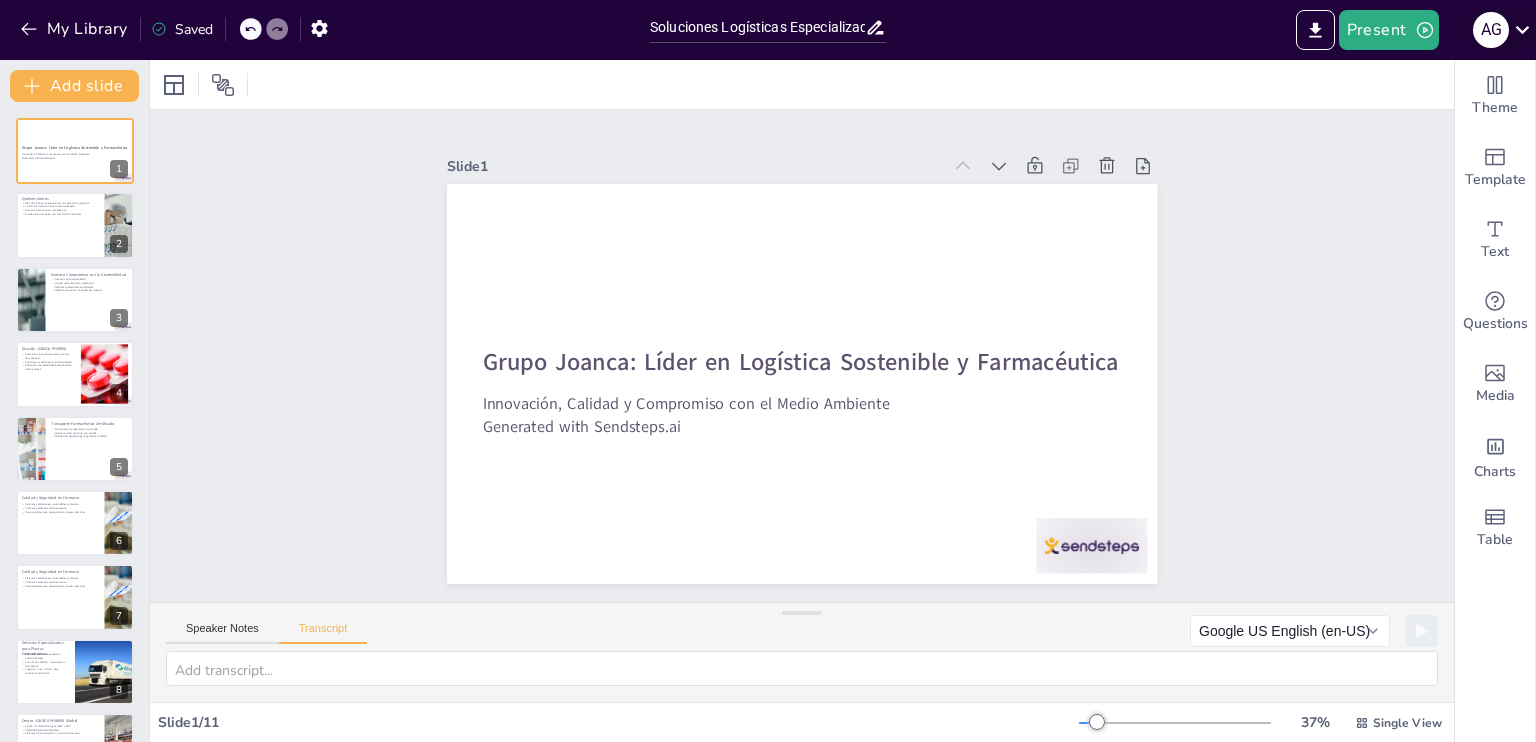 click 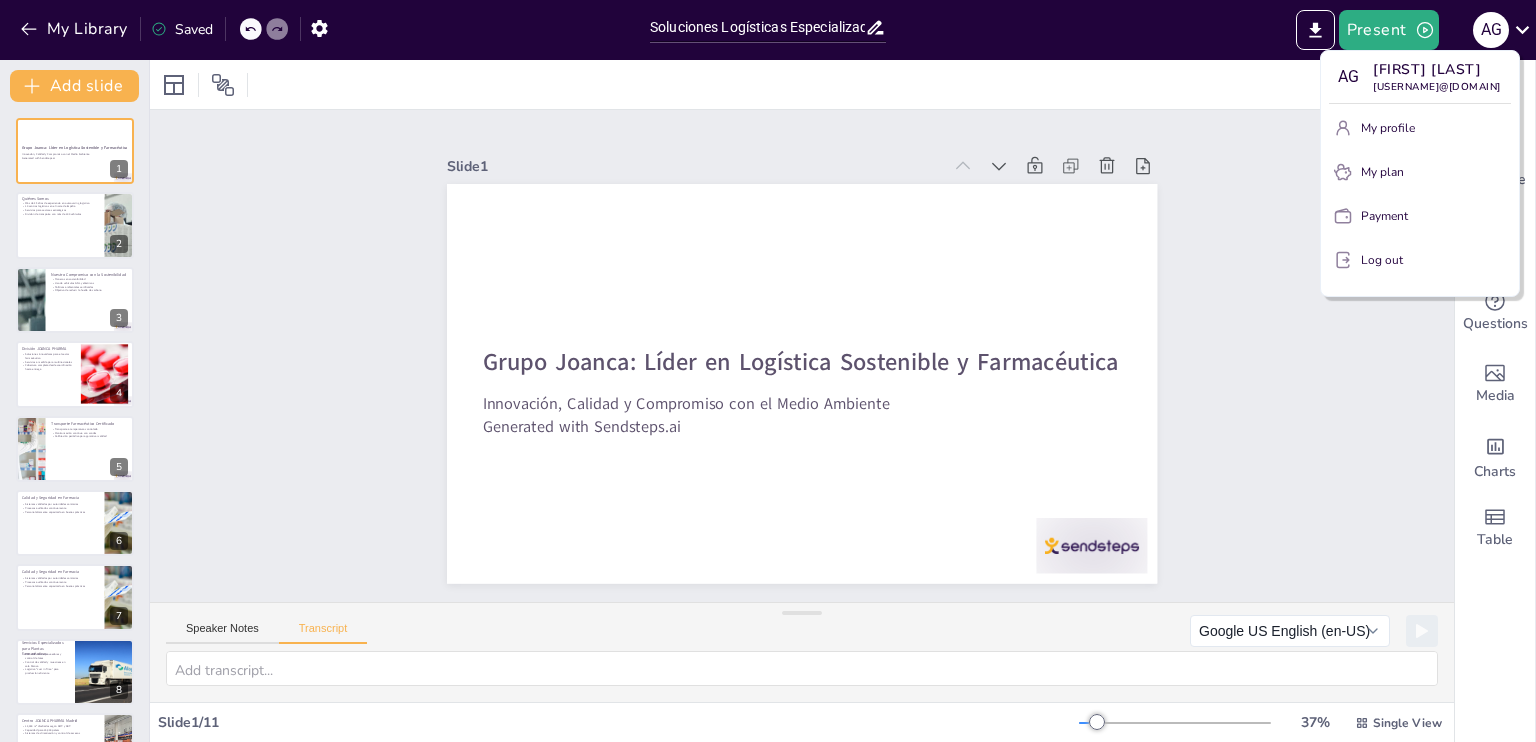 click on "Log out" at bounding box center [1382, 260] 